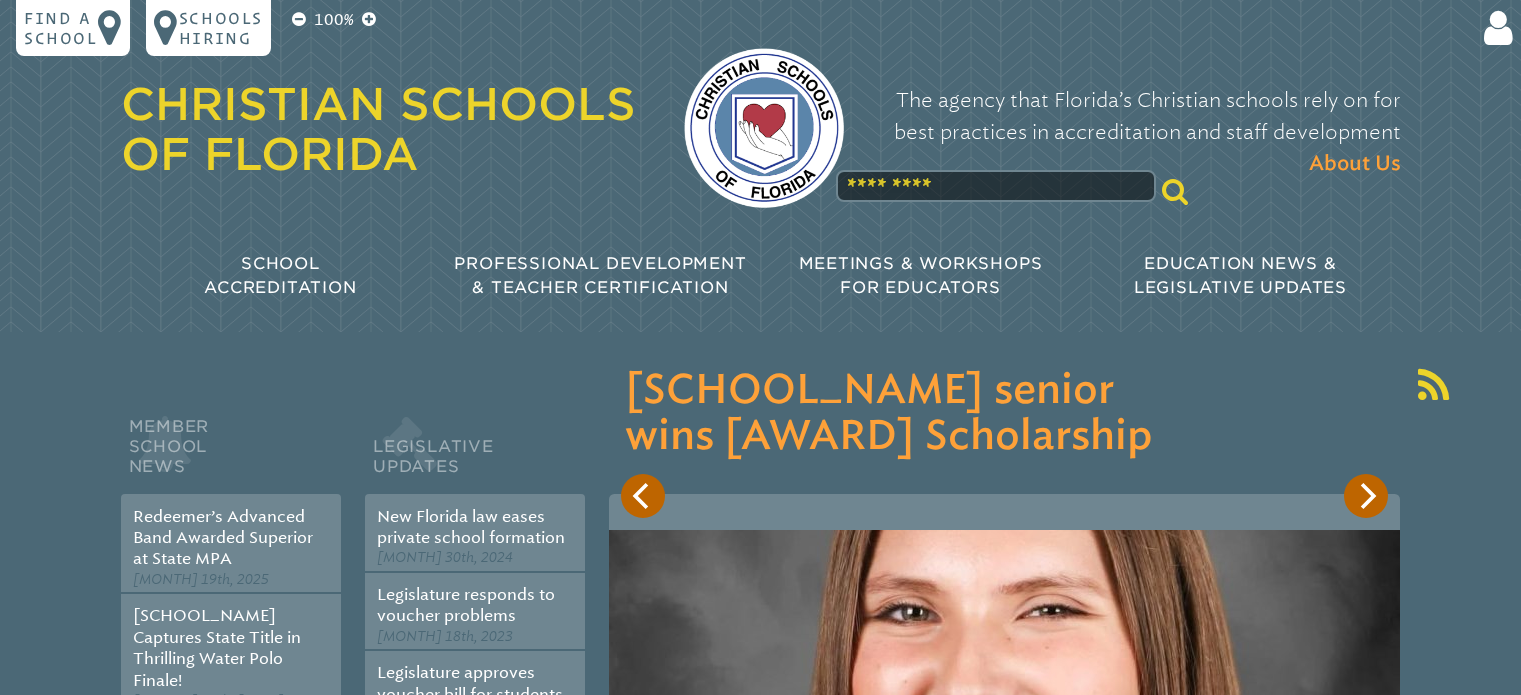 scroll, scrollTop: 0, scrollLeft: 0, axis: both 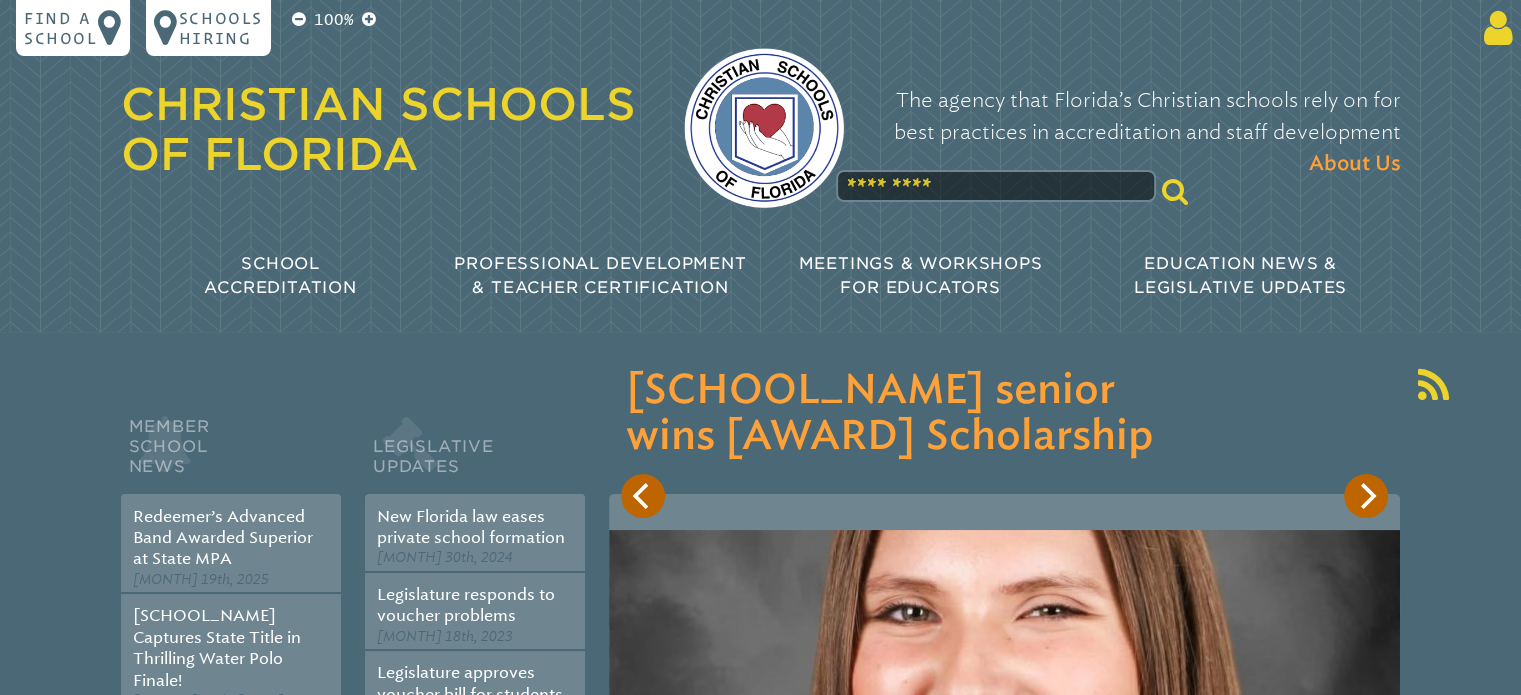 click at bounding box center (1494, 28) 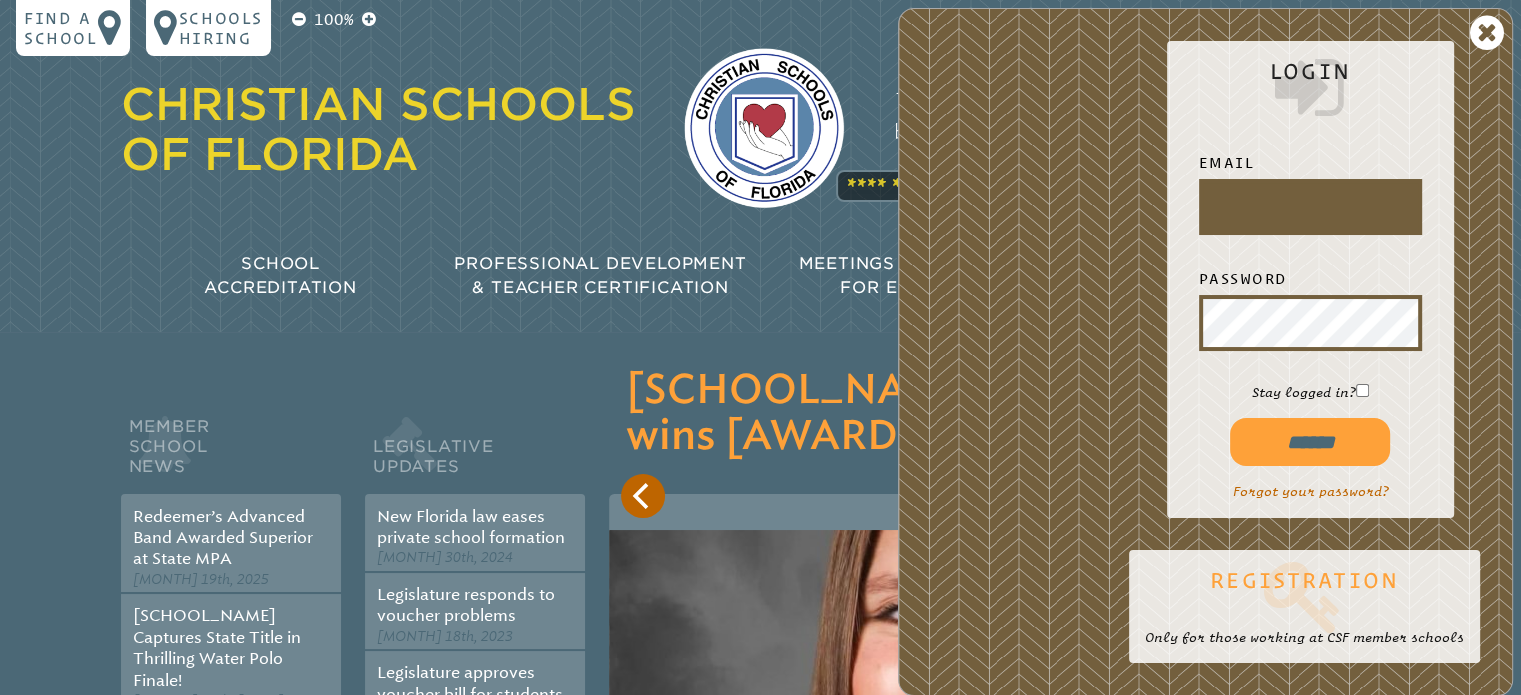 click at bounding box center (1304, 596) 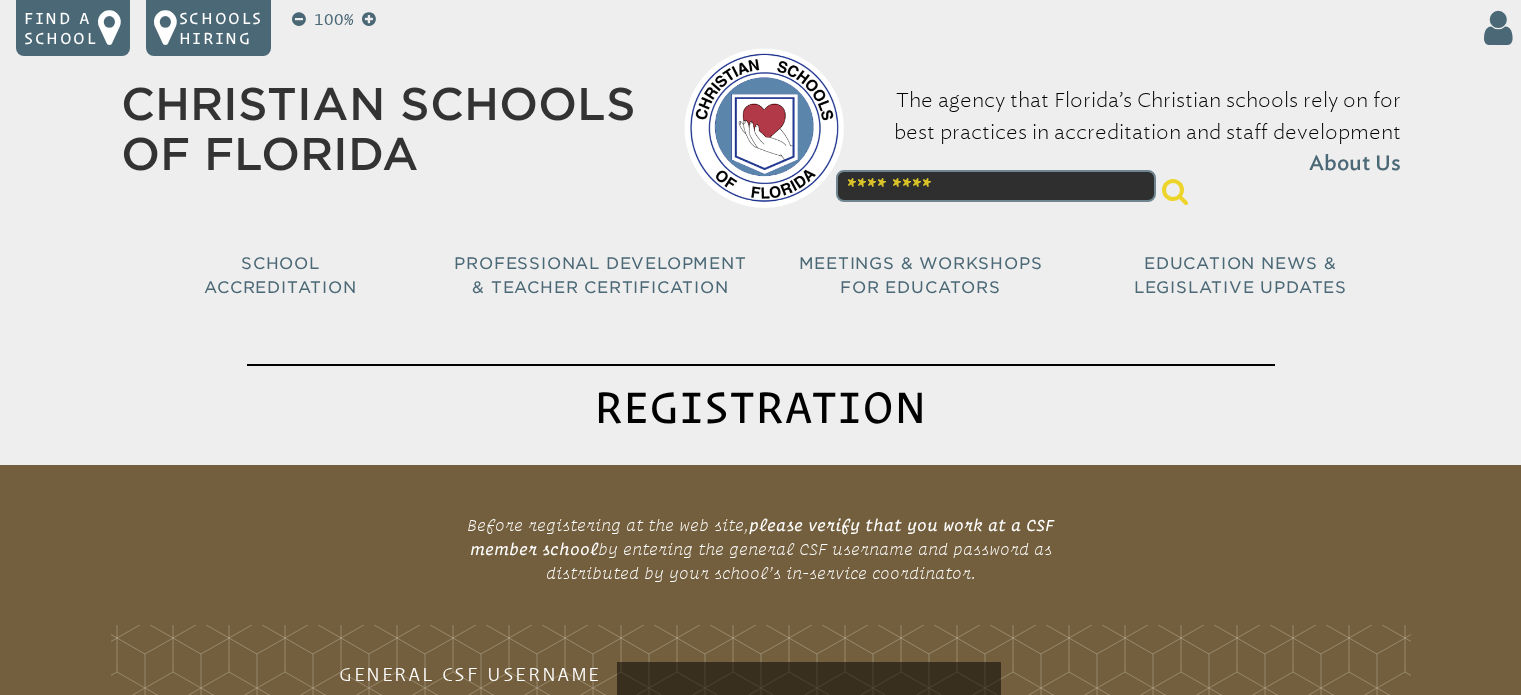 scroll, scrollTop: 0, scrollLeft: 0, axis: both 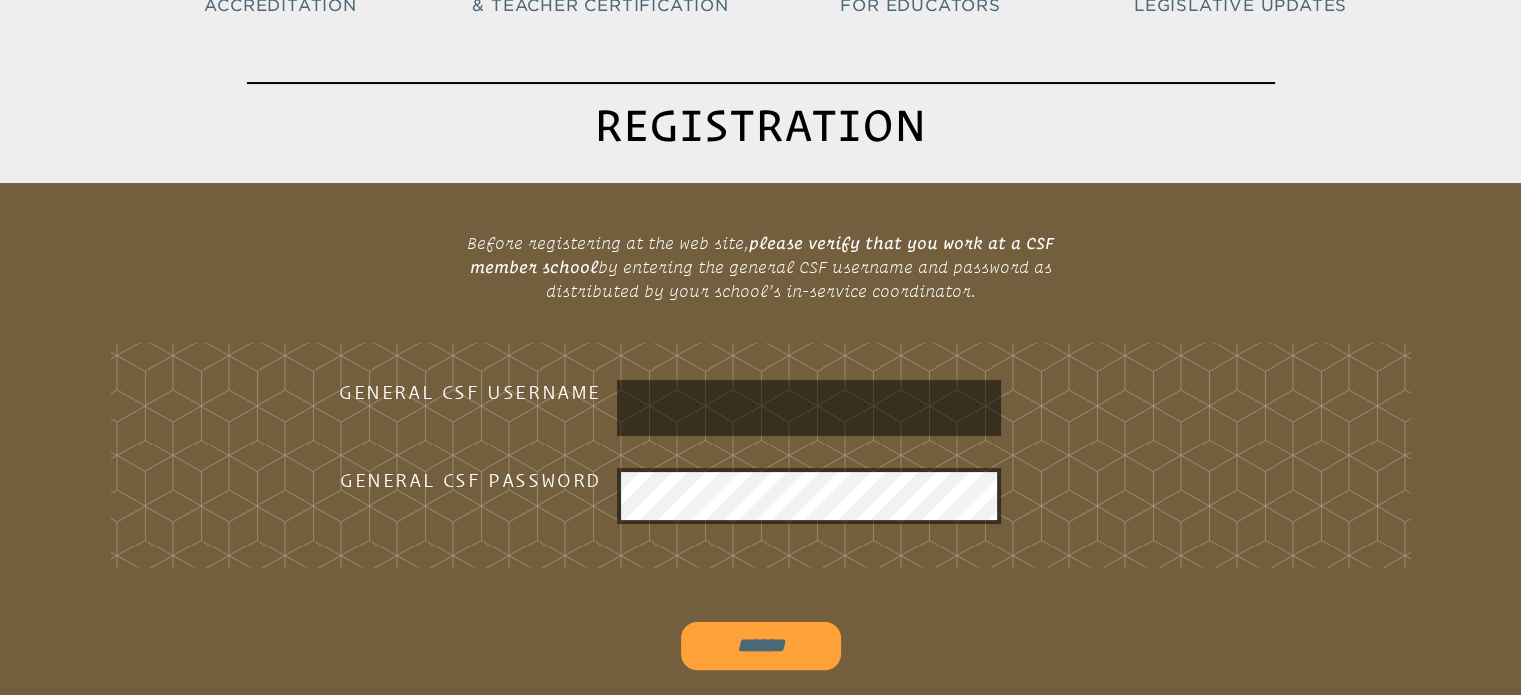 click at bounding box center (809, 408) 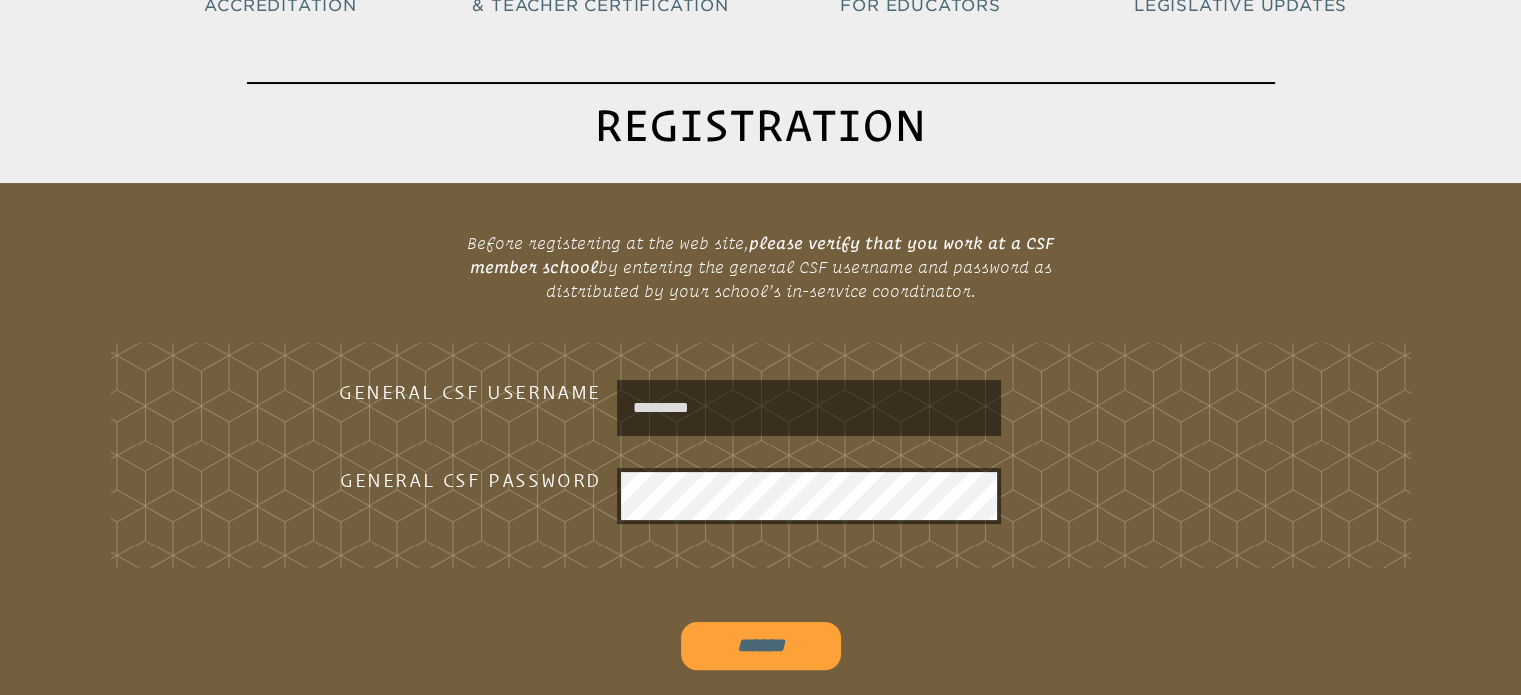 type on "*********" 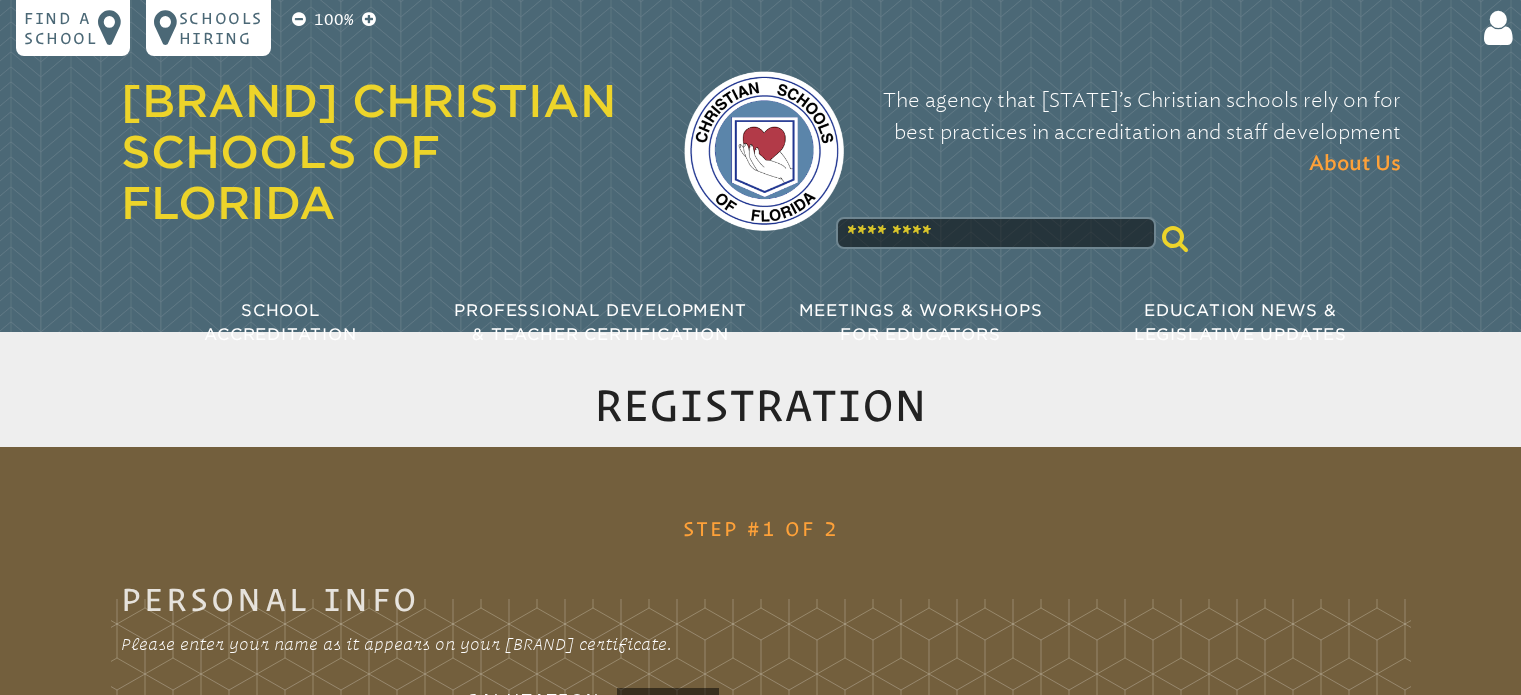 scroll, scrollTop: 258, scrollLeft: 0, axis: vertical 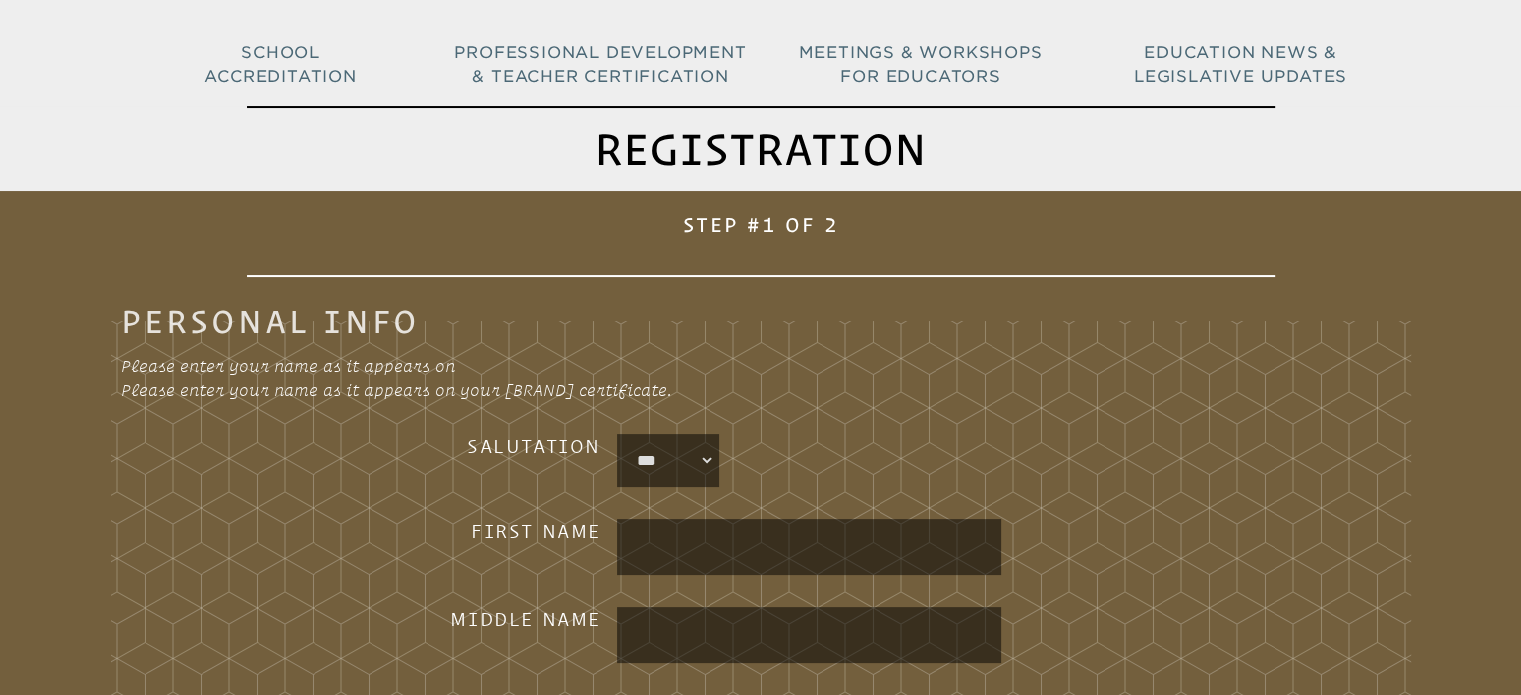click at bounding box center [809, 547] 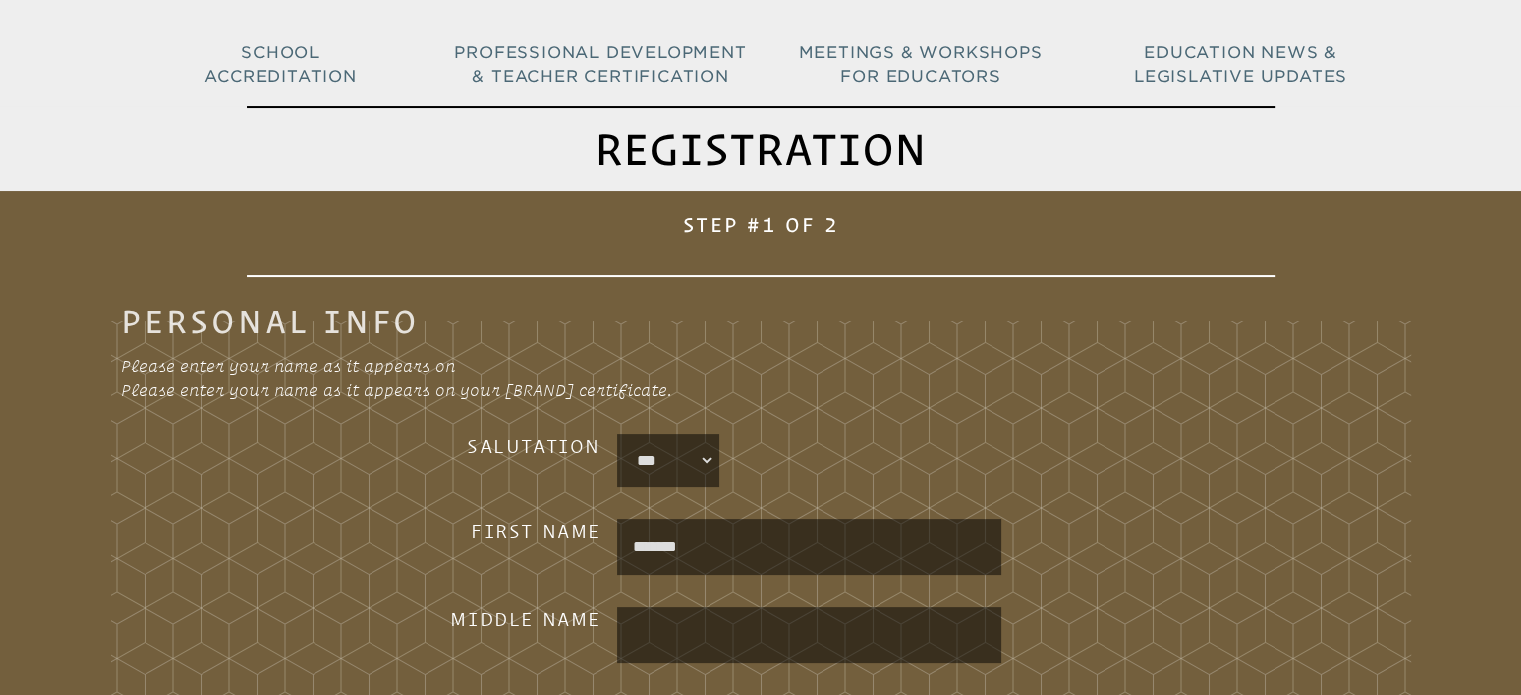 type on "*******" 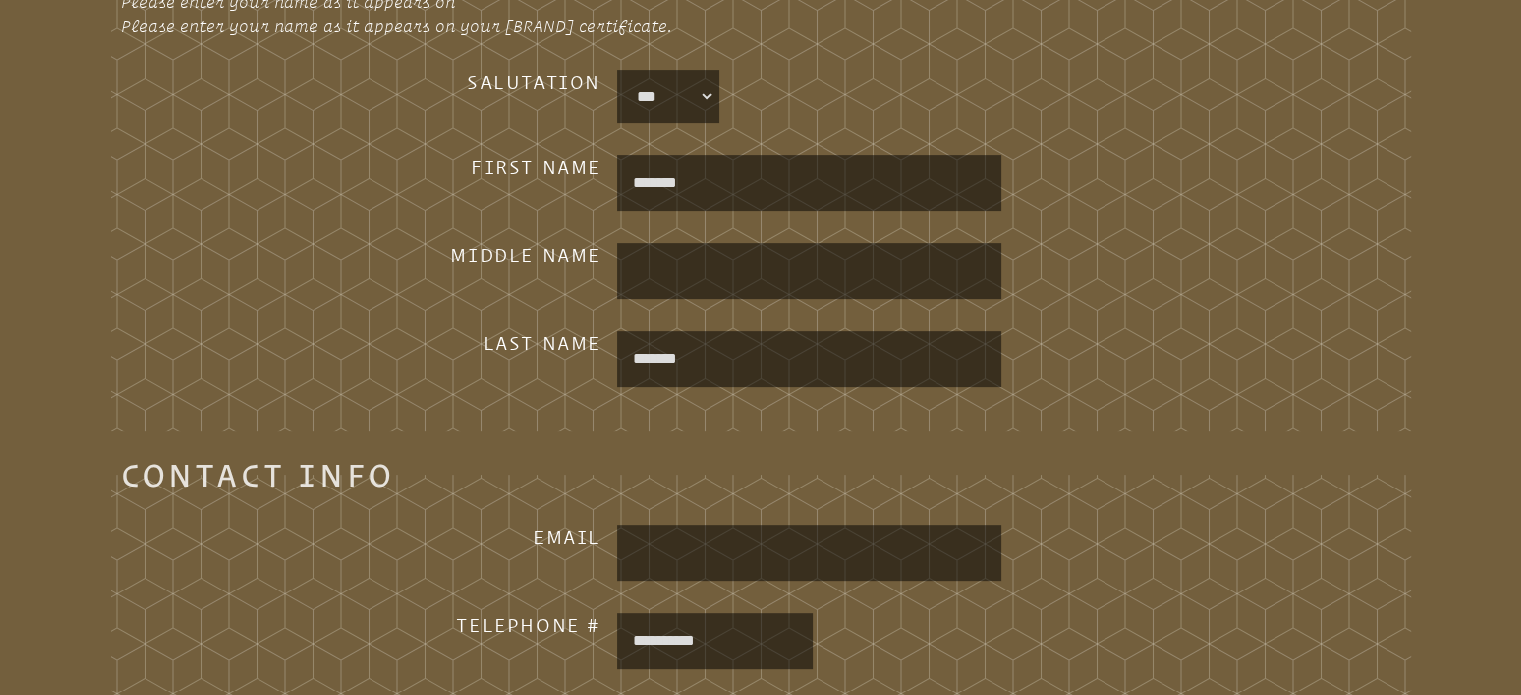 scroll, scrollTop: 736, scrollLeft: 0, axis: vertical 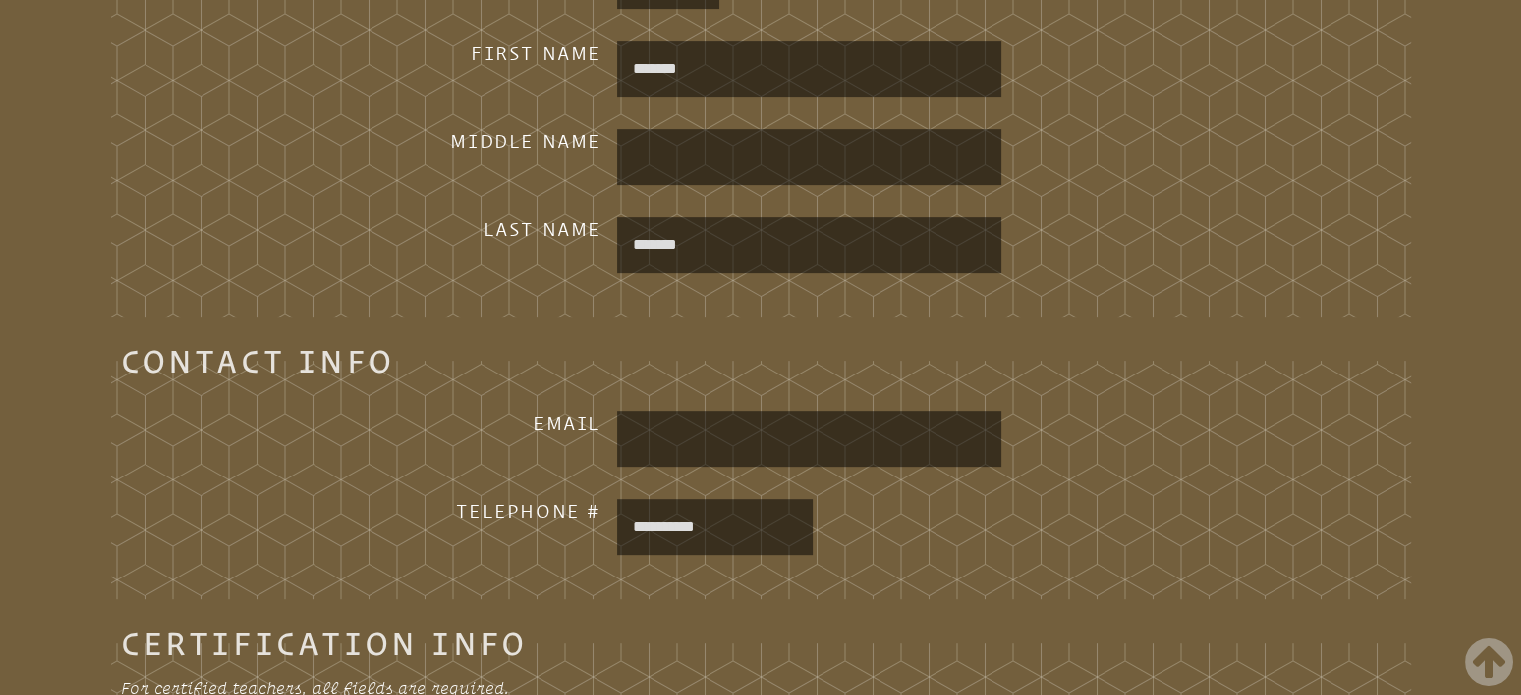 click at bounding box center (809, 439) 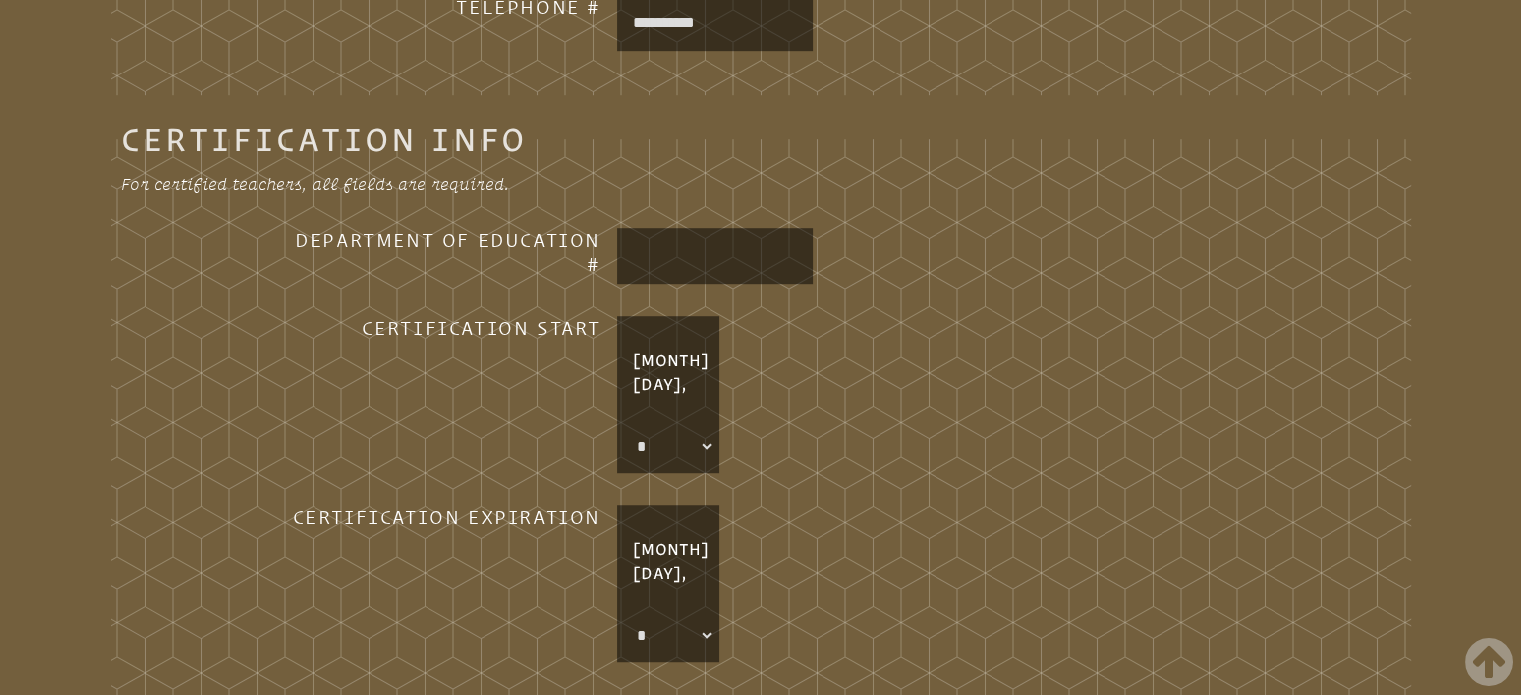 scroll, scrollTop: 1218, scrollLeft: 0, axis: vertical 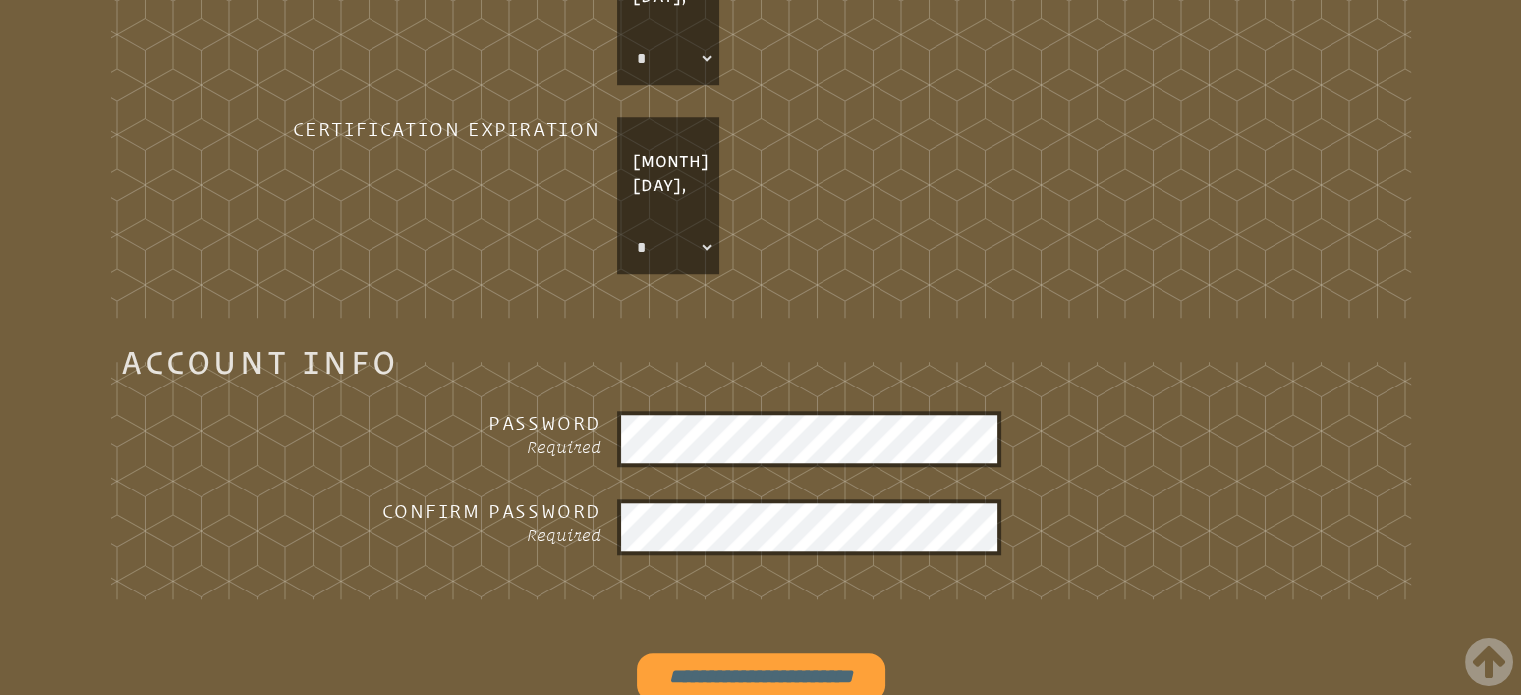 type on "**********" 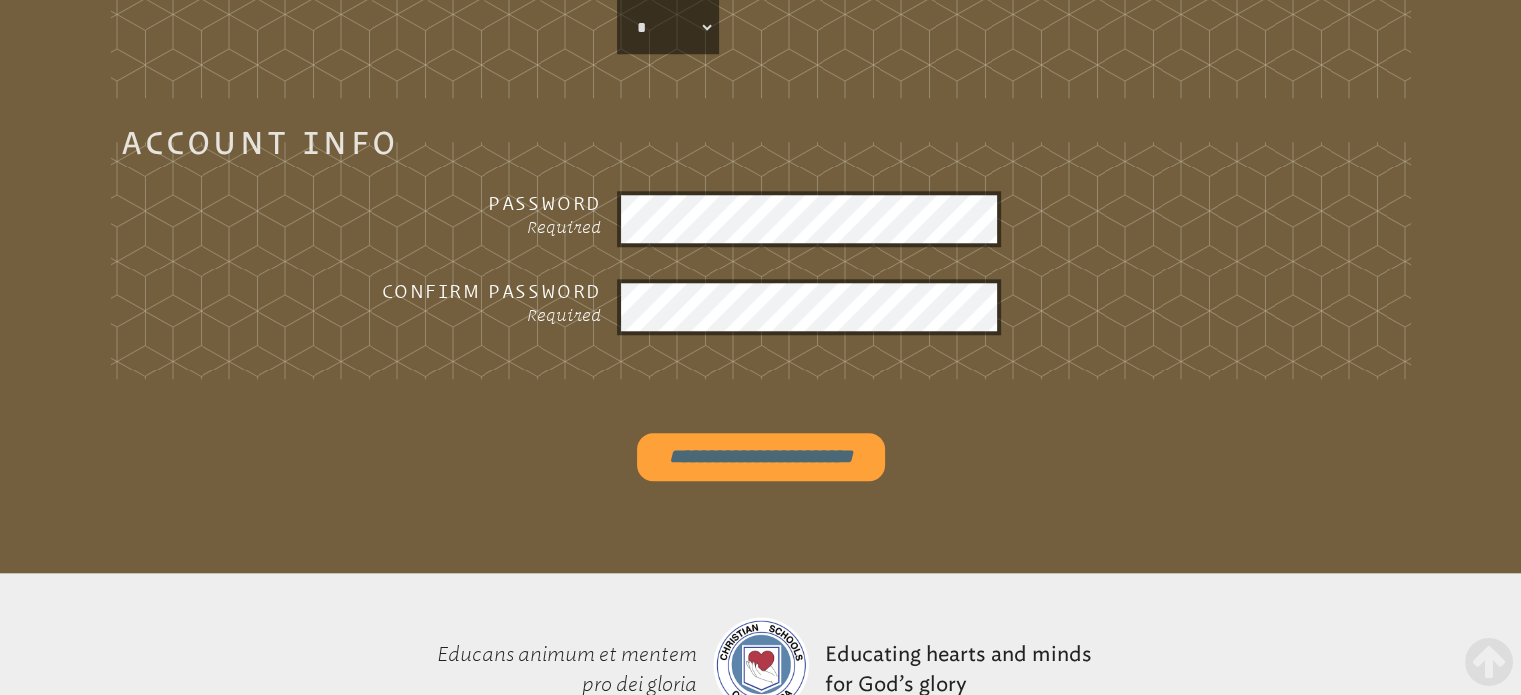 click on "**********" at bounding box center (761, 457) 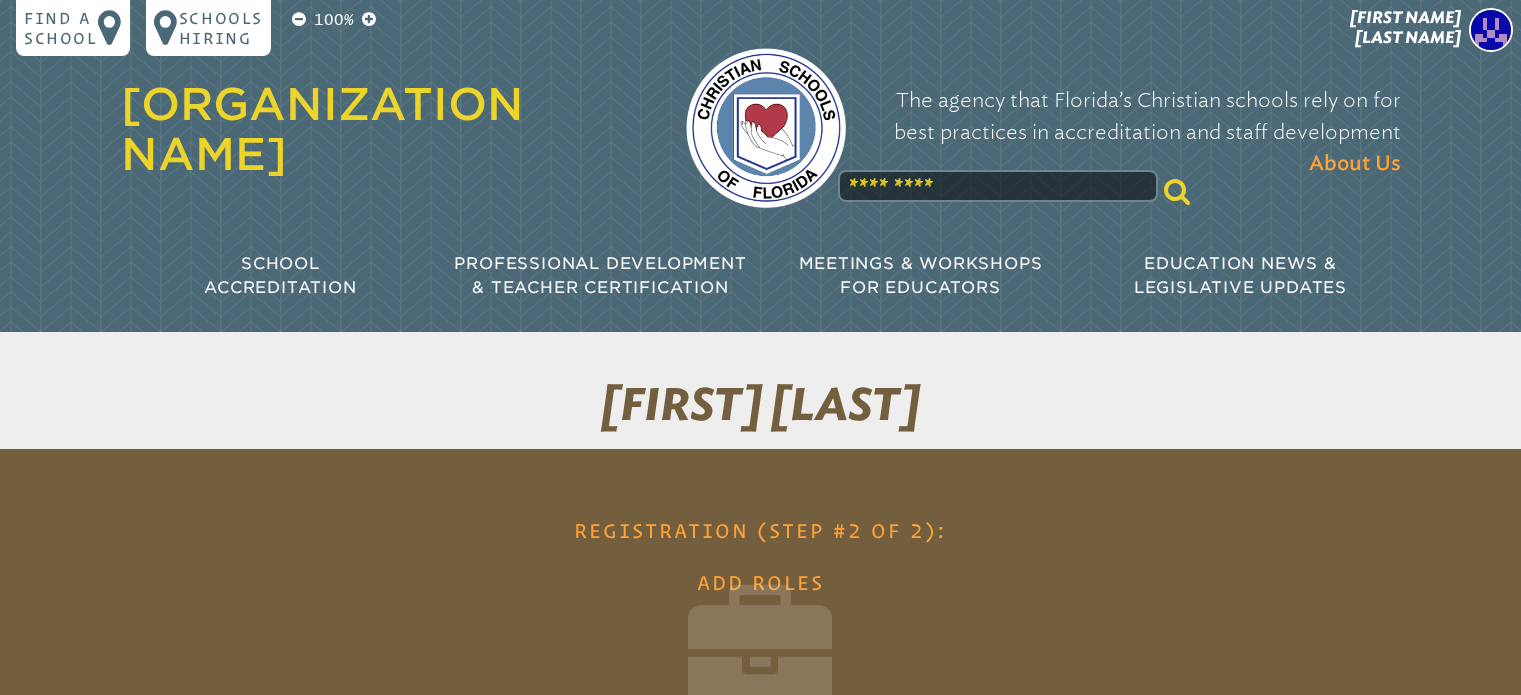 scroll, scrollTop: 0, scrollLeft: 0, axis: both 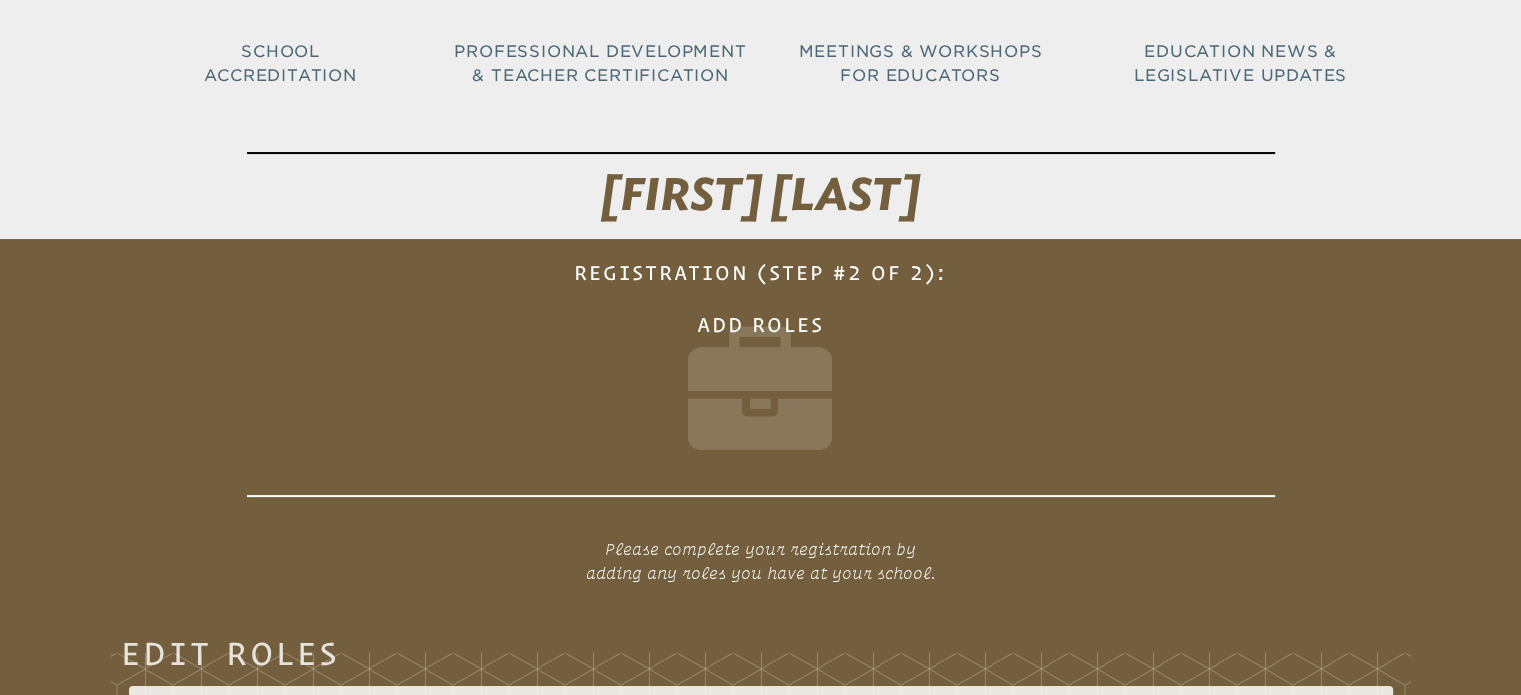 click on "Registration (Step #2 of 2): Add Roles
add-role" at bounding box center [761, 372] 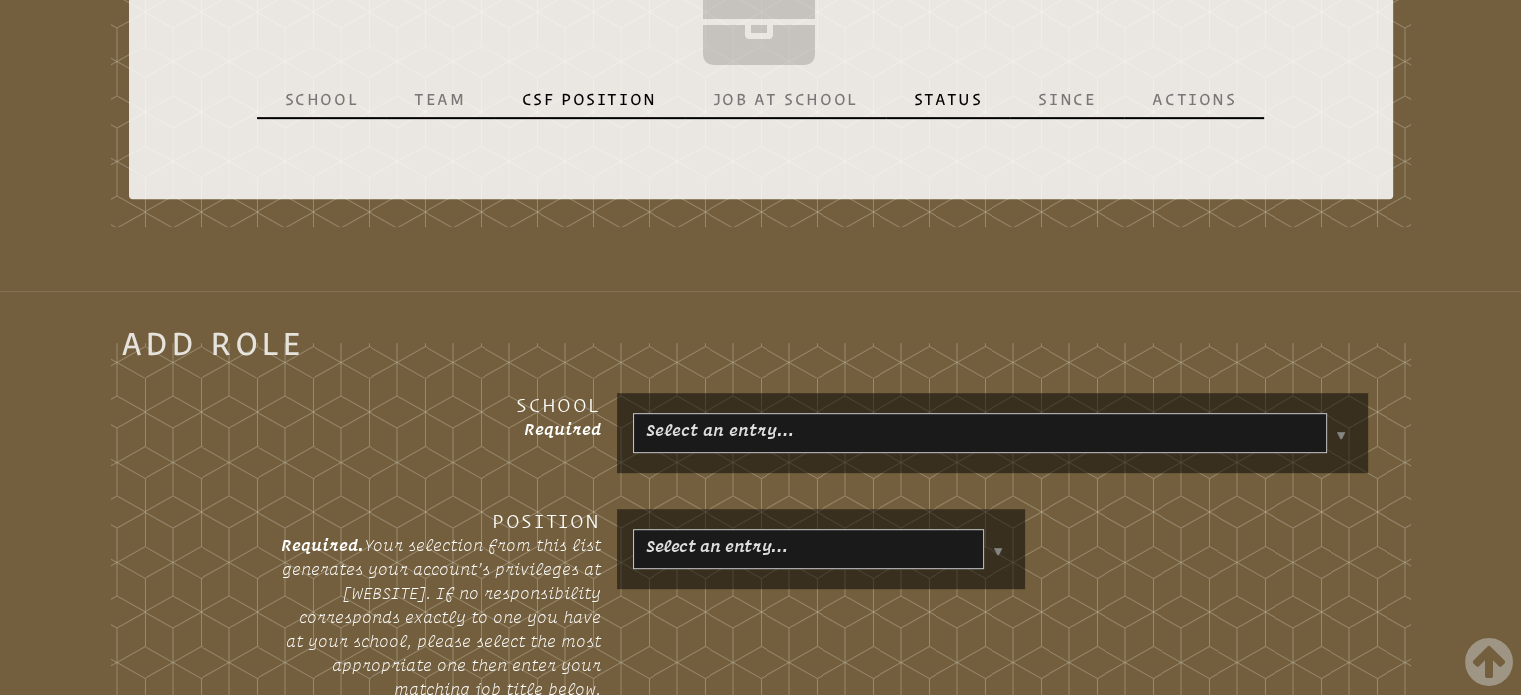 scroll, scrollTop: 946, scrollLeft: 0, axis: vertical 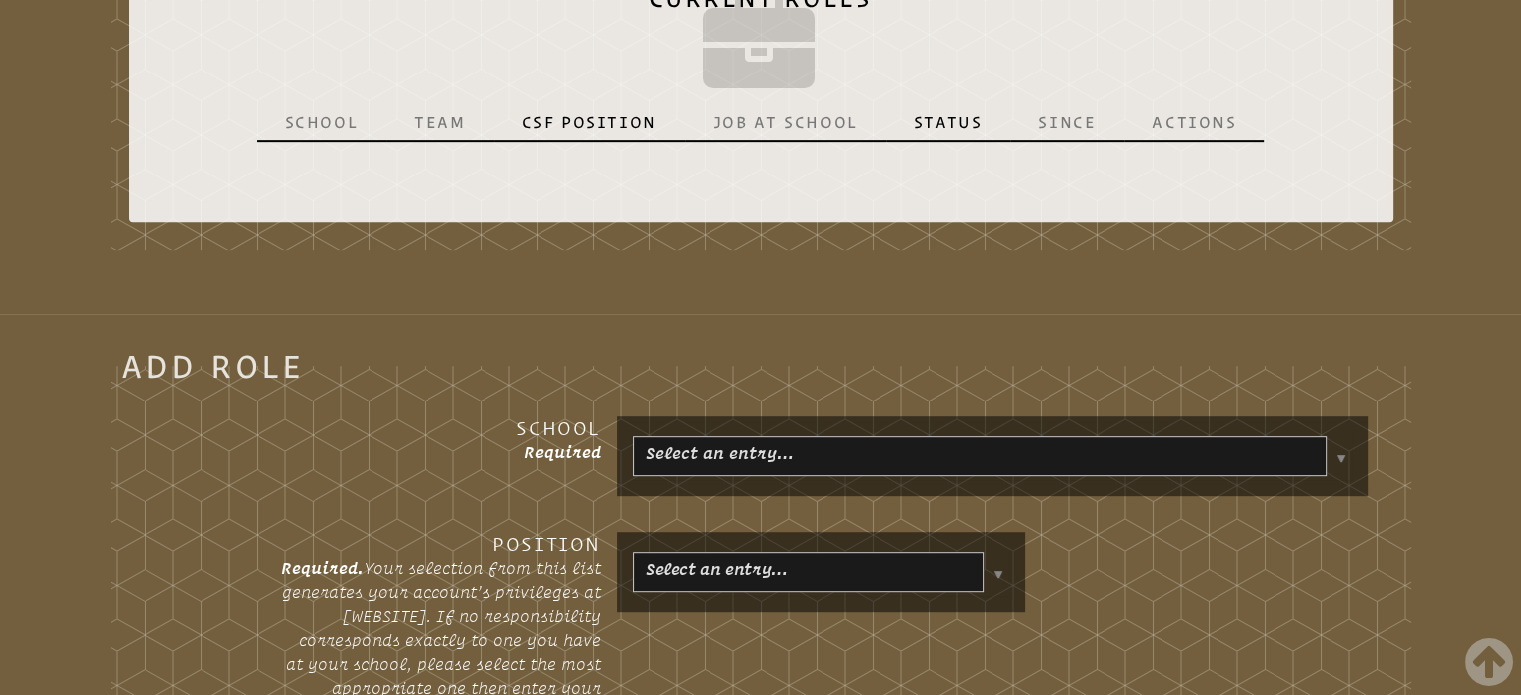 click on "Find a School
Key
Name
City
1 Bethany Christian School    Fort Lauderdale 33316 2 Bradenton Christian School    2   Main Campus Bradenton 34209 3 Preschool Bradenton 34209 4 Cambridge Christian School    5    1 Tampa 33614 5 Christ Church Academy     1 Vero Beach 32960 6 Christ Church Academy Vero Beach 32960 7 Church By the Sea School    Fort Lauderdale 33316 8 Cornerstone Academy    Cornerstone Academy: Gainesville 32606 9 Dunnellon Christian Academy    Dunnellon 34431 10 First Presbyterian Church of Orlando Weekday School    Orlando 32801 11 Geneva Classical Academy    Geneva Classical Academy: undefined Lakeland 33803 12 Grace Christian School of Ocala    Ocala 34480 13 Granada Presbyterian Day School    Granada Day School Miami 33134 14 Impact Christian Academy    32225 15" at bounding box center [760, 656] 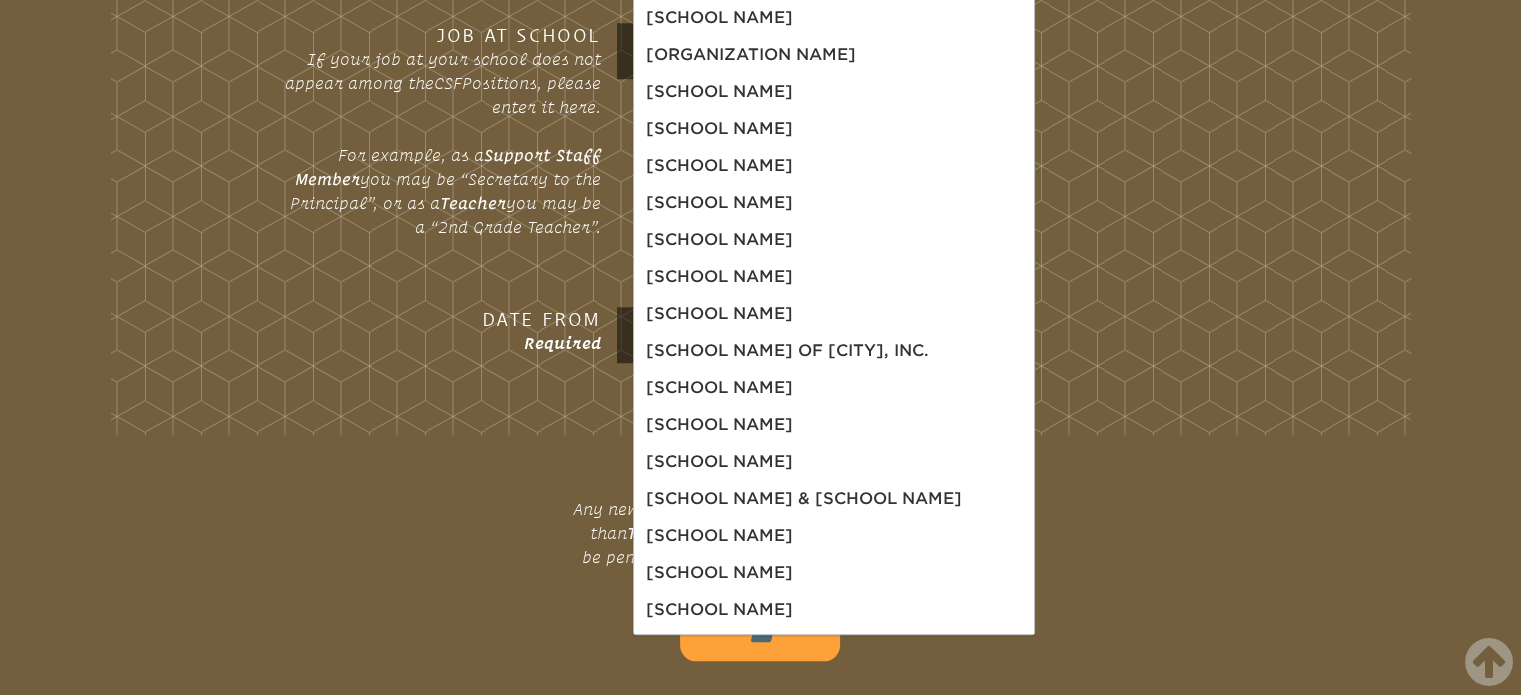 scroll, scrollTop: 1719, scrollLeft: 0, axis: vertical 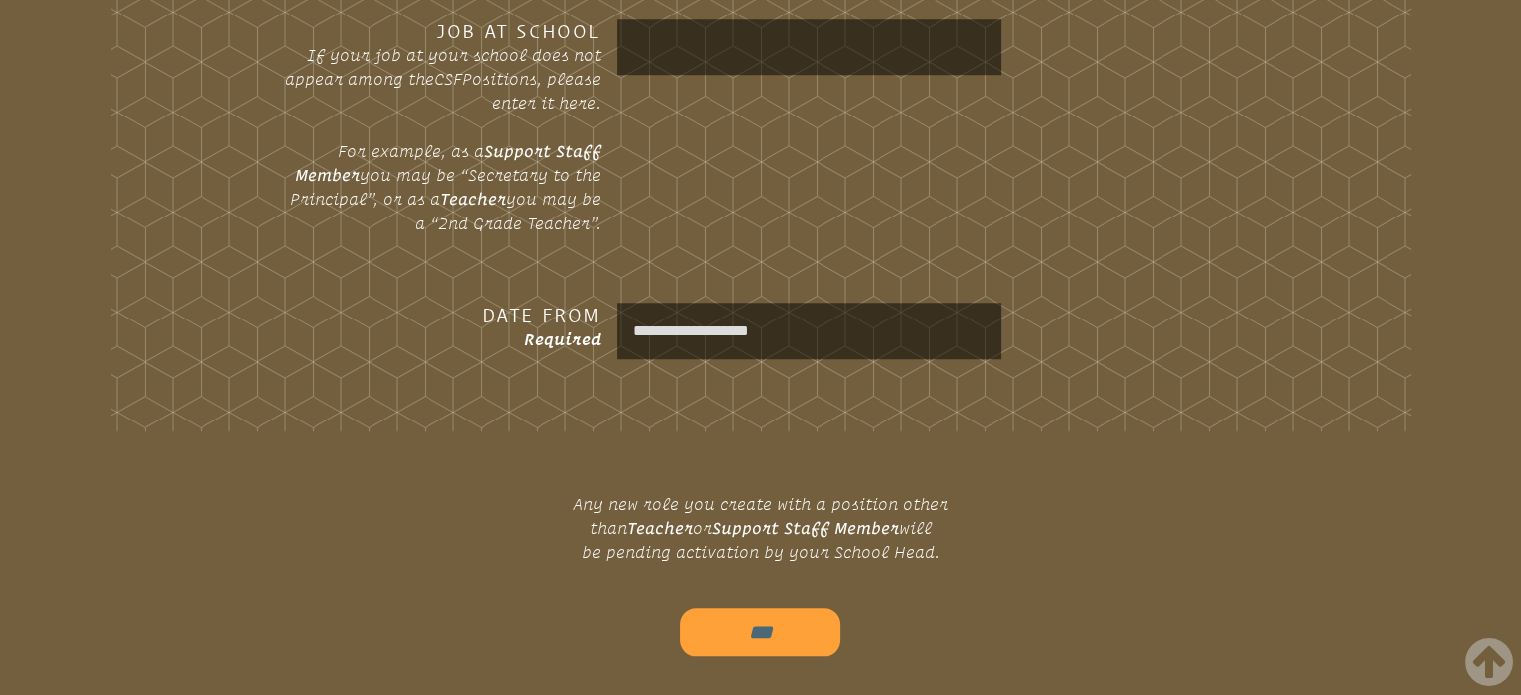 click on "Find a School
Key
Name
City
1 Bethany Christian School    Fort Lauderdale 33316 2 Bradenton Christian School    2   Main Campus Bradenton 34209 3 Preschool Bradenton 34209 4 Cambridge Christian School    5    1 Tampa 33614 5 Christ Church Academy     1 Vero Beach 32960 6 Christ Church Academy Vero Beach 32960 7 Church By the Sea School    Fort Lauderdale 33316 8 Cornerstone Academy    Cornerstone Academy: Gainesville 32606 9 Dunnellon Christian Academy    Dunnellon 34431 10 First Presbyterian Church of Orlando Weekday School    Orlando 32801 11 Geneva Classical Academy    Geneva Classical Academy: undefined Lakeland 33803 12 Grace Christian School of Ocala    Ocala 34480 13 Granada Presbyterian Day School    Granada Day School Miami 33134 14 Impact Christian Academy    32225 15" at bounding box center [760, -117] 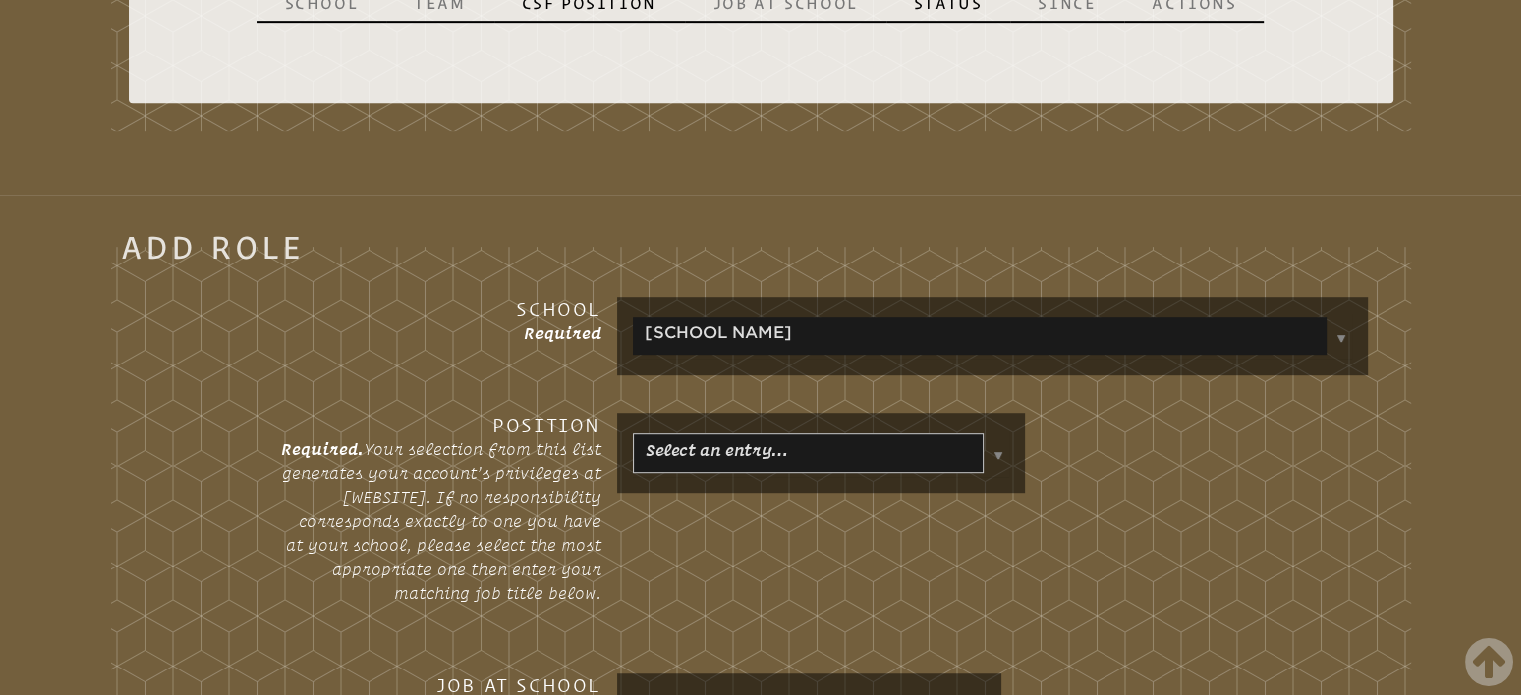 click on "Find a School
Key
Name
City
1 Bethany Christian School    Fort Lauderdale 33316 2 Bradenton Christian School    2   Main Campus Bradenton 34209 3 Preschool Bradenton 34209 4 Cambridge Christian School    5    1 Tampa 33614 5 Christ Church Academy     1 Vero Beach 32960 6 Christ Church Academy Vero Beach 32960 7 Church By the Sea School    Fort Lauderdale 33316 8 Cornerstone Academy    Cornerstone Academy: Gainesville 32606 9 Dunnellon Christian Academy    Dunnellon 34431 10 First Presbyterian Church of Orlando Weekday School    Orlando 32801 11 Geneva Classical Academy    Geneva Classical Academy: undefined Lakeland 33803 12 Grace Christian School of Ocala    Ocala 34480 13 Granada Presbyterian Day School    Granada Day School Miami 33134 14 Impact Christian Academy    32225 15" at bounding box center (760, 537) 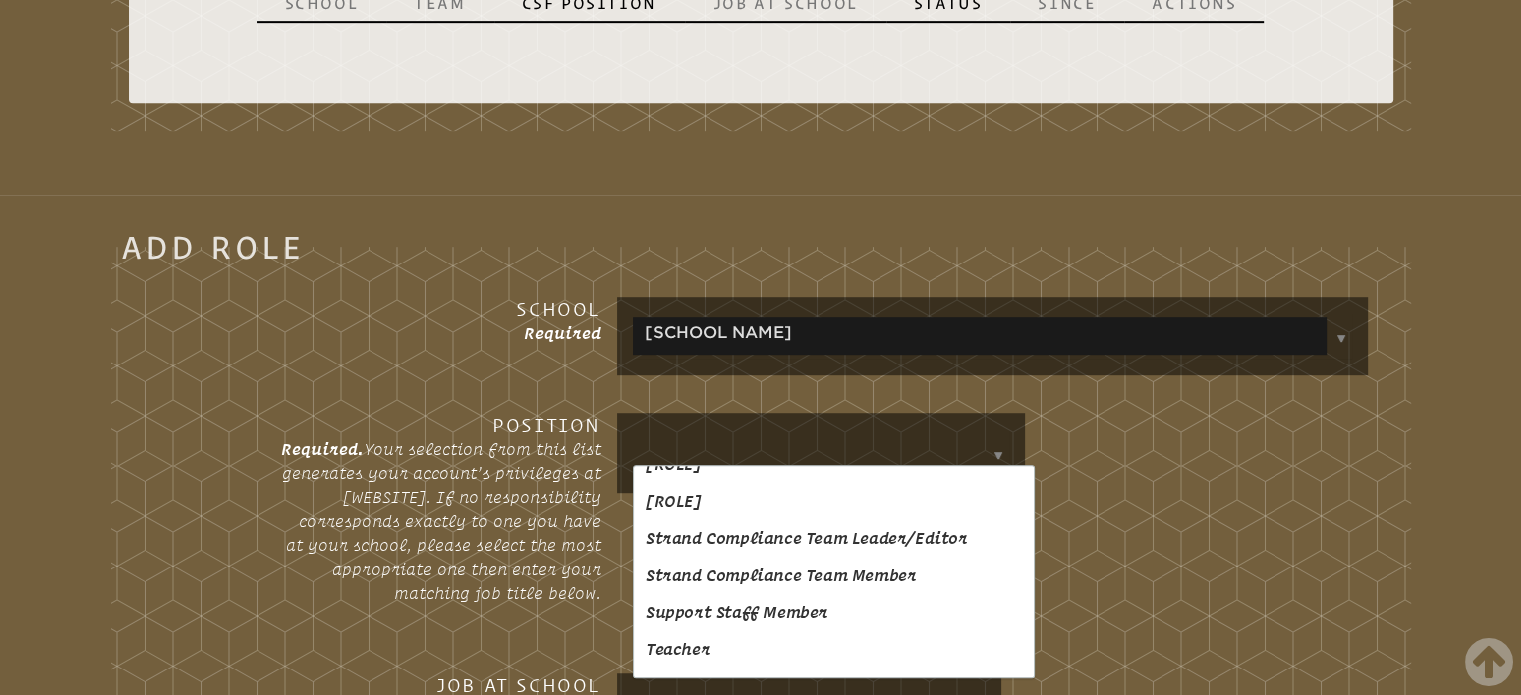 scroll, scrollTop: 1381, scrollLeft: 0, axis: vertical 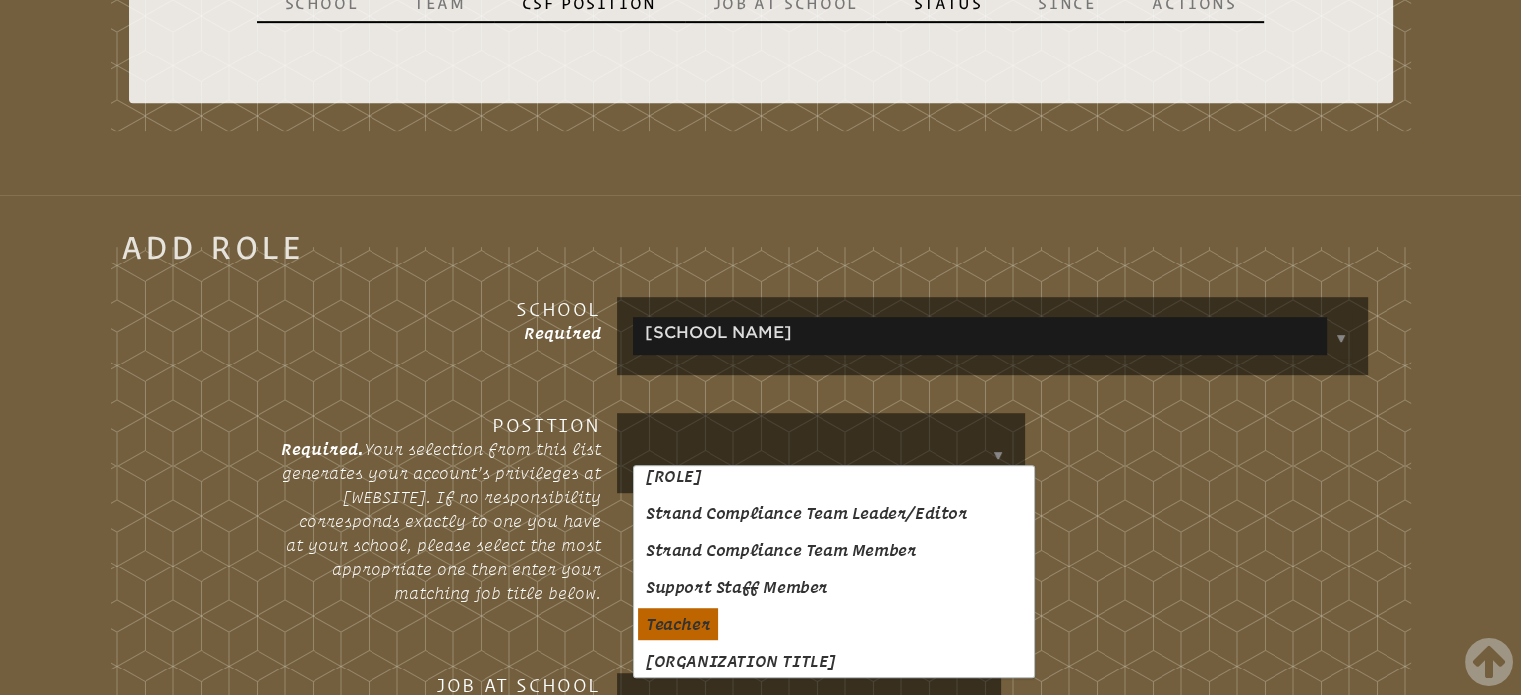 click on "Find a School
Key
Name
City
1 Bethany Christian School    Fort Lauderdale 33316 2 Bradenton Christian School    2   Main Campus Bradenton 34209 3 Preschool Bradenton 34209 4 Cambridge Christian School    5    1 Tampa 33614 5 Christ Church Academy     1 Vero Beach 32960 6 Christ Church Academy Vero Beach 32960 7 Church By the Sea School    Fort Lauderdale 33316 8 Cornerstone Academy    Cornerstone Academy: Gainesville 32606 9 Dunnellon Christian Academy    Dunnellon 34431 10 First Presbyterian Church of Orlando Weekday School    Orlando 32801 11 Geneva Classical Academy    Geneva Classical Academy: undefined Lakeland 33803 12 Grace Christian School of Ocala    Ocala 34480 13 Granada Presbyterian Day School    Granada Day School Miami 33134 14 Impact Christian Academy    32225 15" at bounding box center (760, 537) 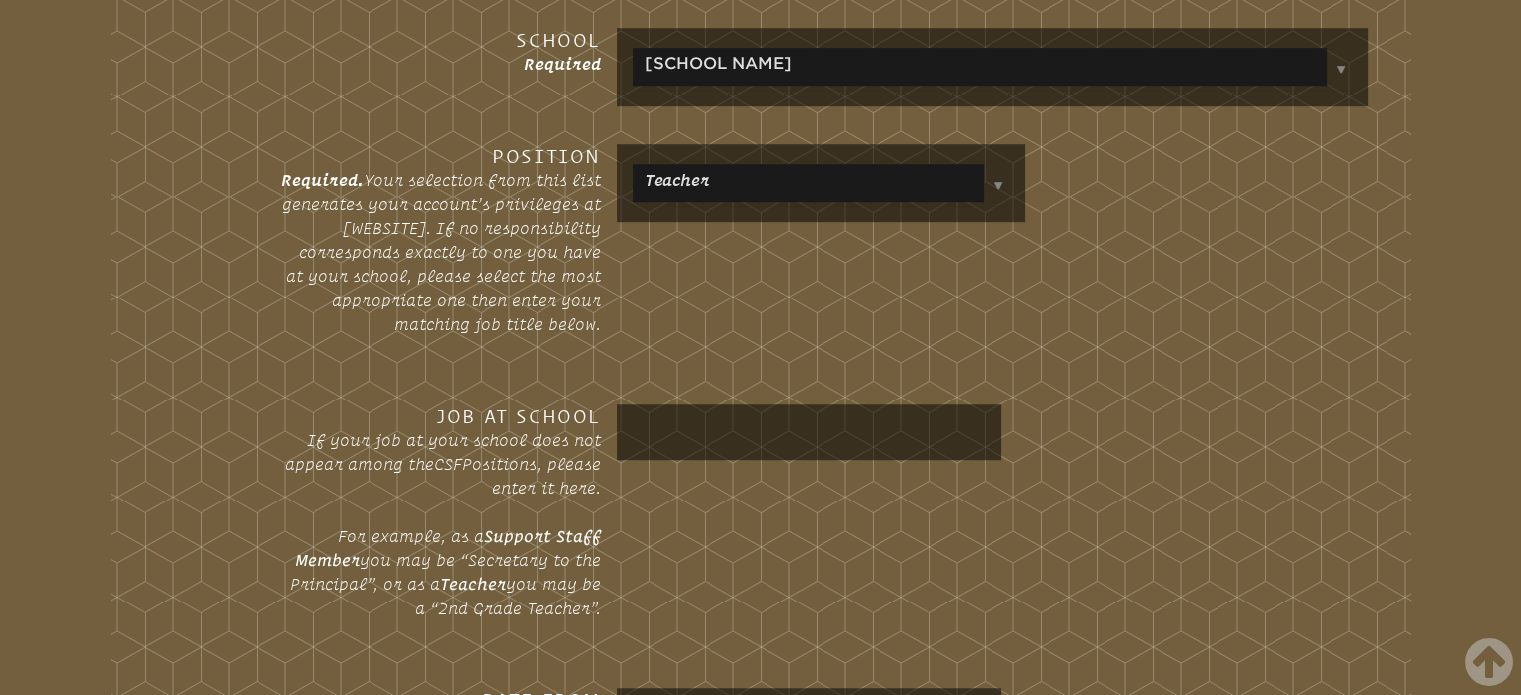 scroll, scrollTop: 1345, scrollLeft: 0, axis: vertical 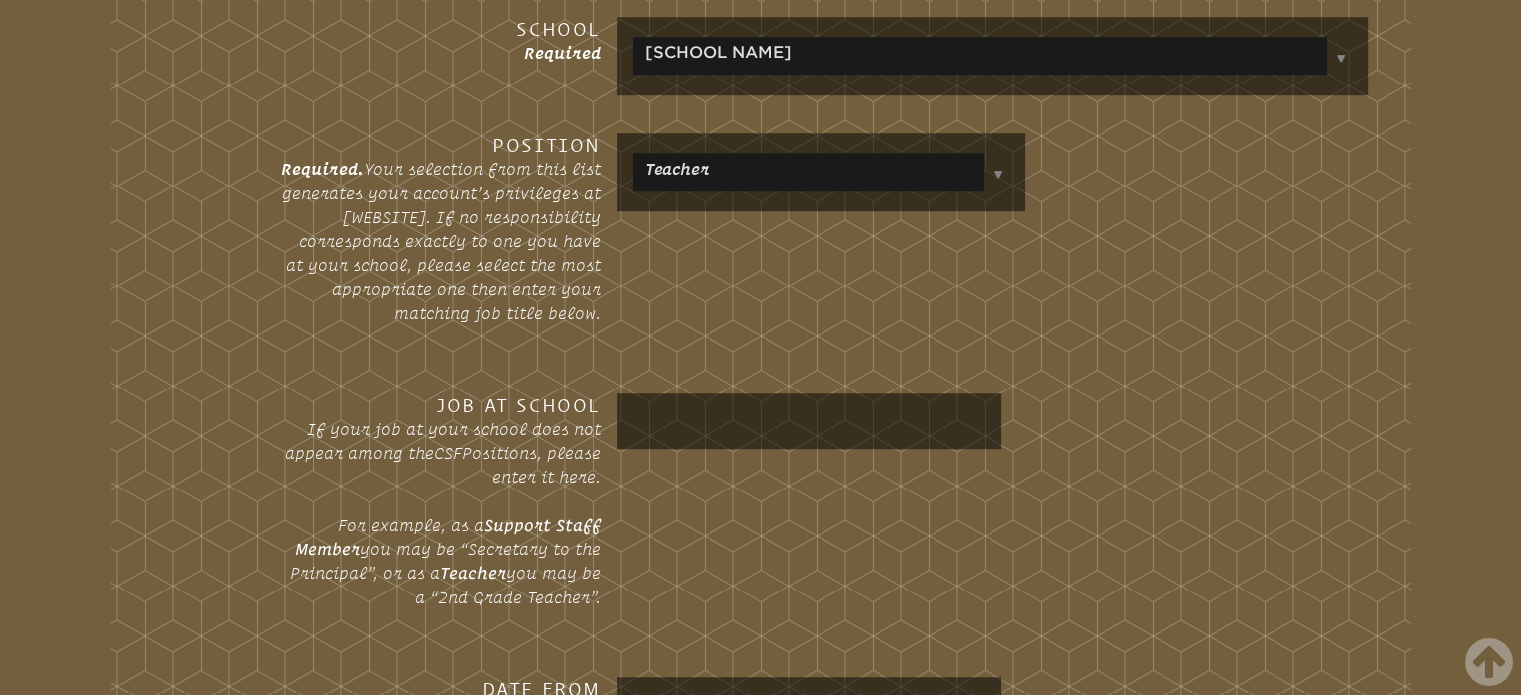 click at bounding box center [809, 421] 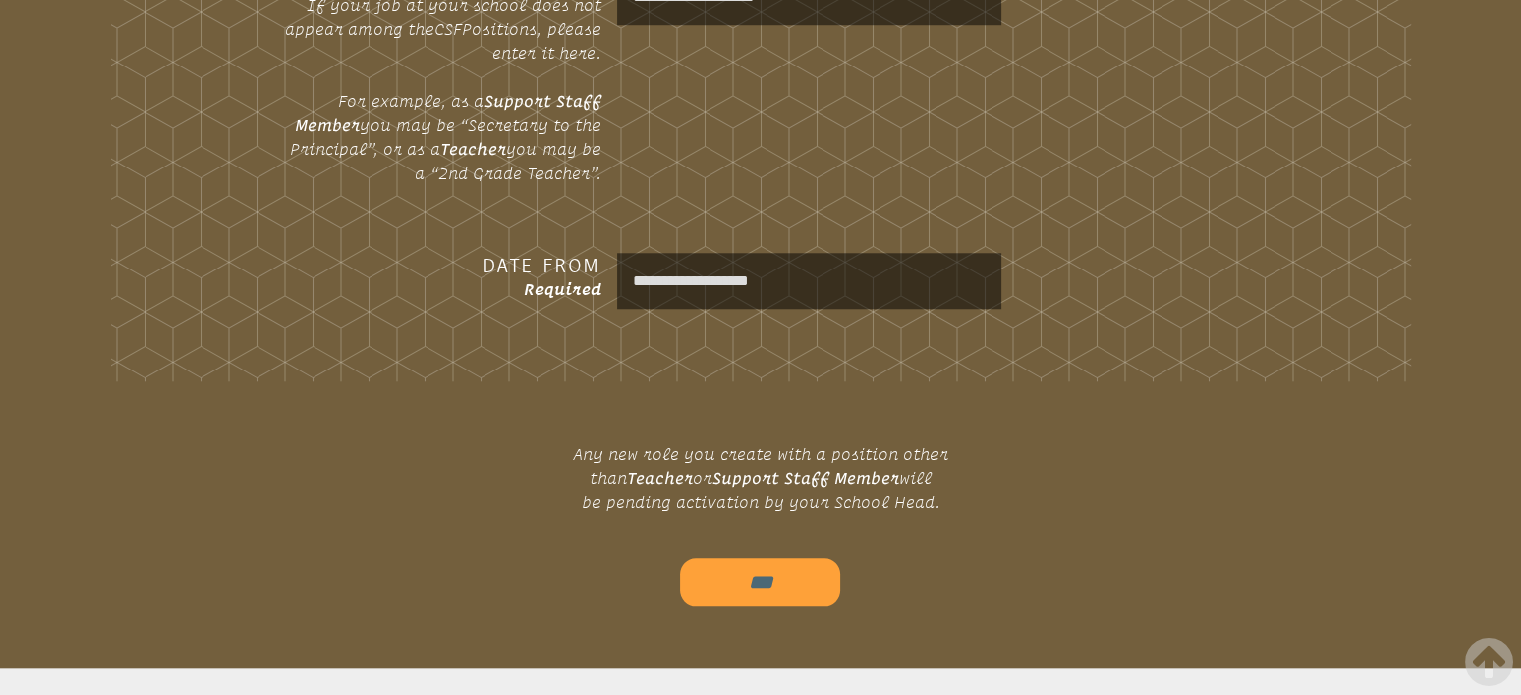 scroll, scrollTop: 1776, scrollLeft: 0, axis: vertical 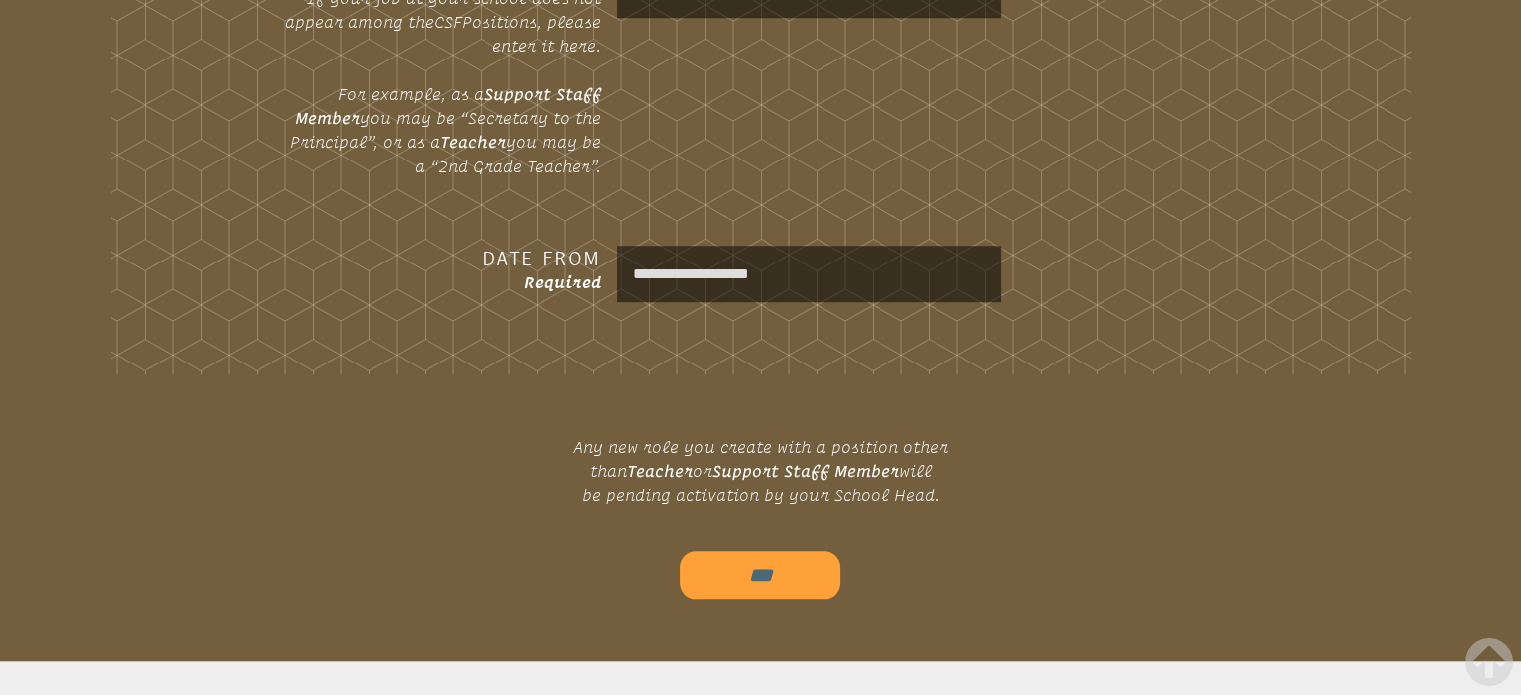 type on "**********" 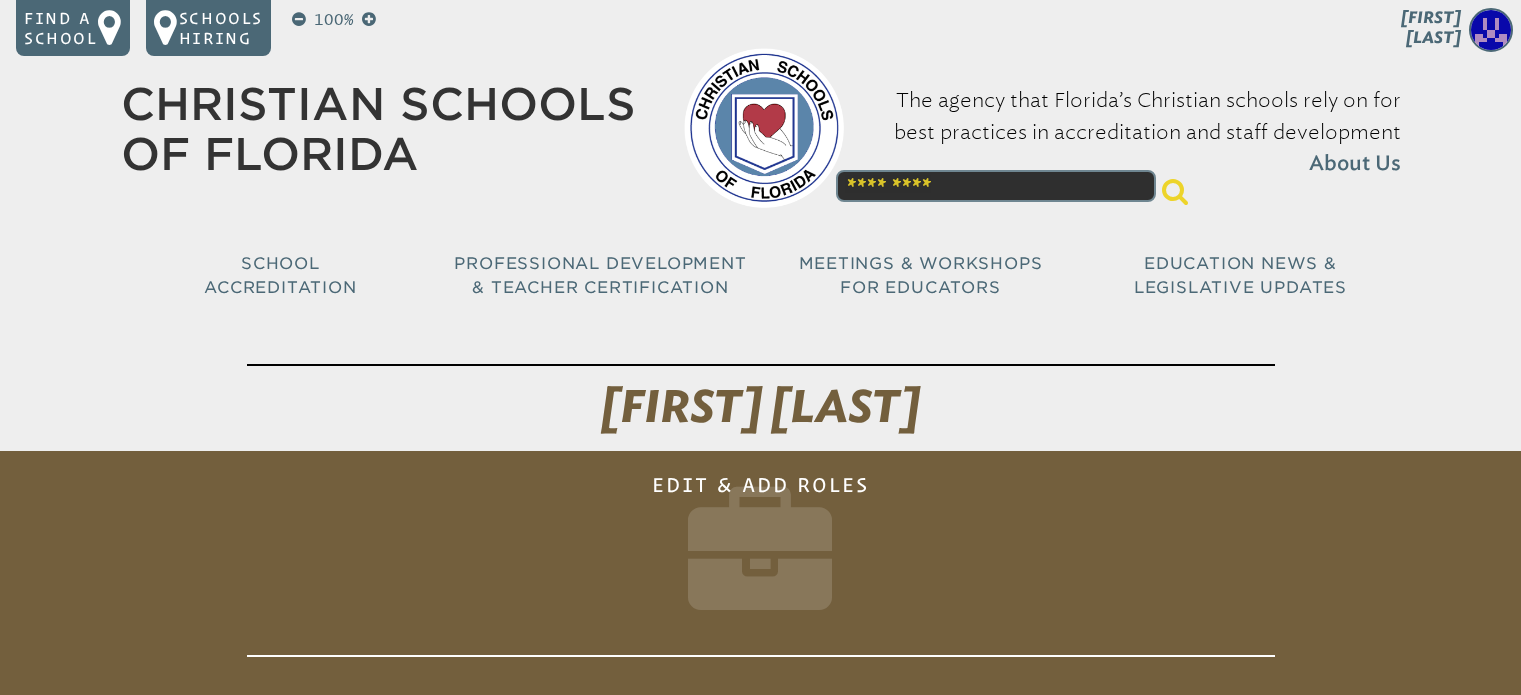 scroll, scrollTop: 0, scrollLeft: 0, axis: both 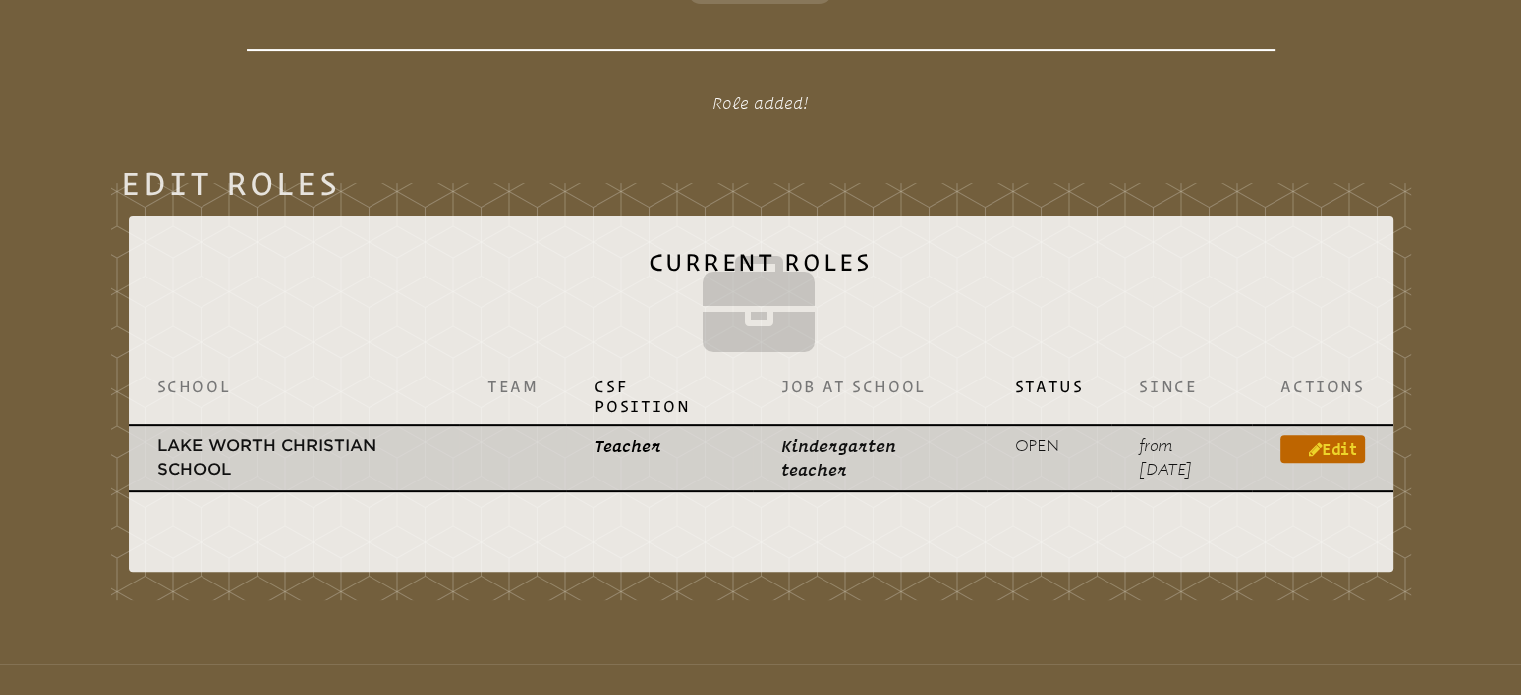 click on "Edit" at bounding box center (1322, 449) 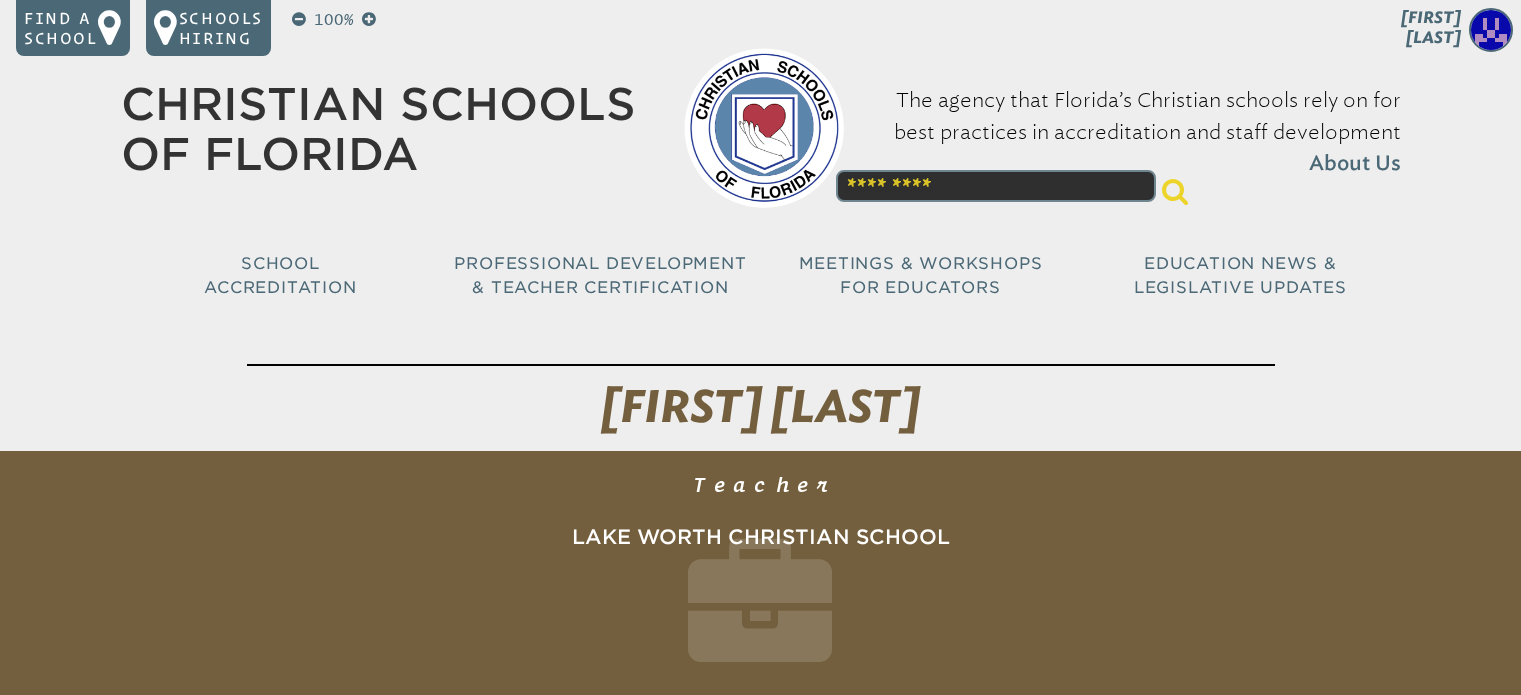scroll, scrollTop: 0, scrollLeft: 0, axis: both 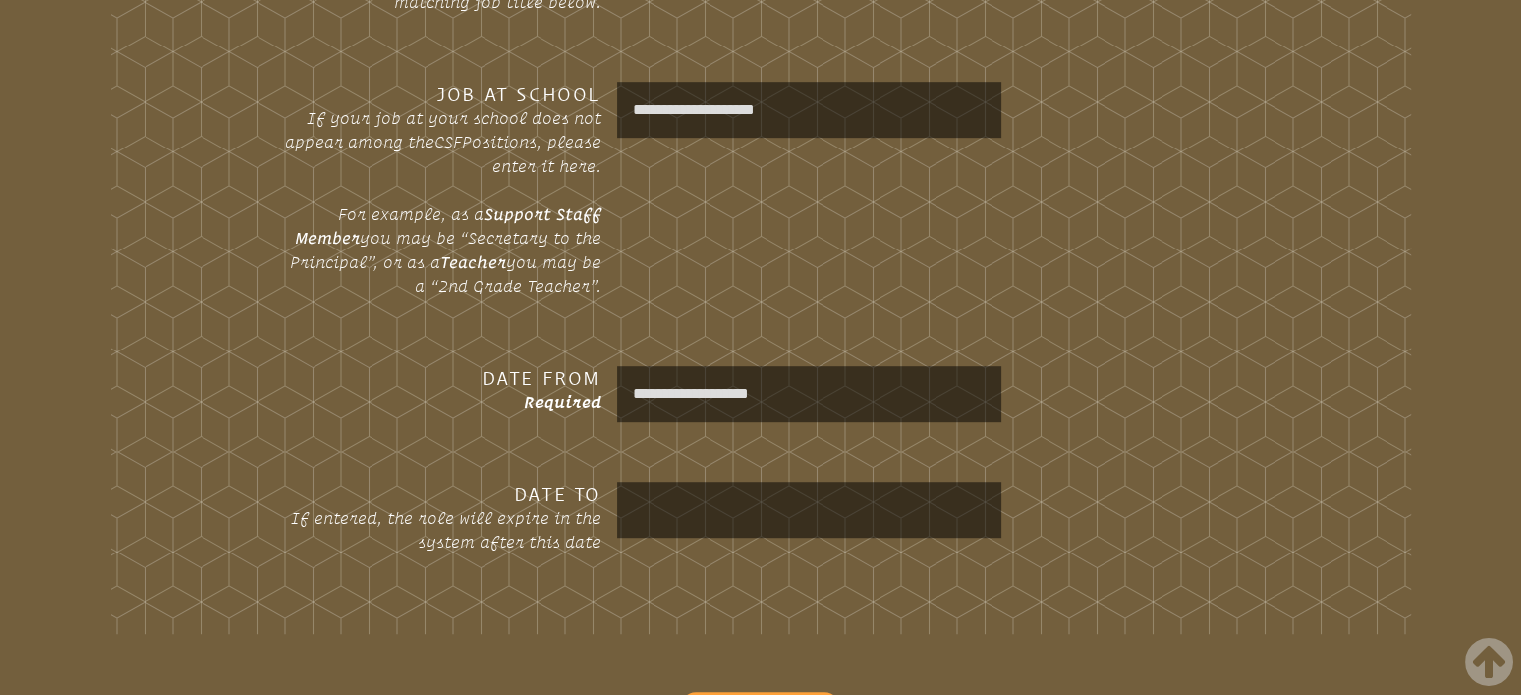click on "**********" at bounding box center [809, 394] 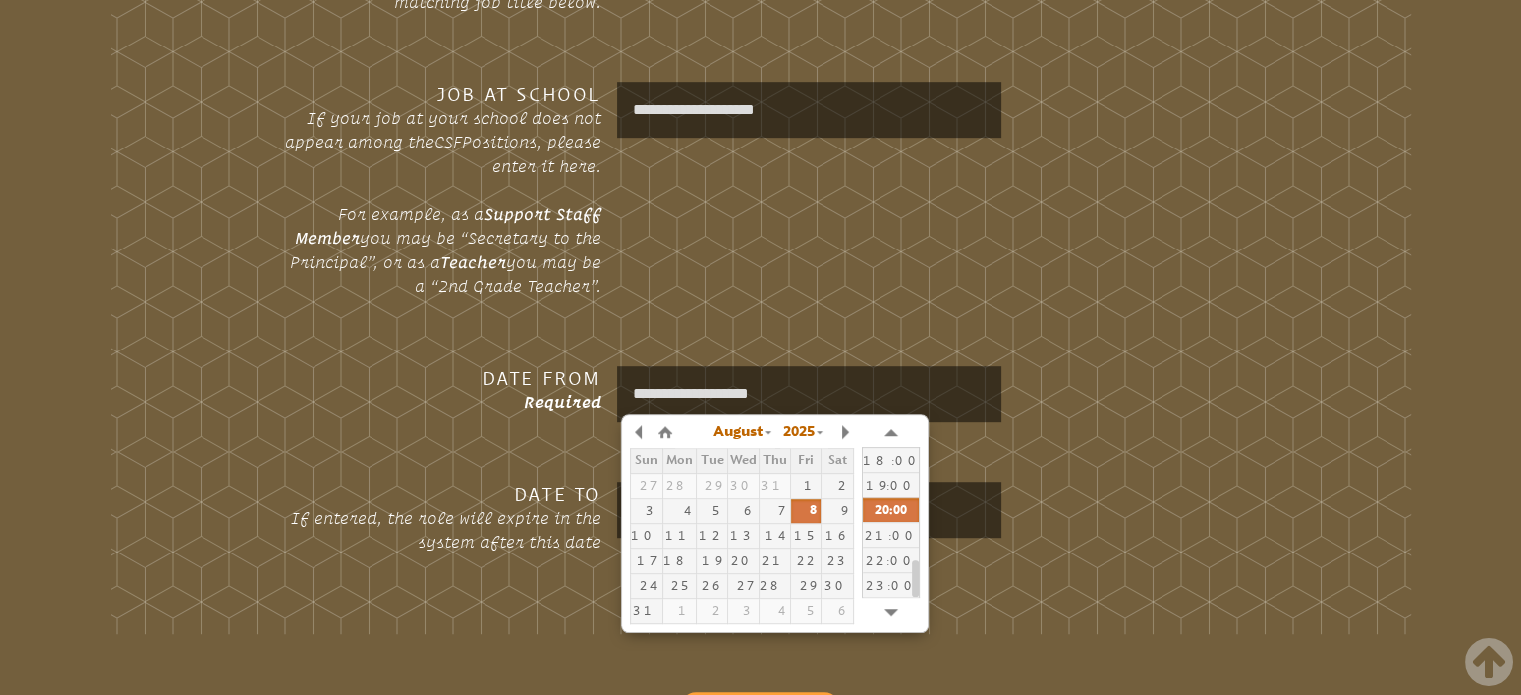 click on "**********" at bounding box center [809, 394] 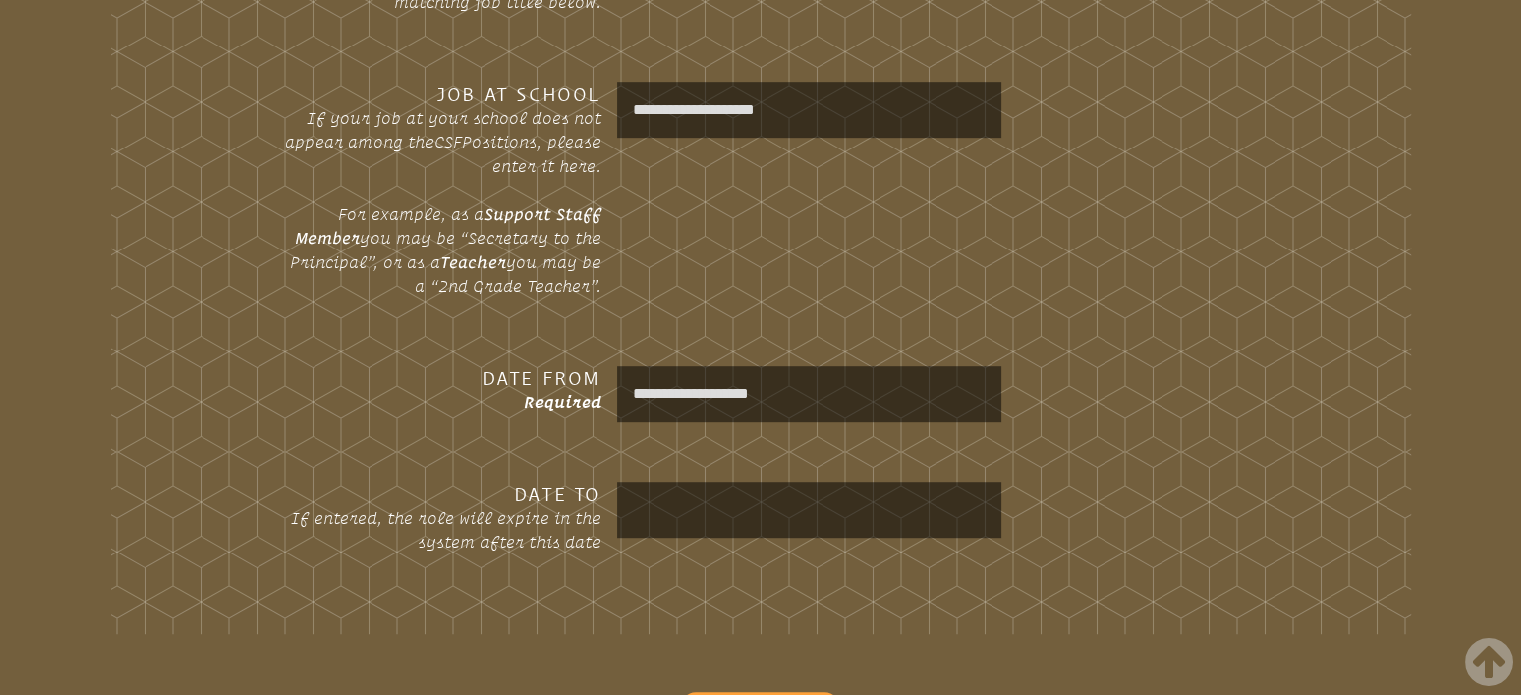 click on "**********" at bounding box center [809, 394] 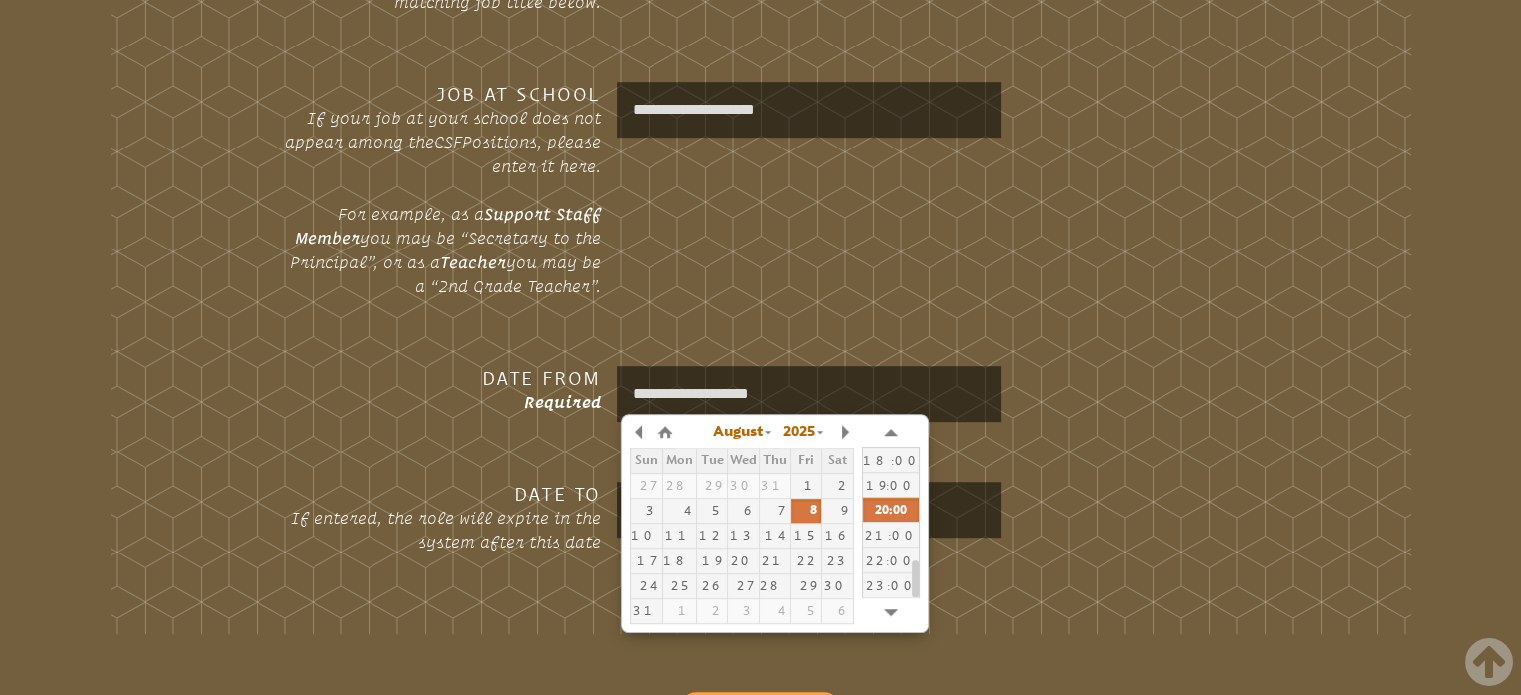 click on "**********" at bounding box center [809, 394] 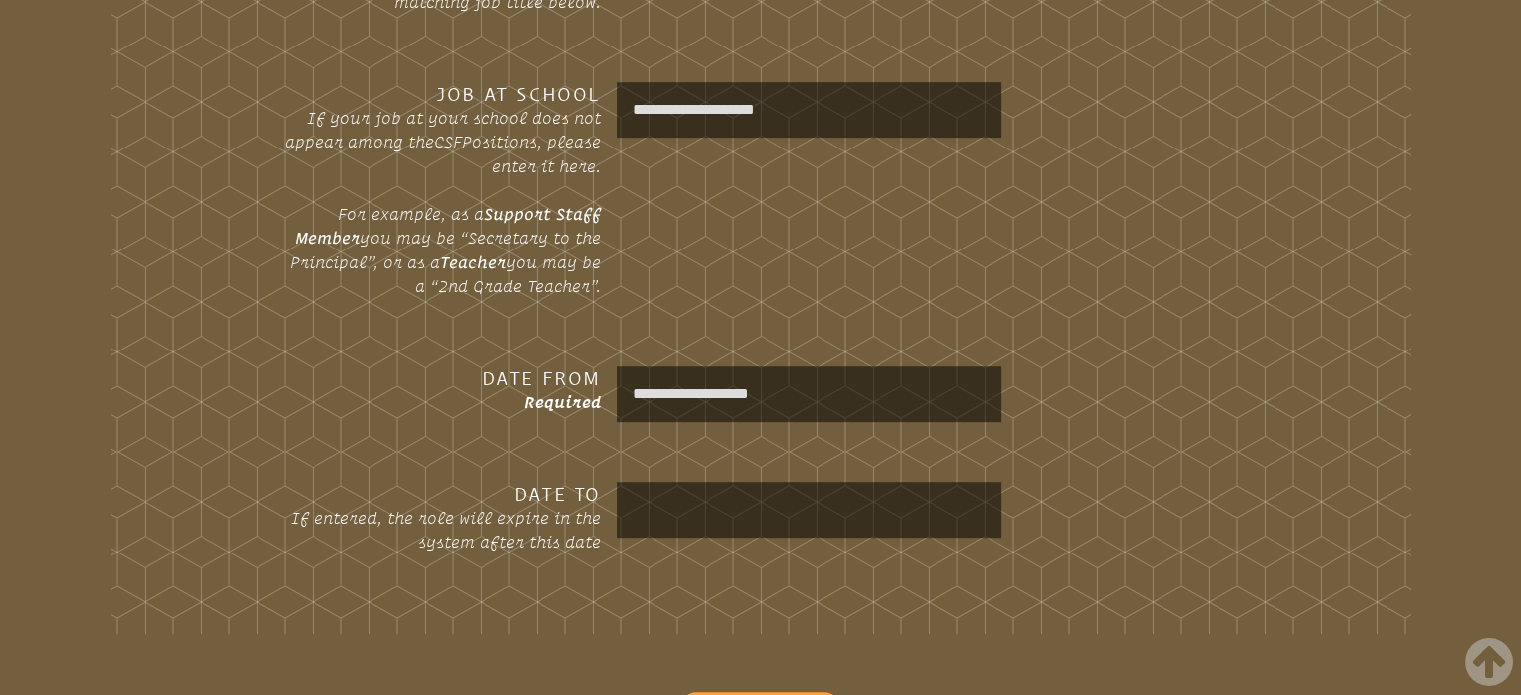 click on "**********" at bounding box center (809, 394) 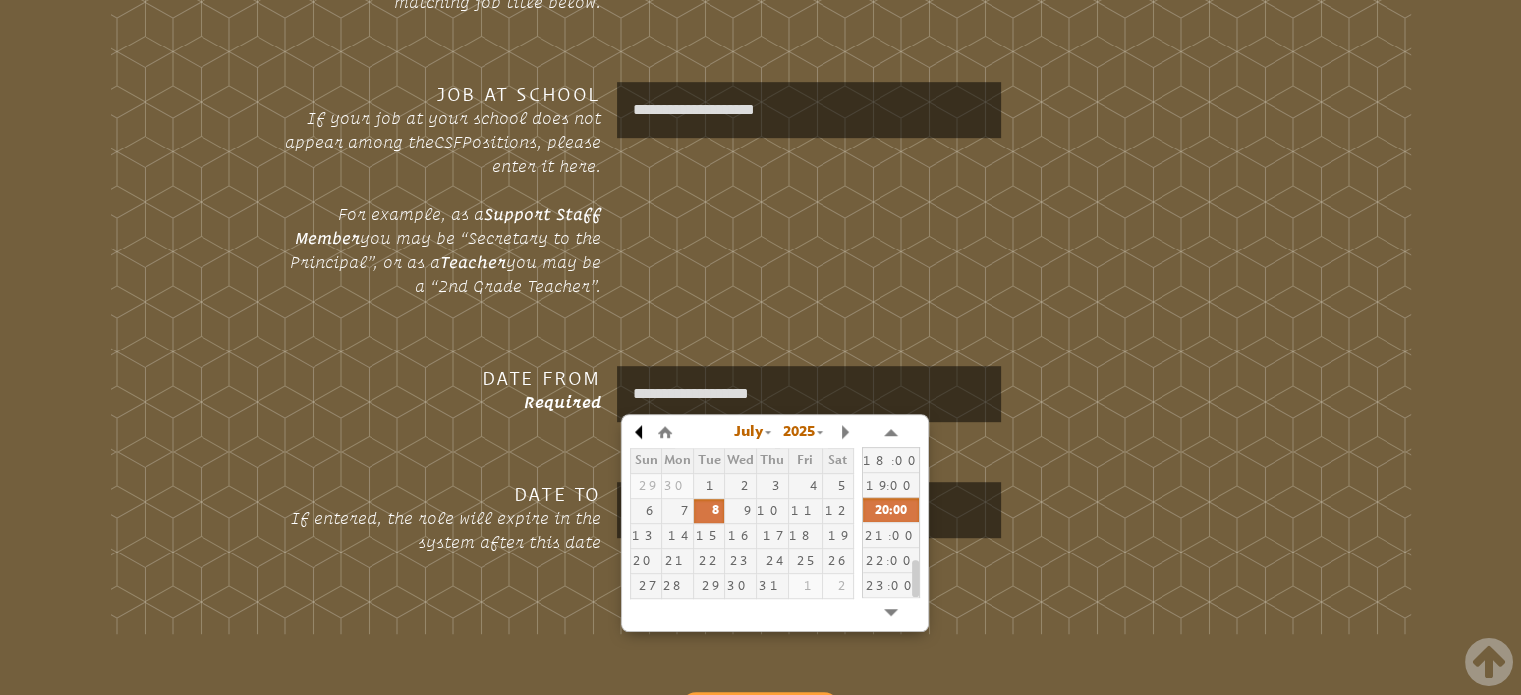 click at bounding box center (640, 432) 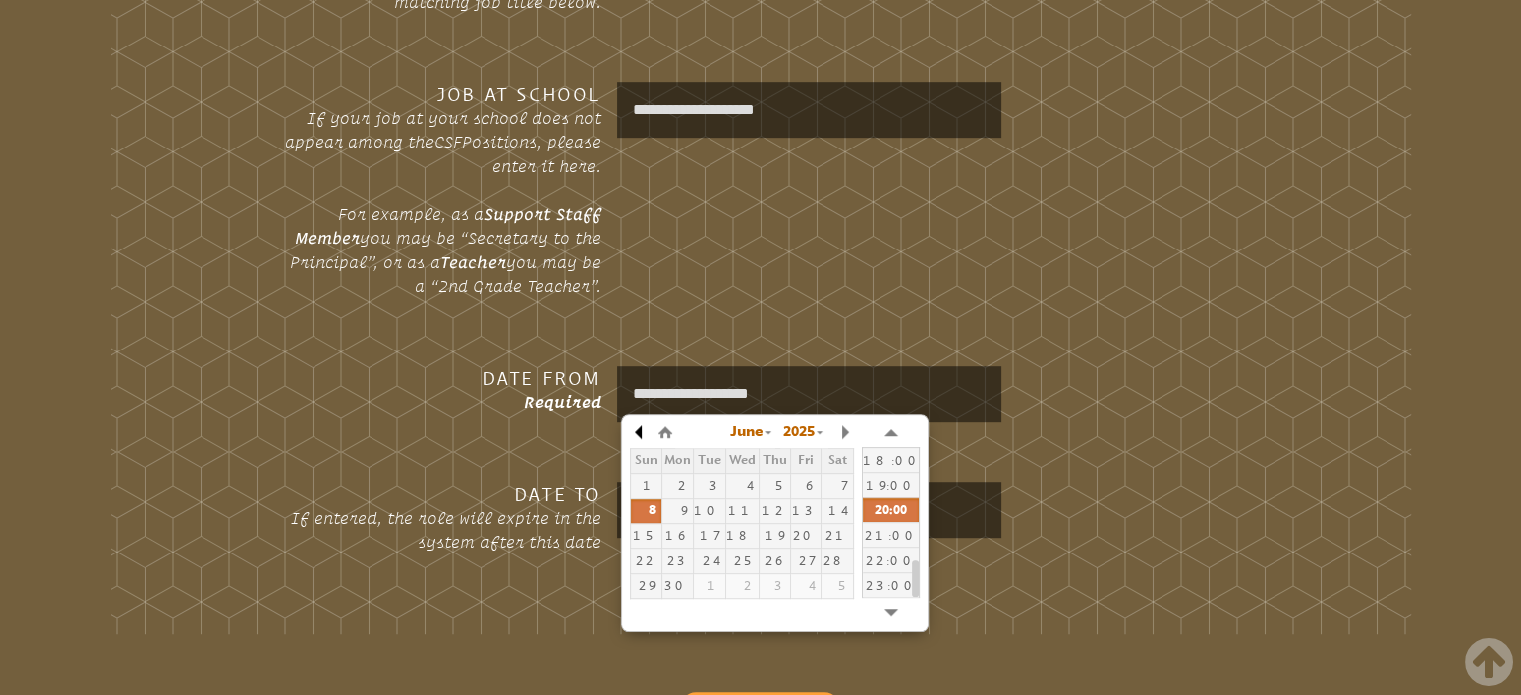 click at bounding box center [640, 432] 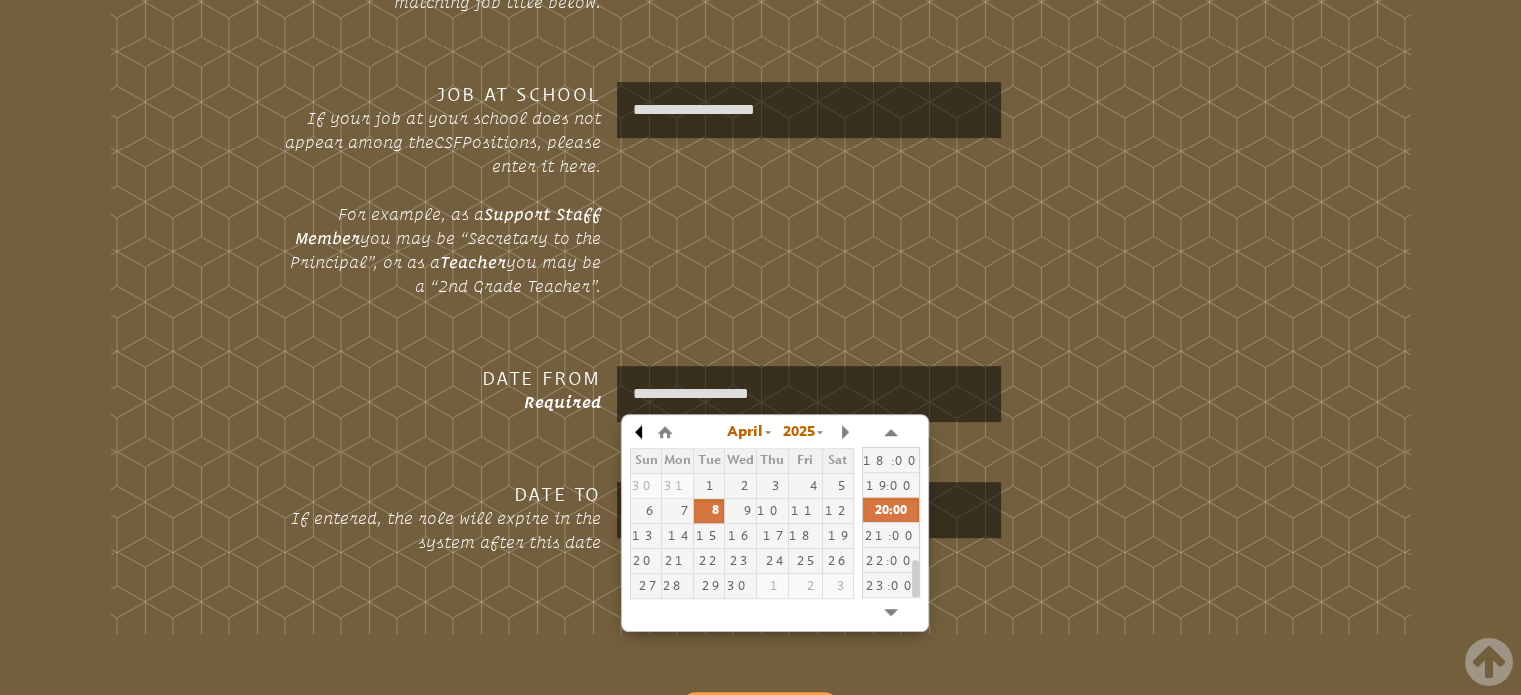 click at bounding box center [640, 432] 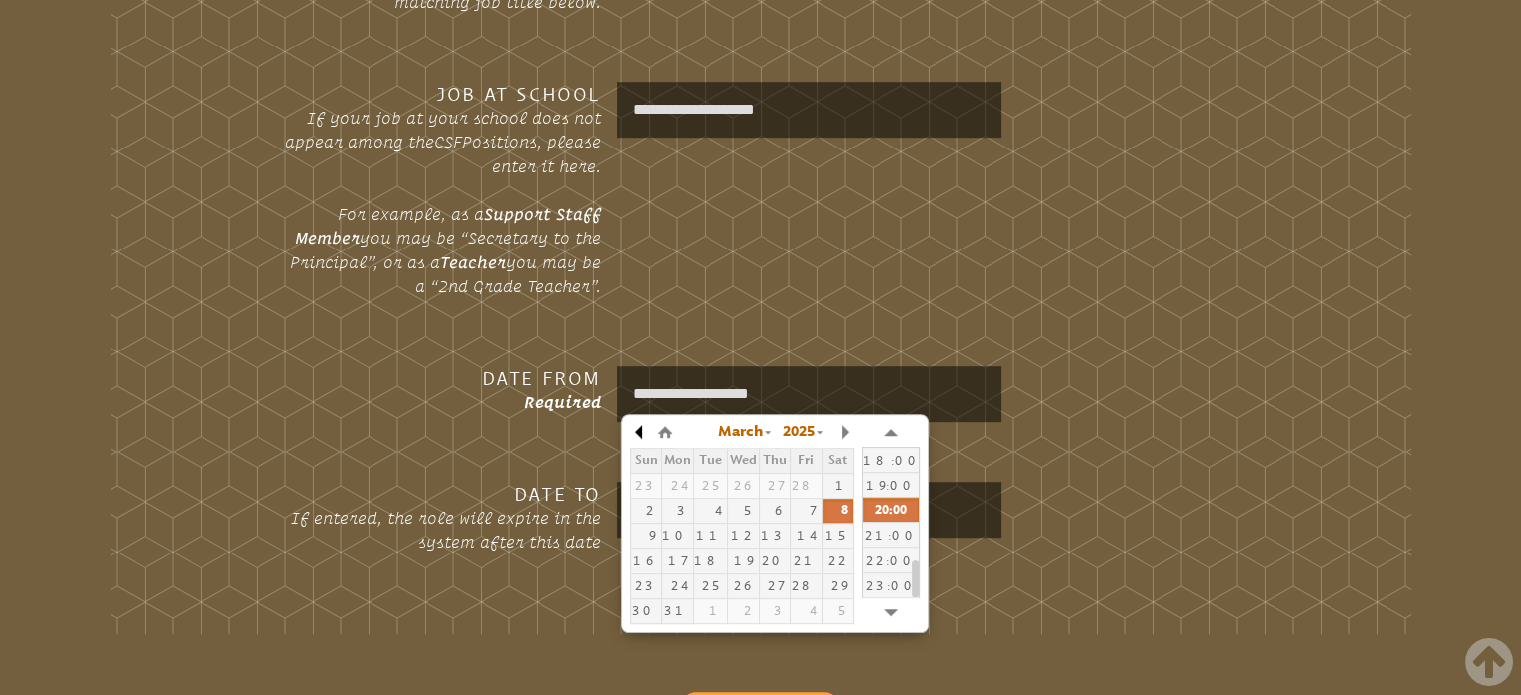 click at bounding box center (640, 432) 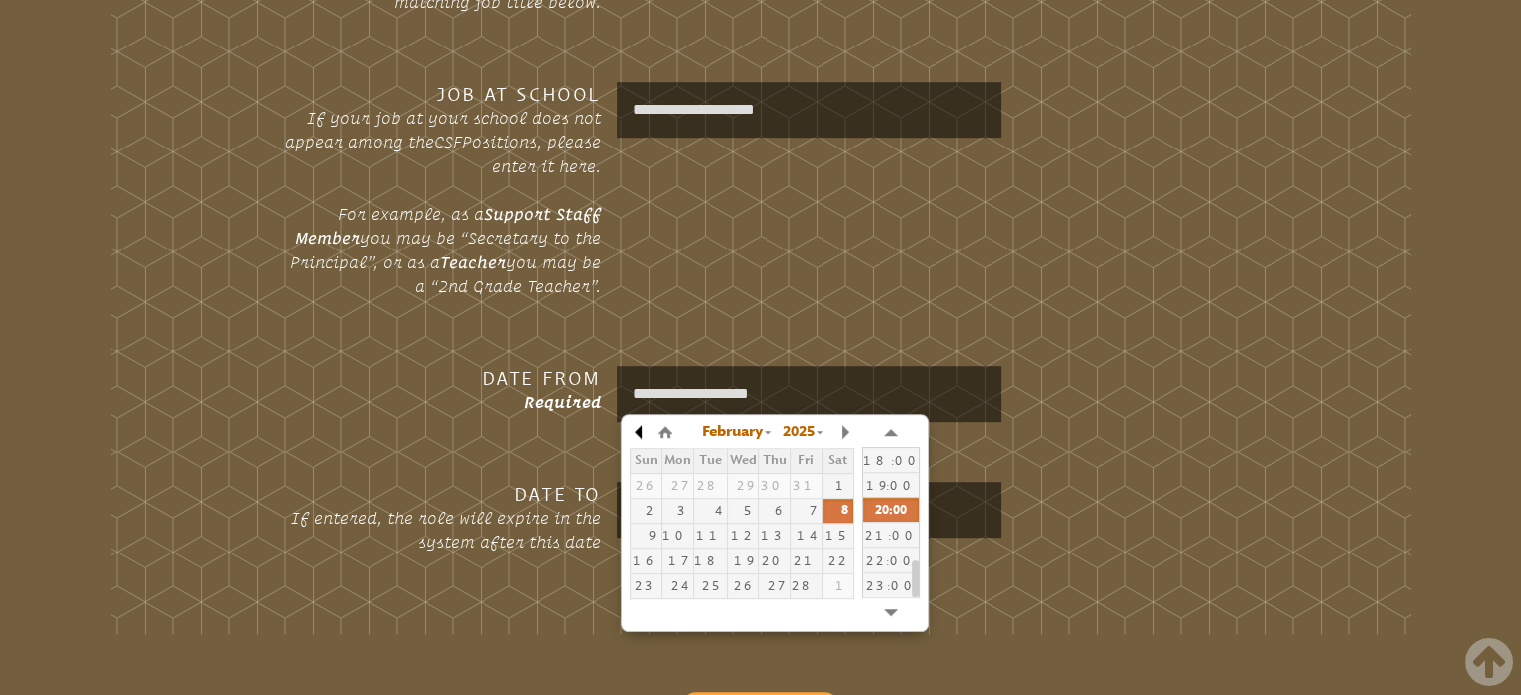 click at bounding box center [640, 432] 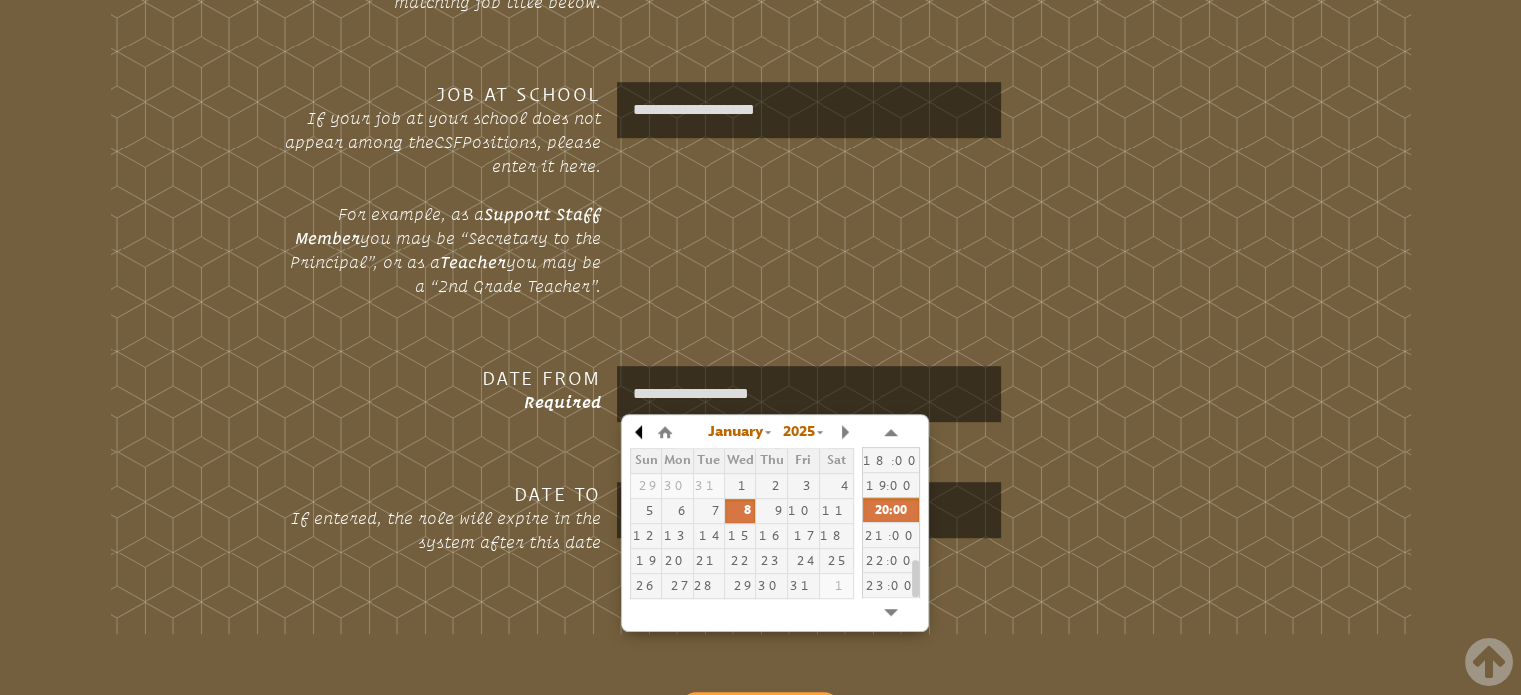 click at bounding box center (640, 432) 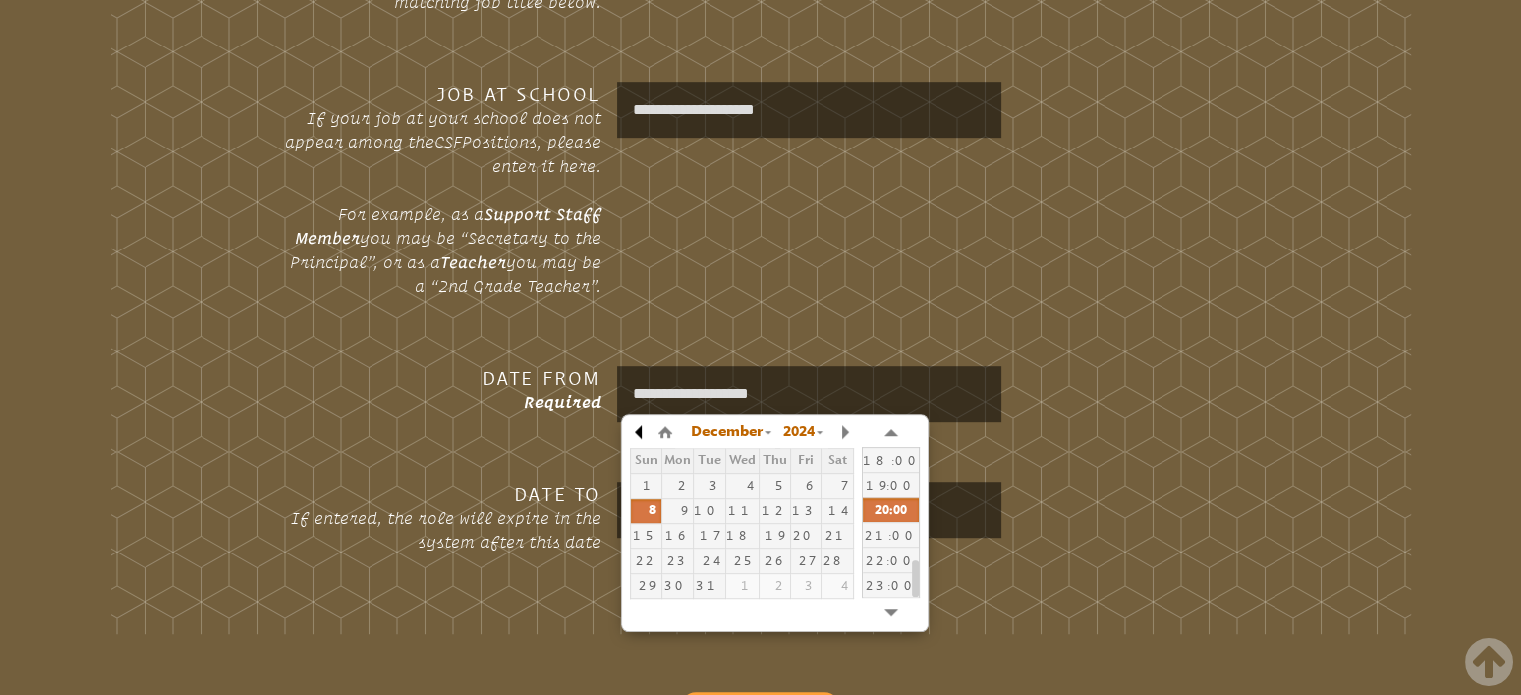 click at bounding box center (640, 432) 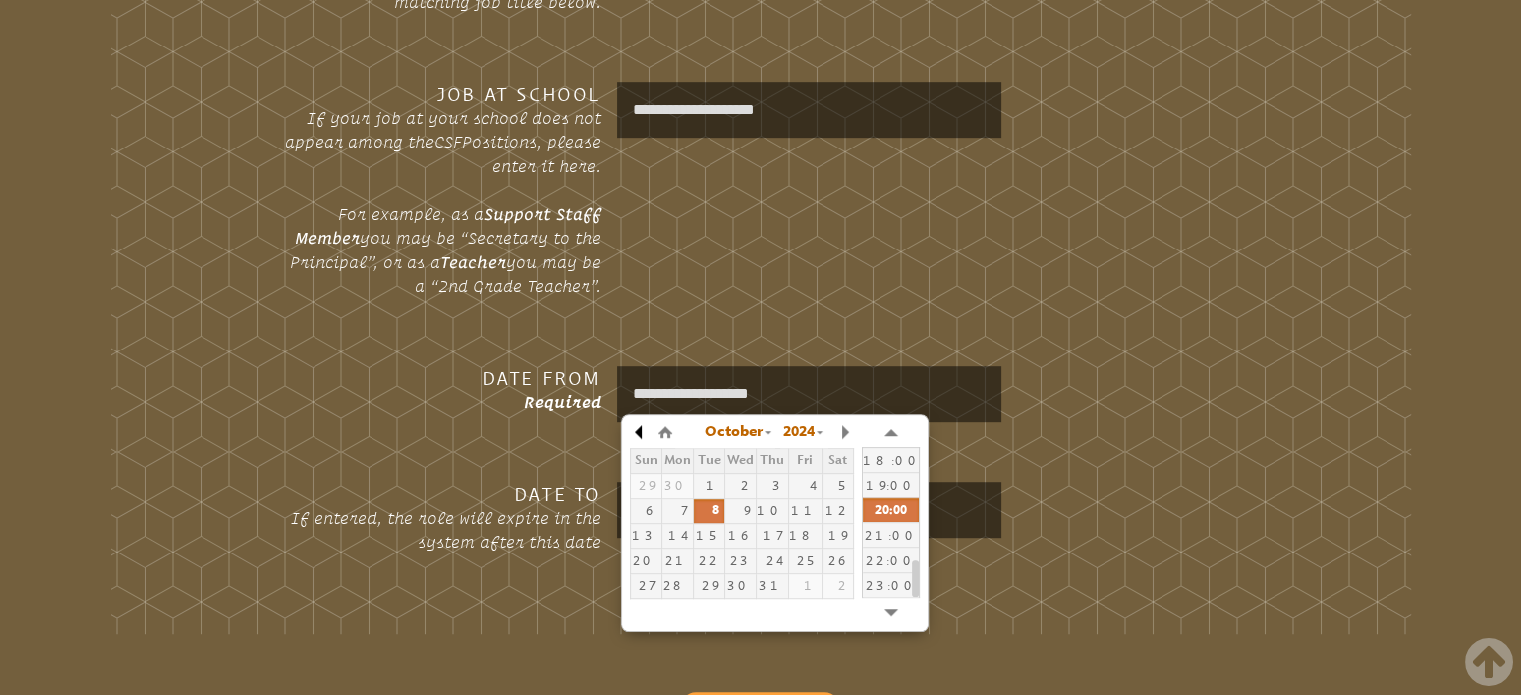 click at bounding box center [640, 432] 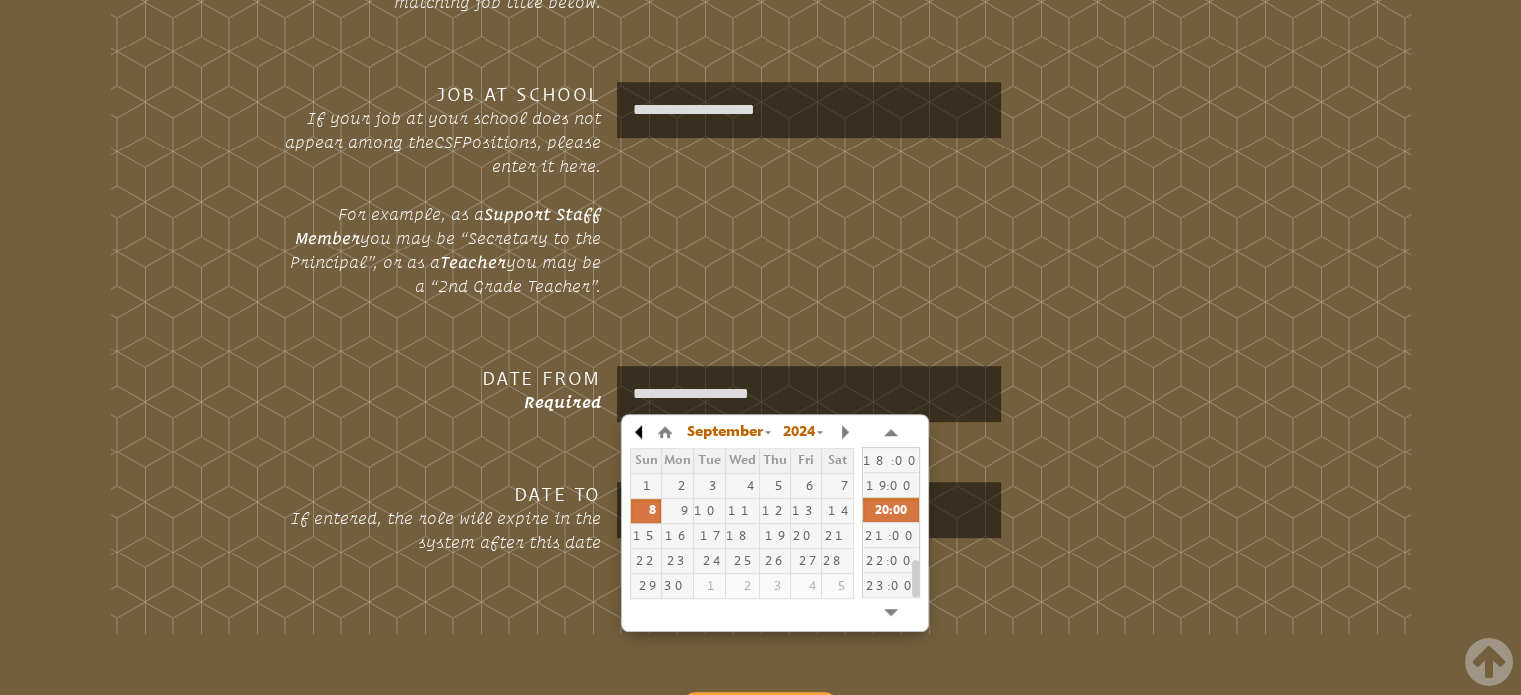 click at bounding box center [640, 432] 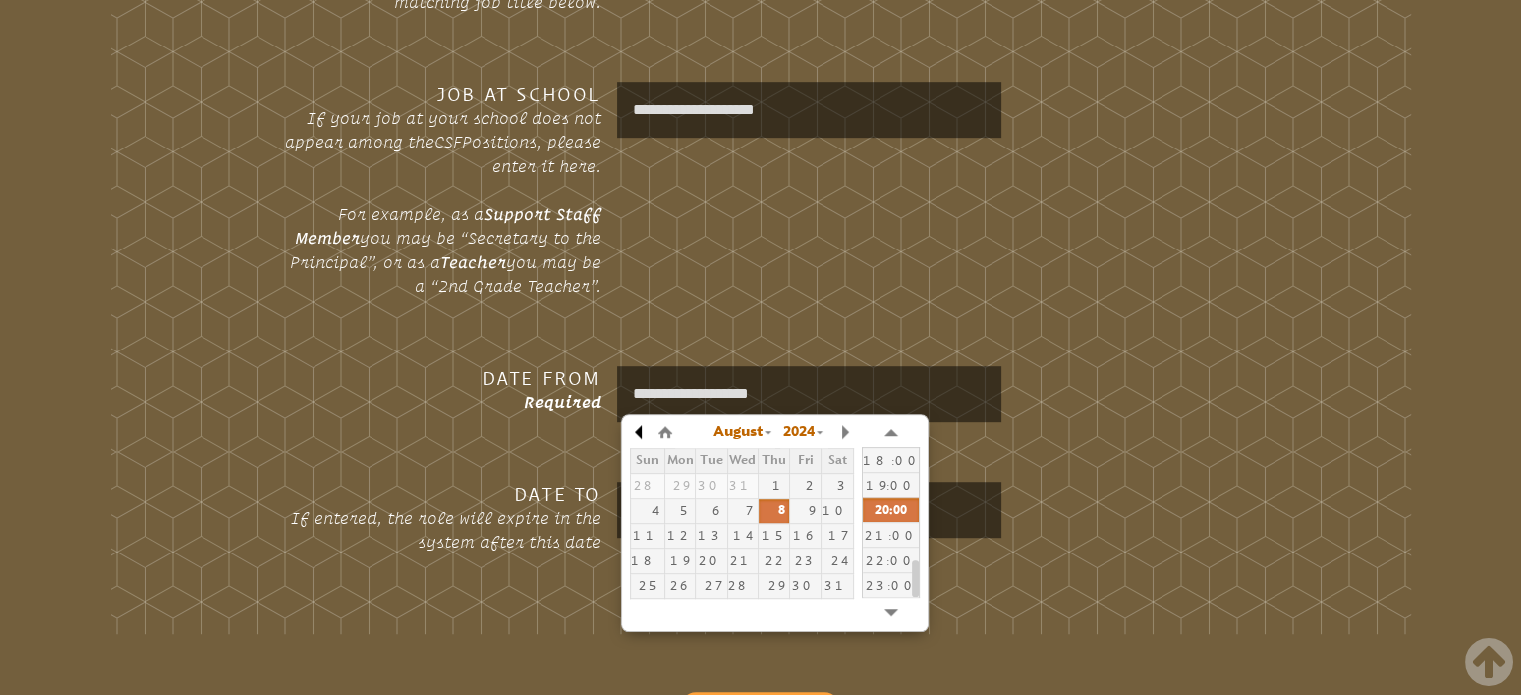 click at bounding box center (640, 432) 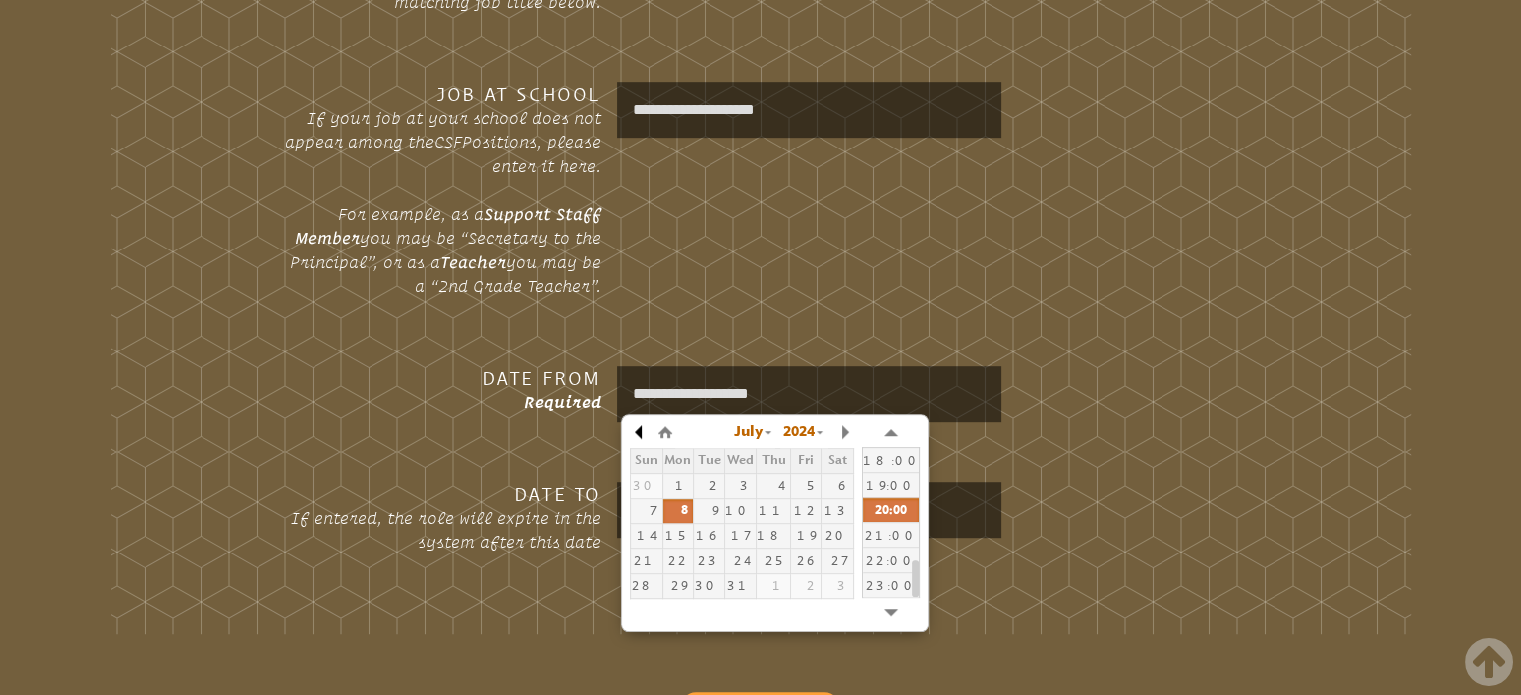 click at bounding box center [640, 432] 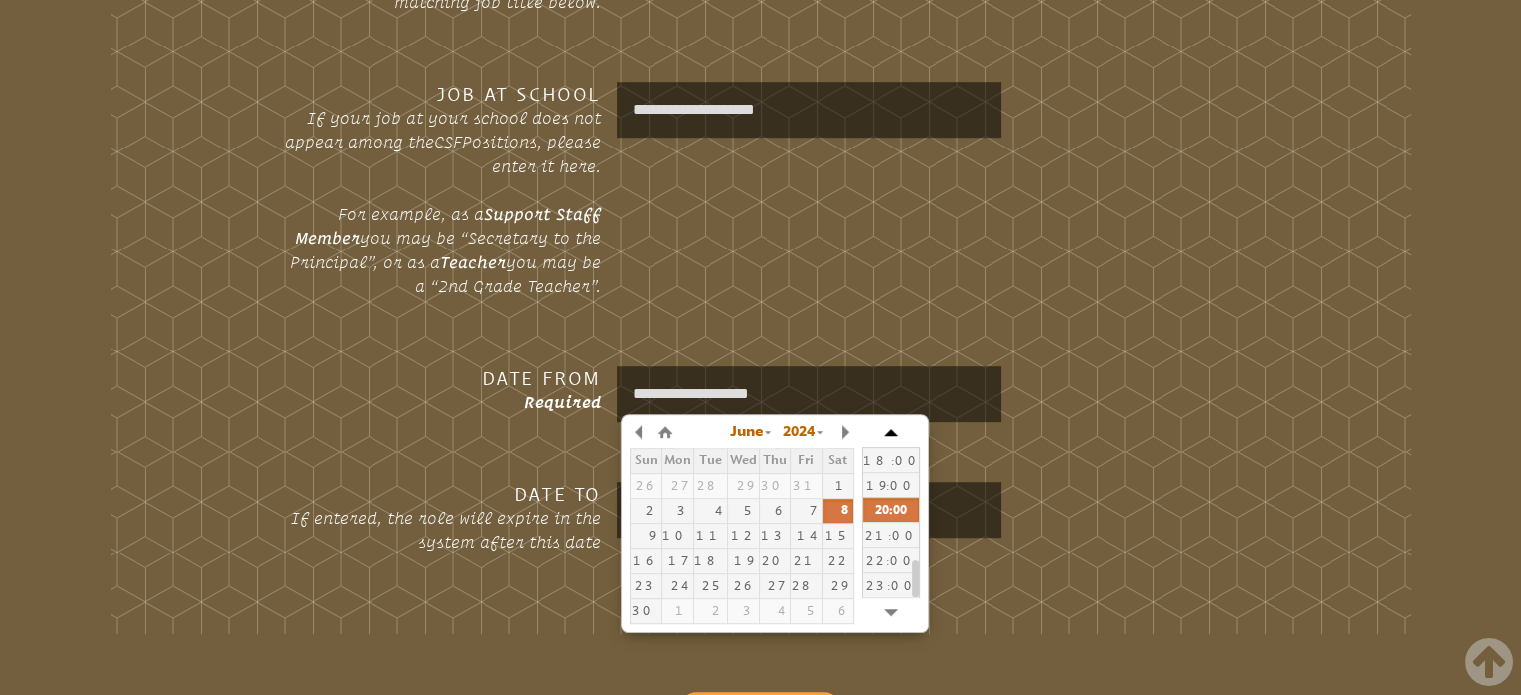 click at bounding box center [891, 432] 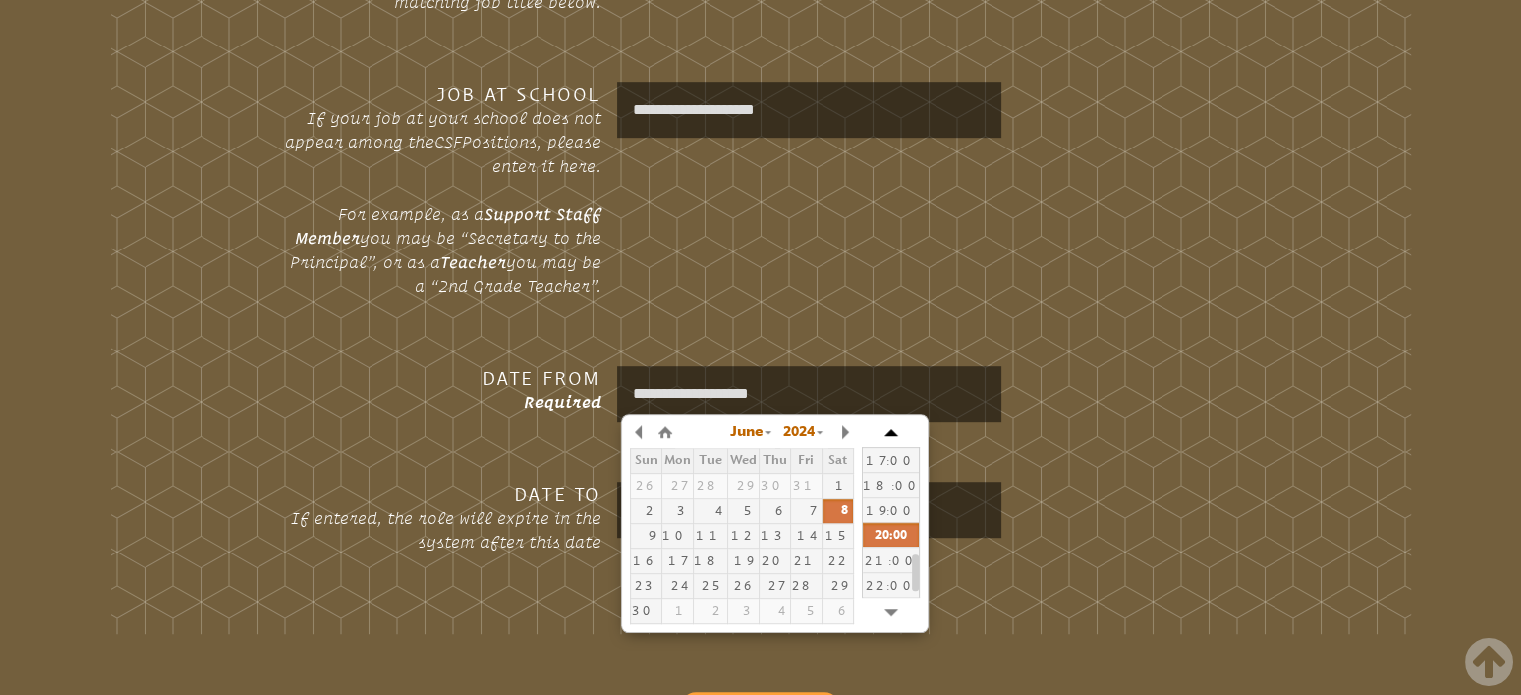 click at bounding box center [891, 432] 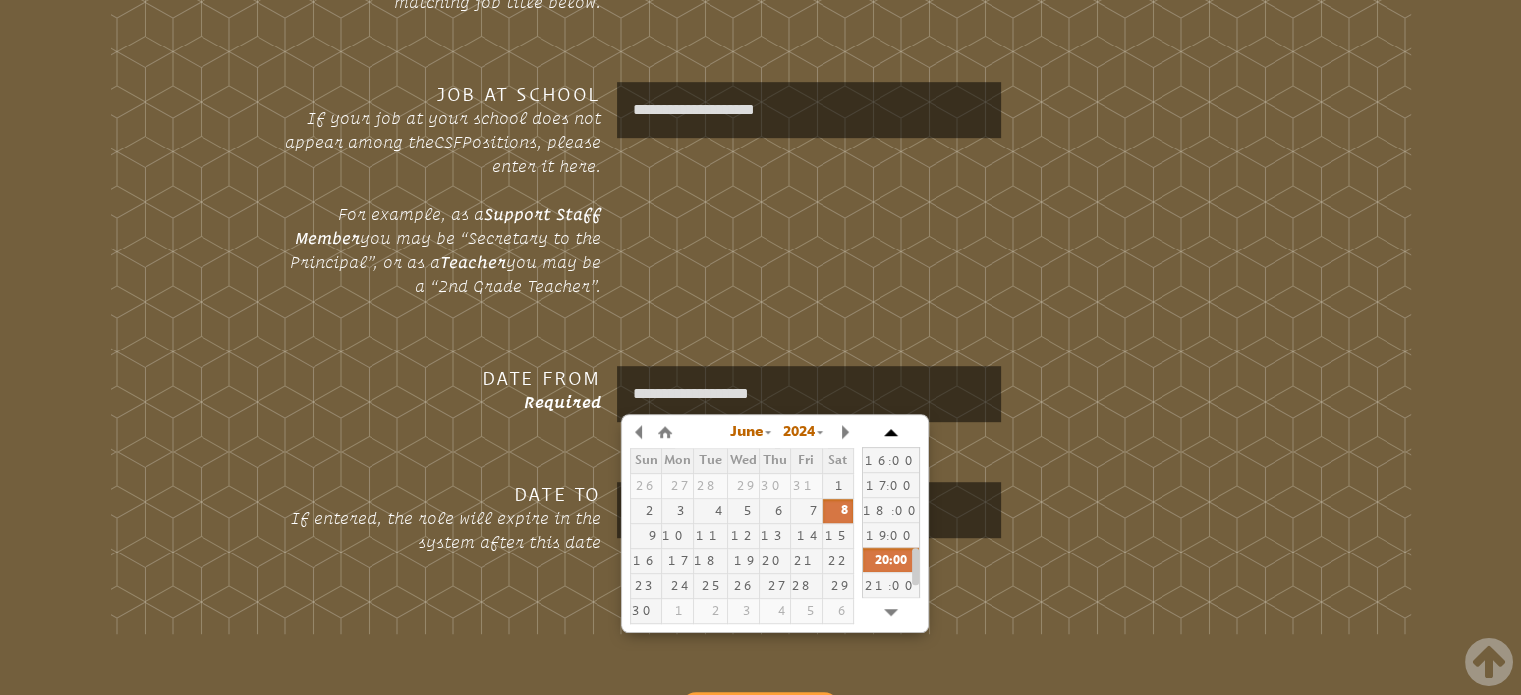 click at bounding box center [891, 432] 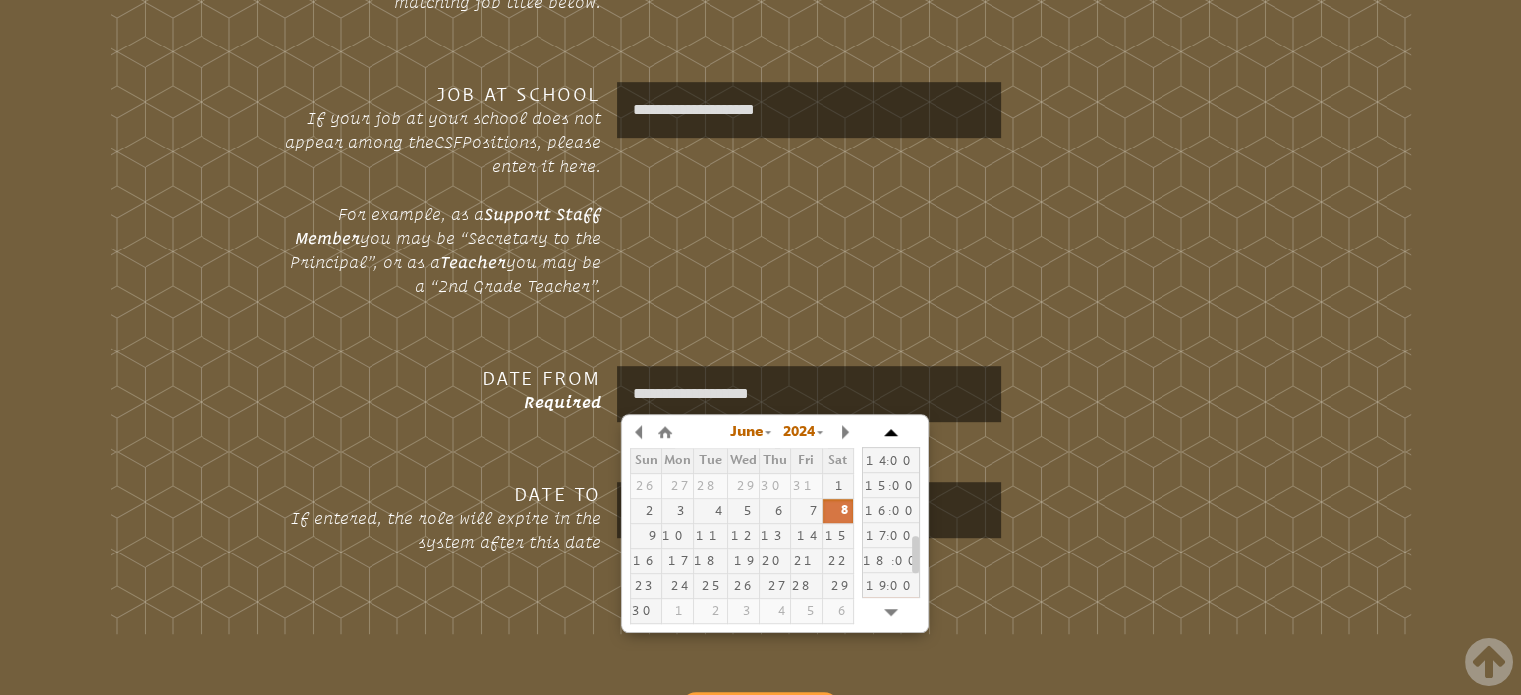 click at bounding box center [891, 432] 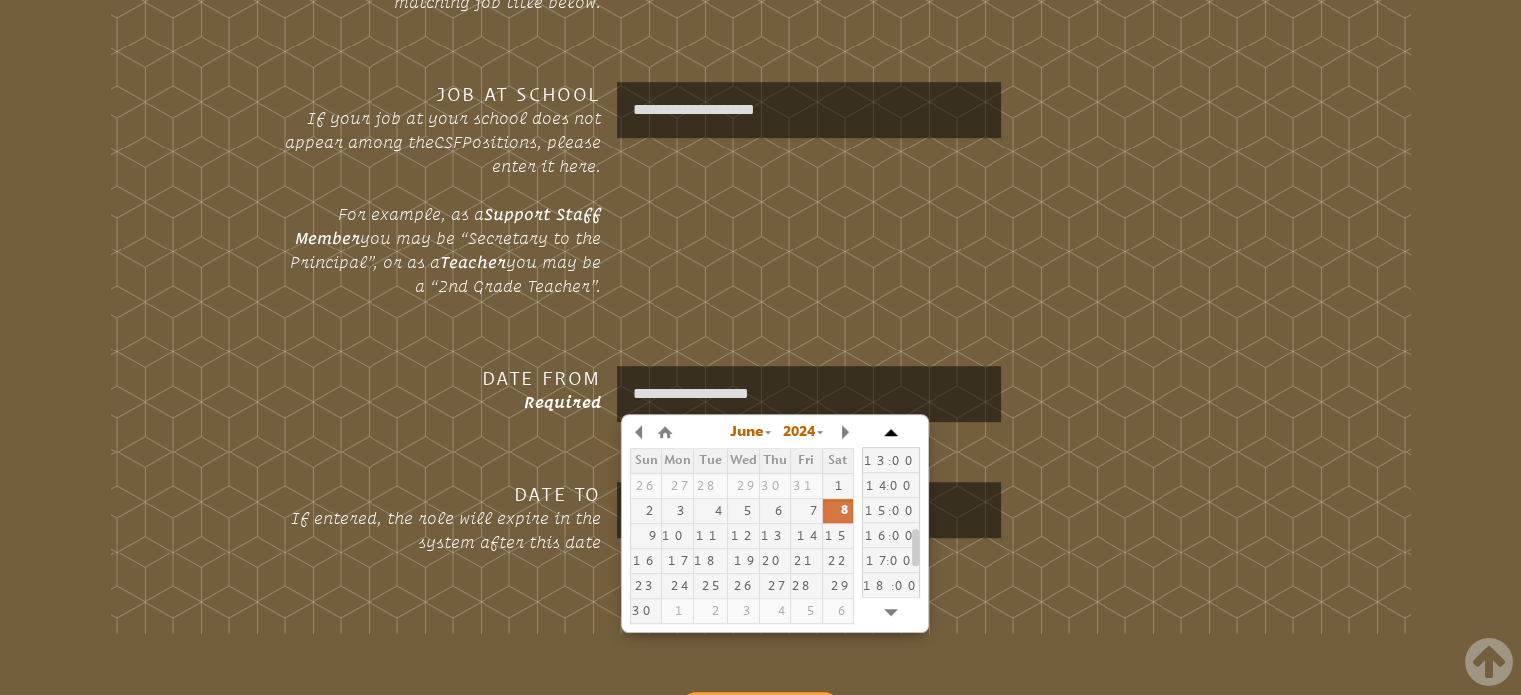 click at bounding box center [891, 432] 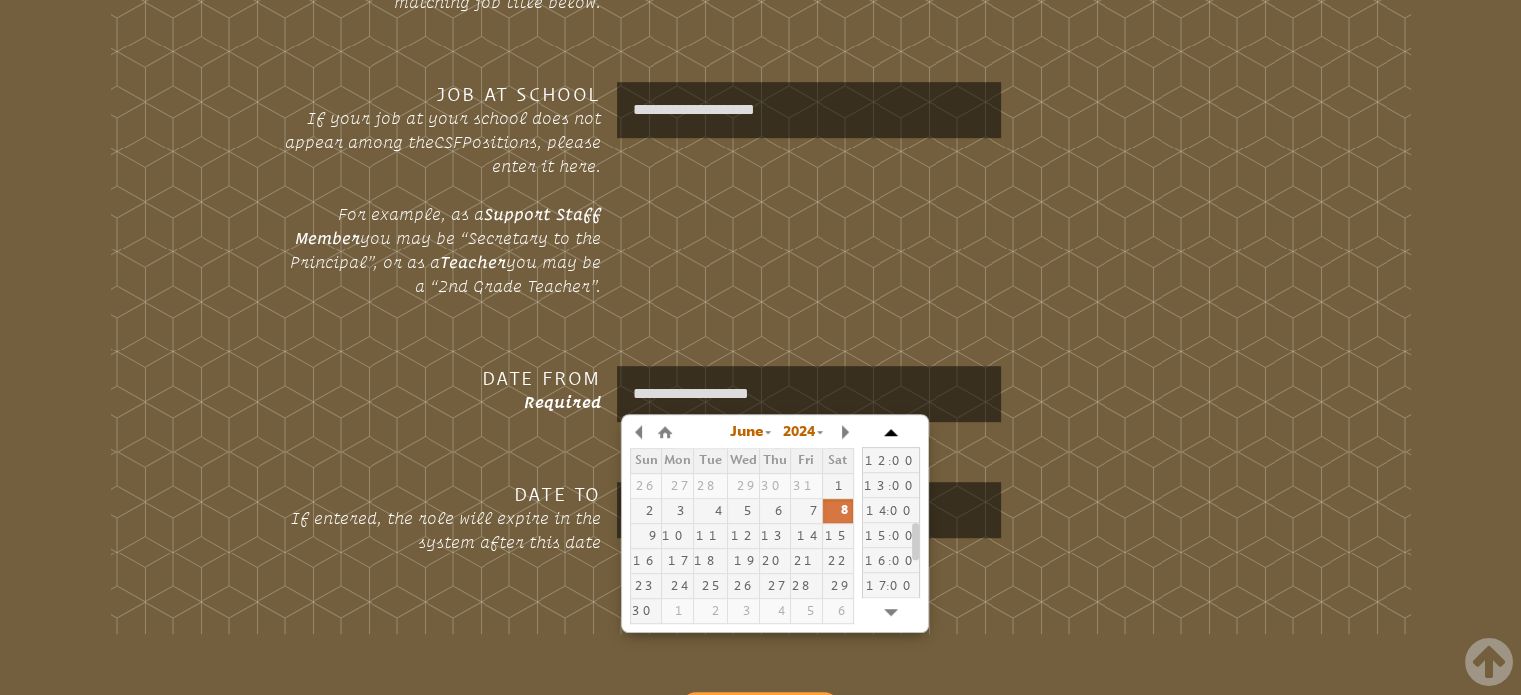click at bounding box center [891, 432] 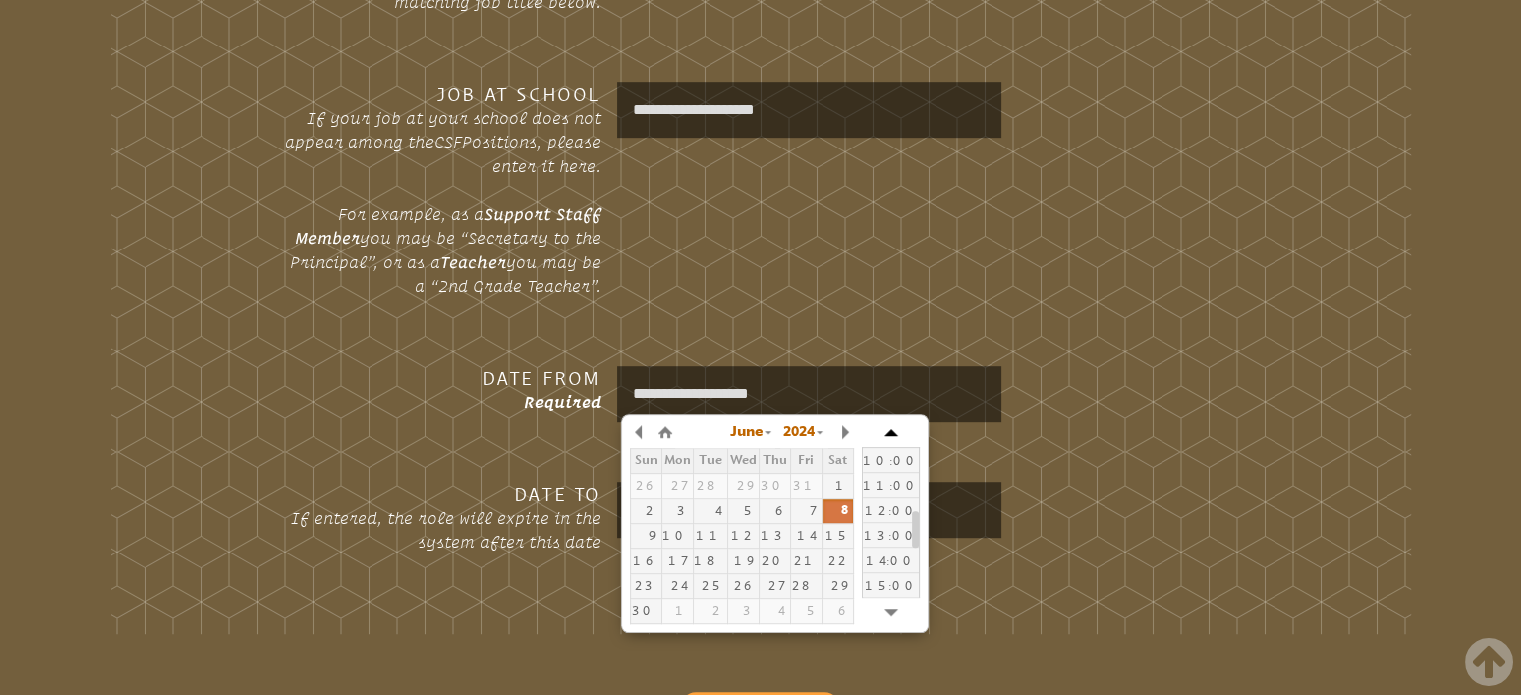 click at bounding box center (891, 432) 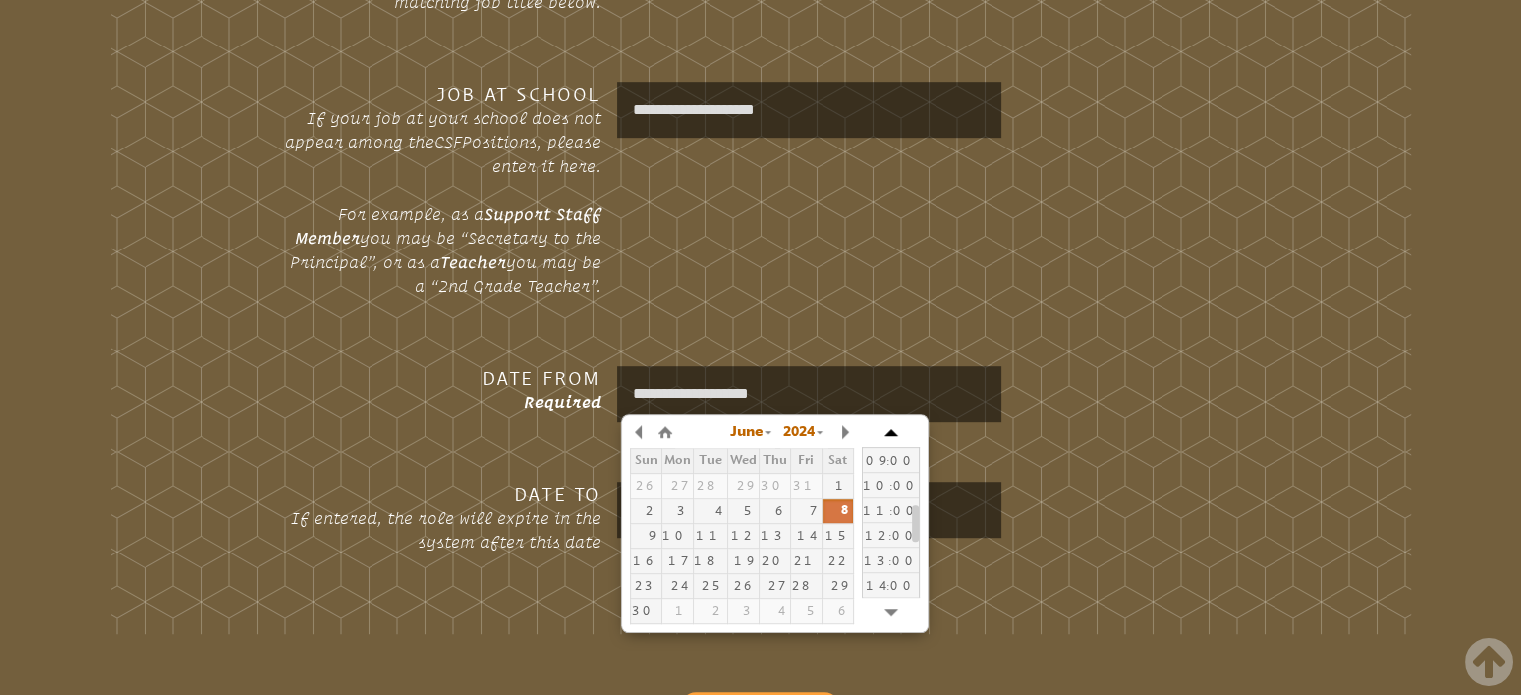 click at bounding box center (891, 432) 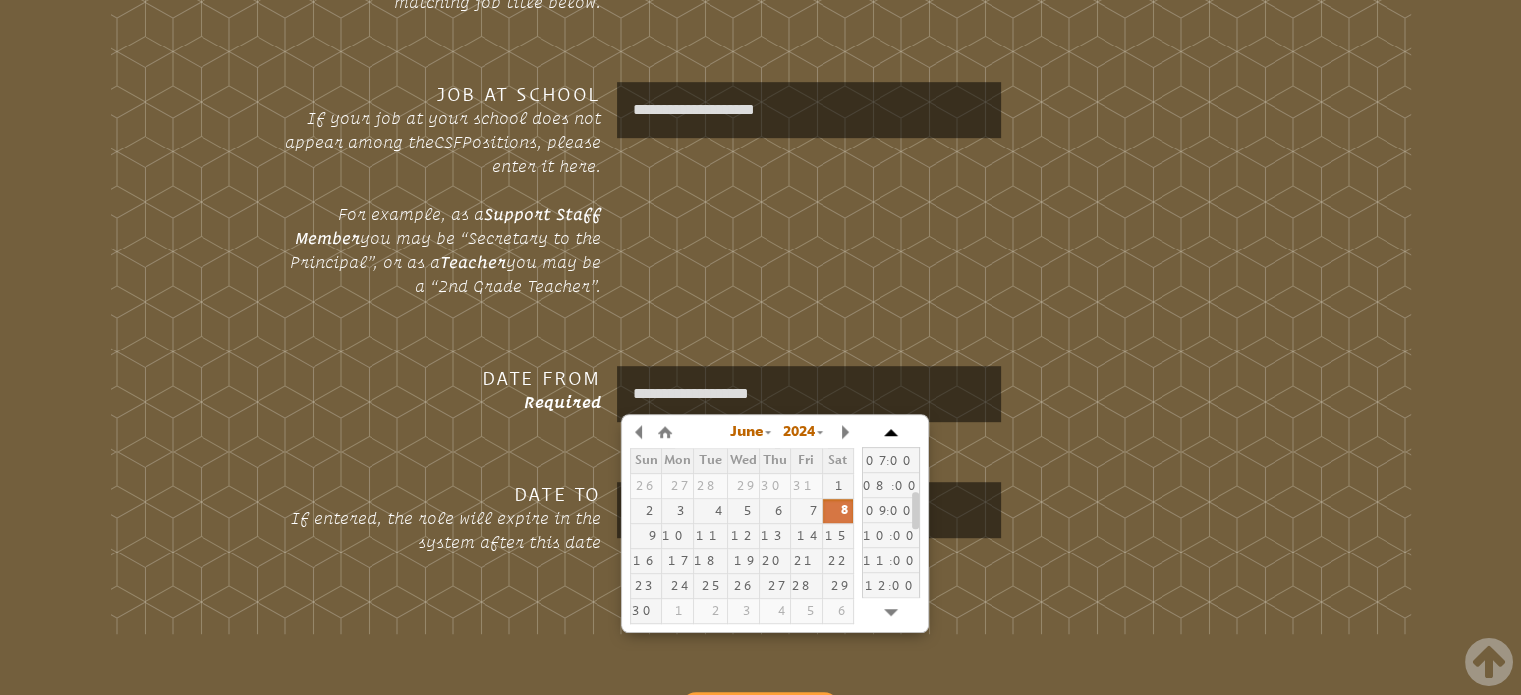 click at bounding box center [891, 432] 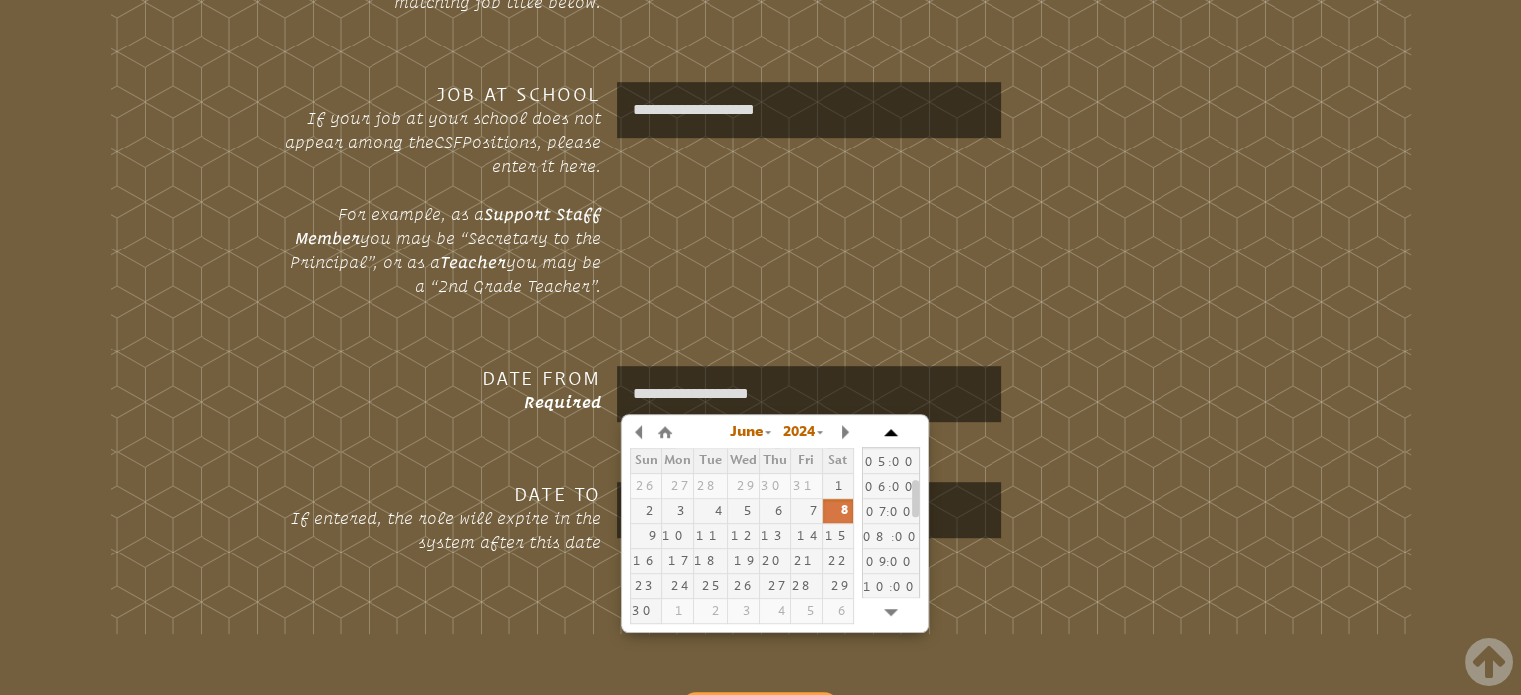 click at bounding box center (891, 432) 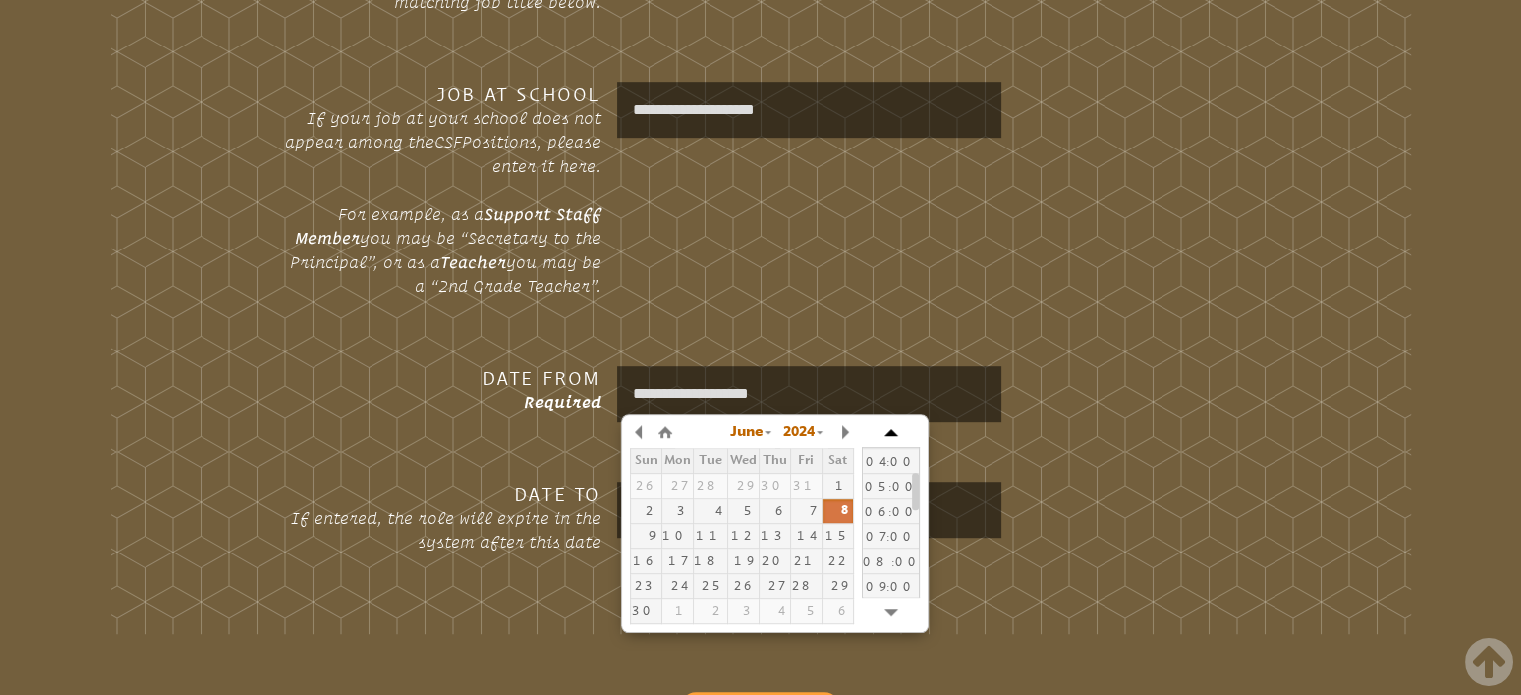 click at bounding box center (891, 432) 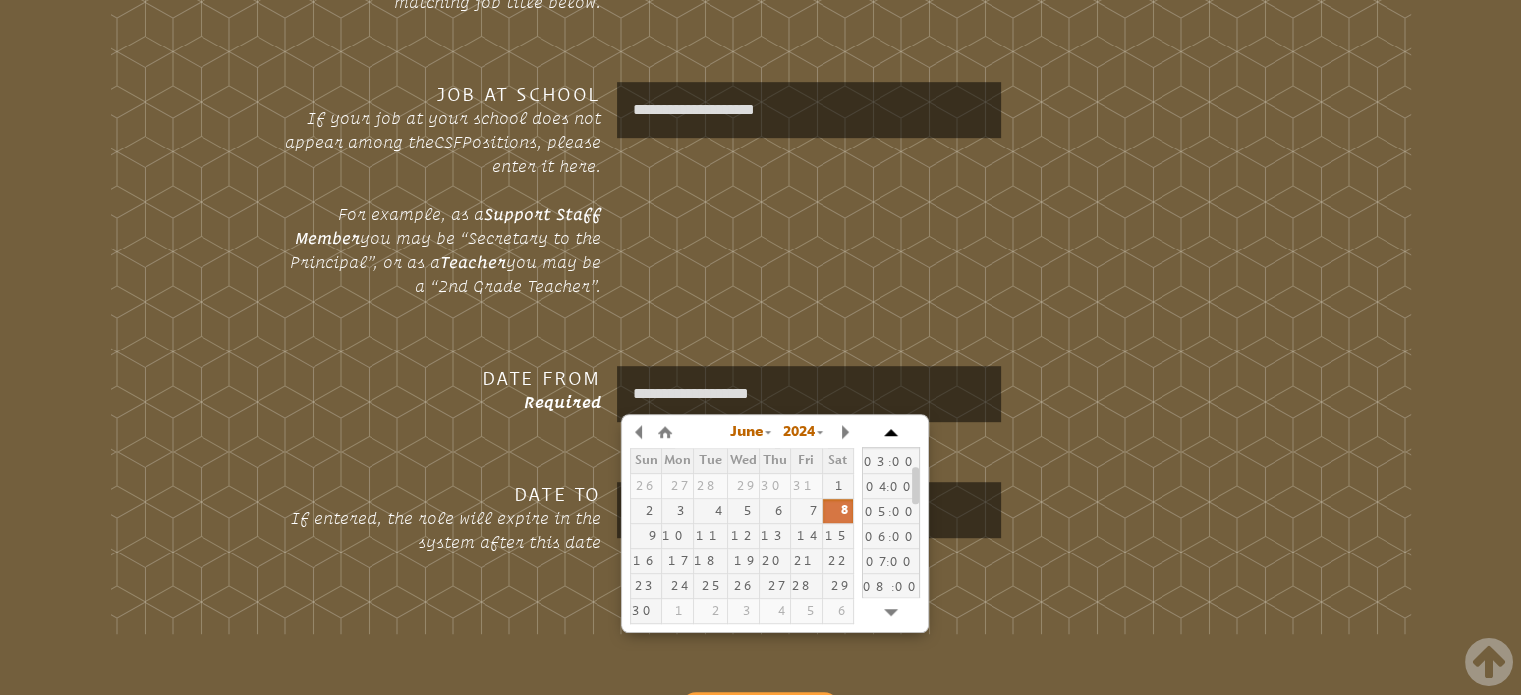click at bounding box center (891, 432) 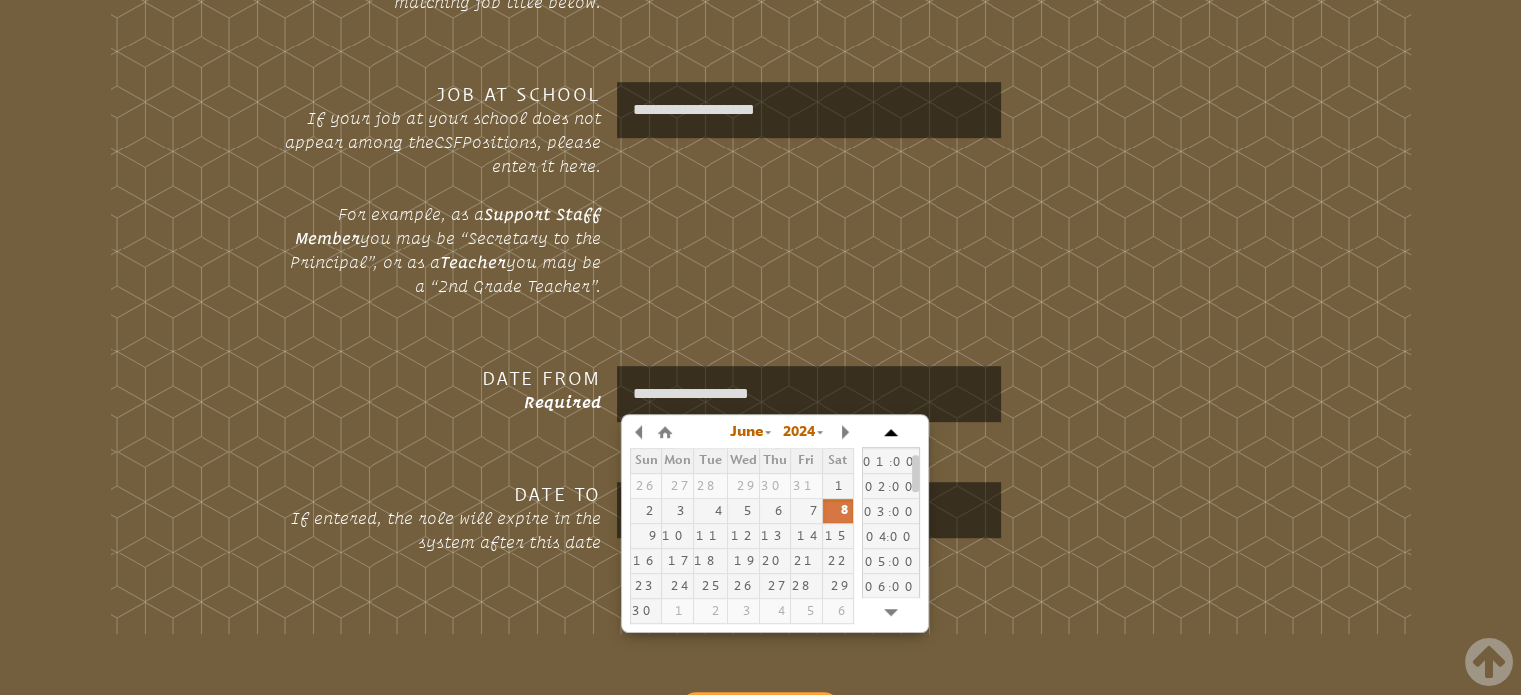 click at bounding box center (891, 432) 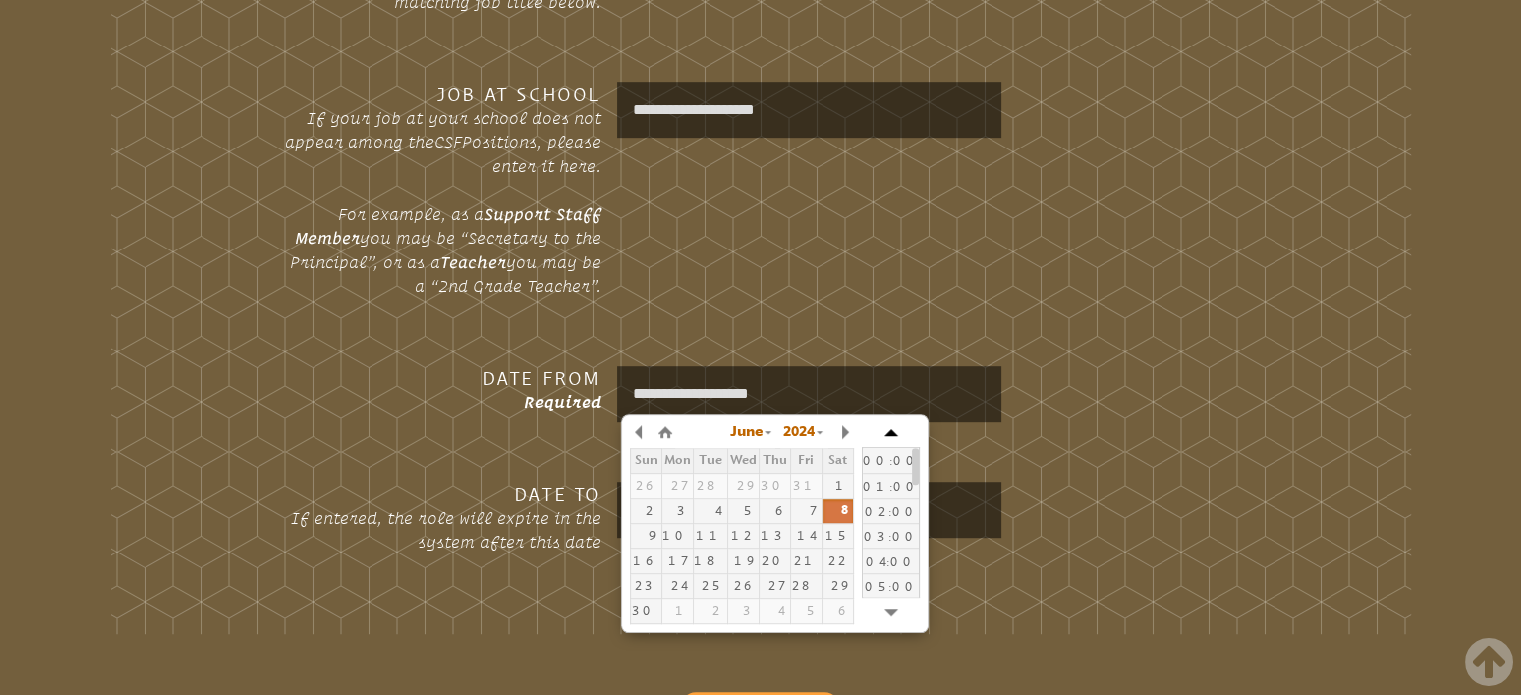 click at bounding box center (891, 432) 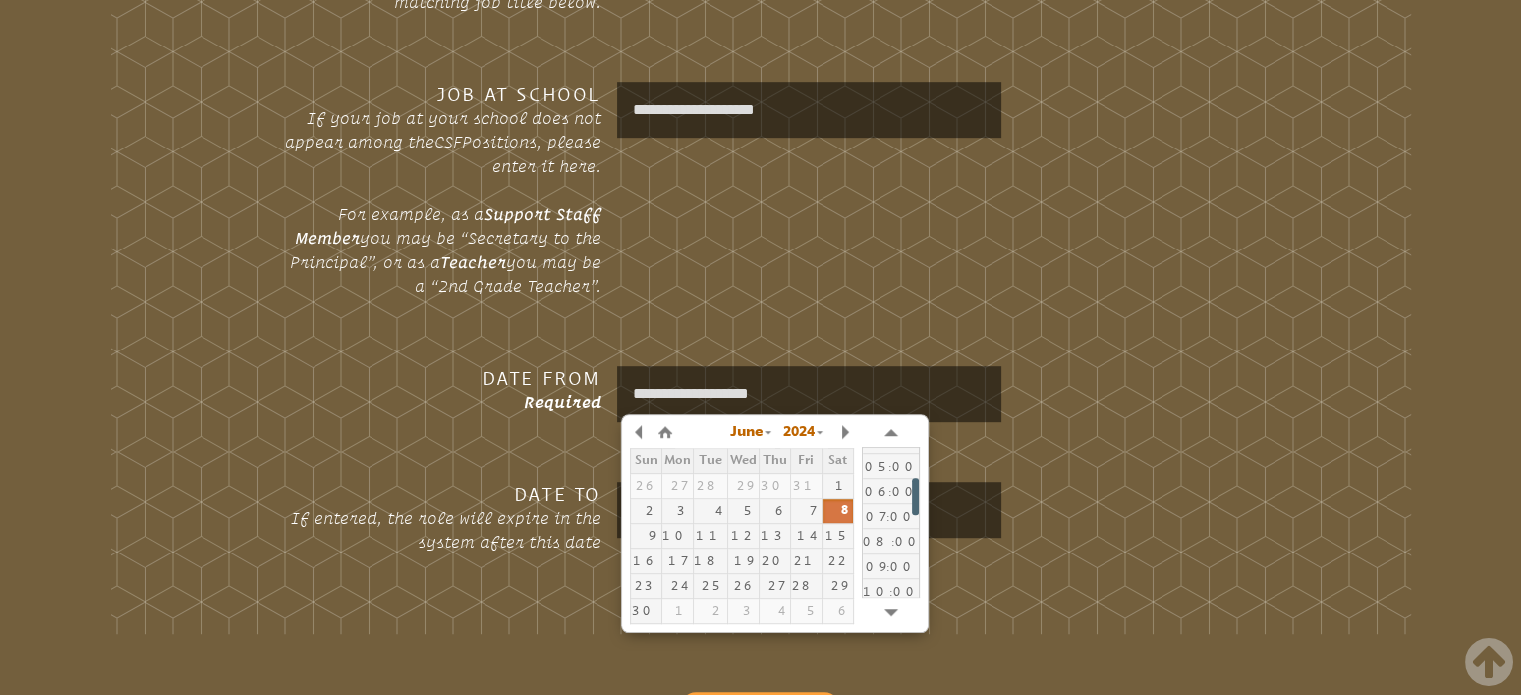 drag, startPoint x: 917, startPoint y: 470, endPoint x: 916, endPoint y: 500, distance: 30.016663 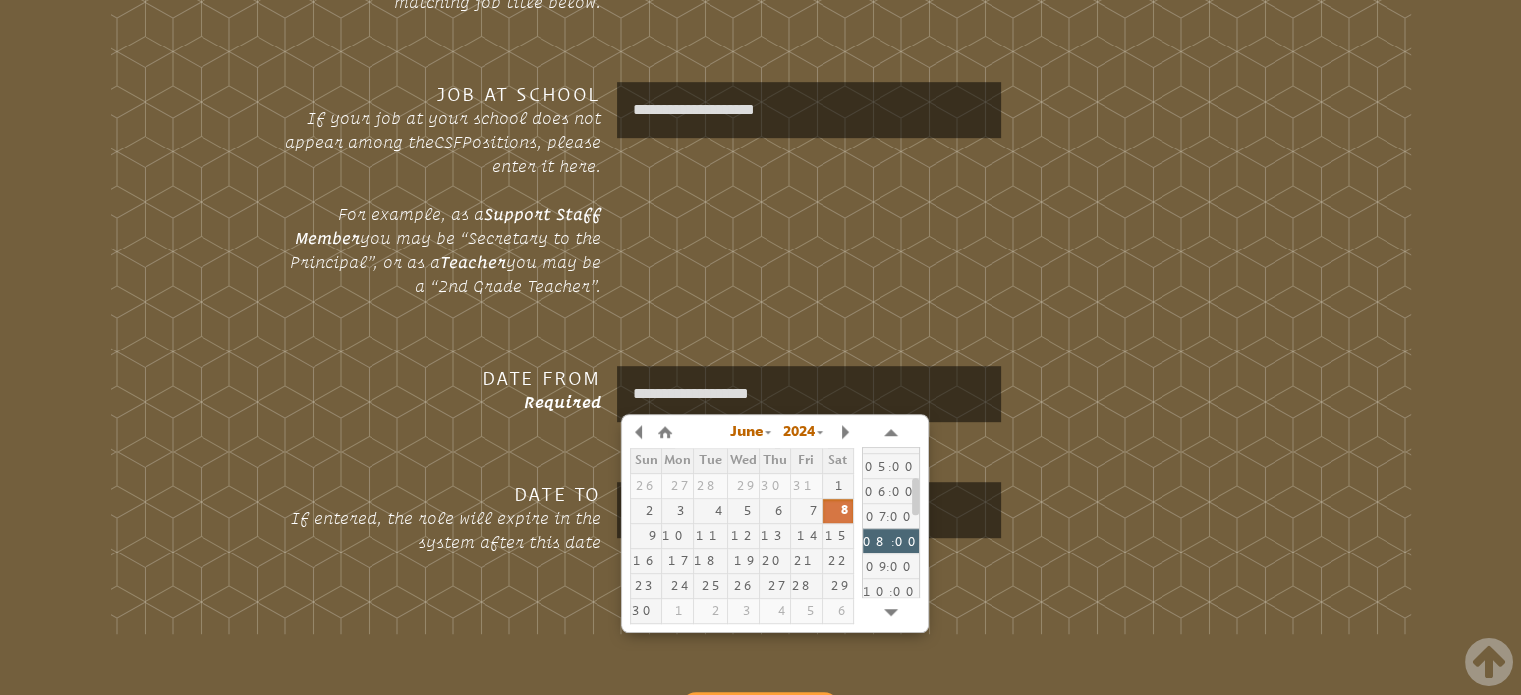 click on "08:00" at bounding box center [891, 540] 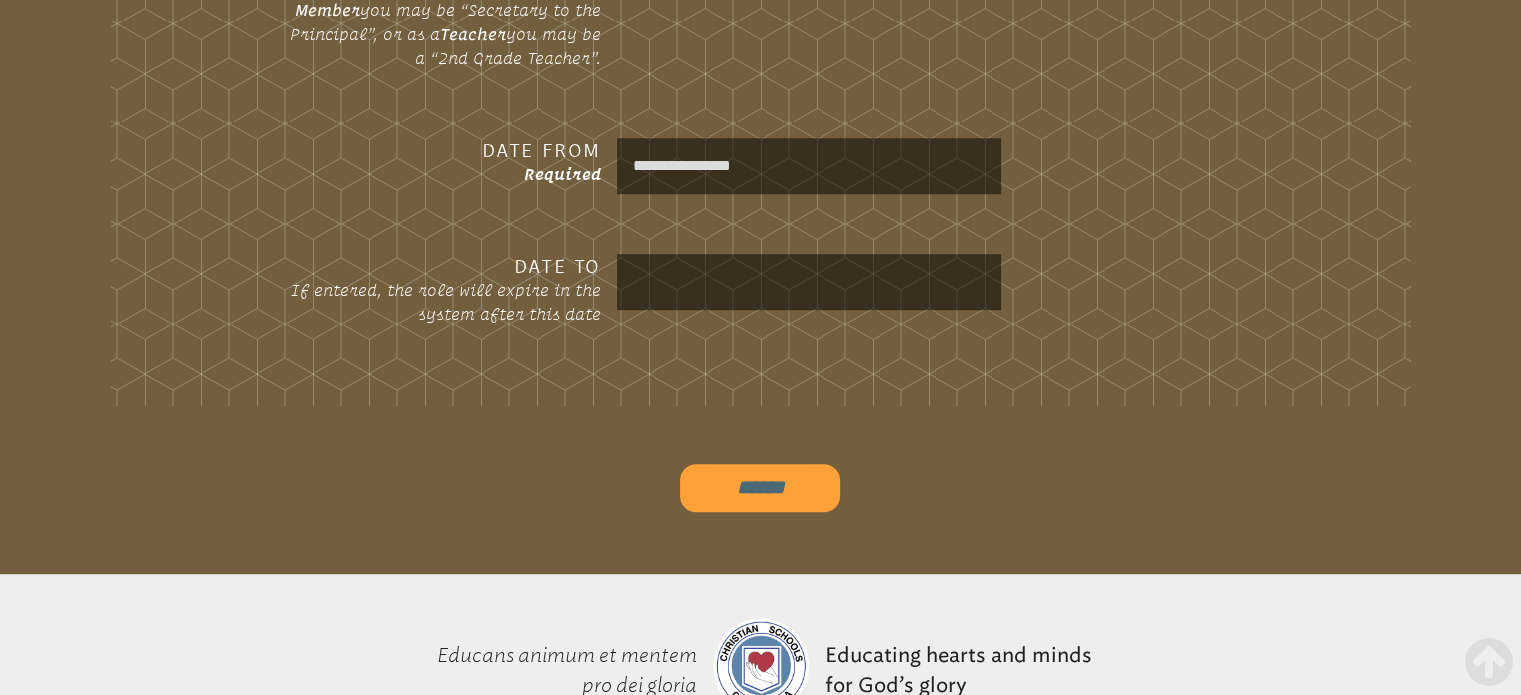 scroll, scrollTop: 1316, scrollLeft: 0, axis: vertical 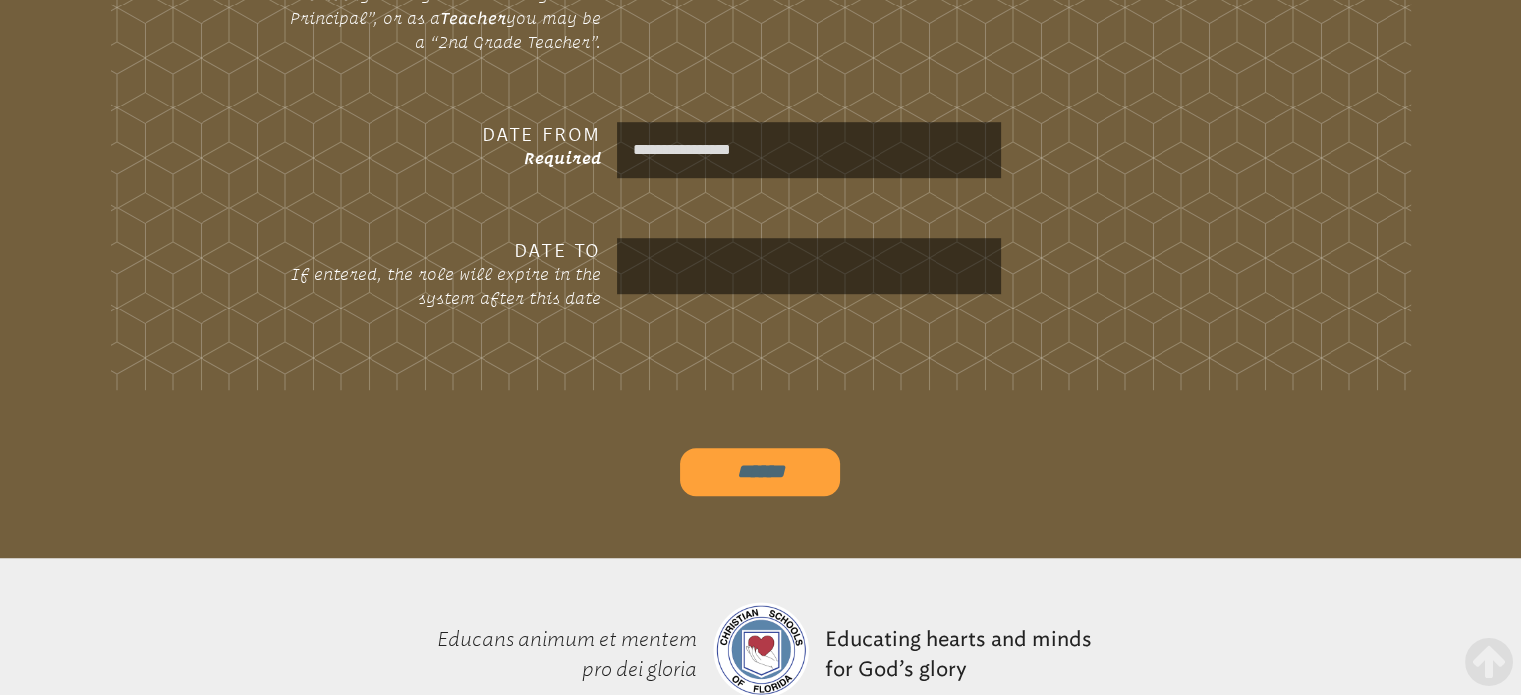 click on "******" at bounding box center [760, 472] 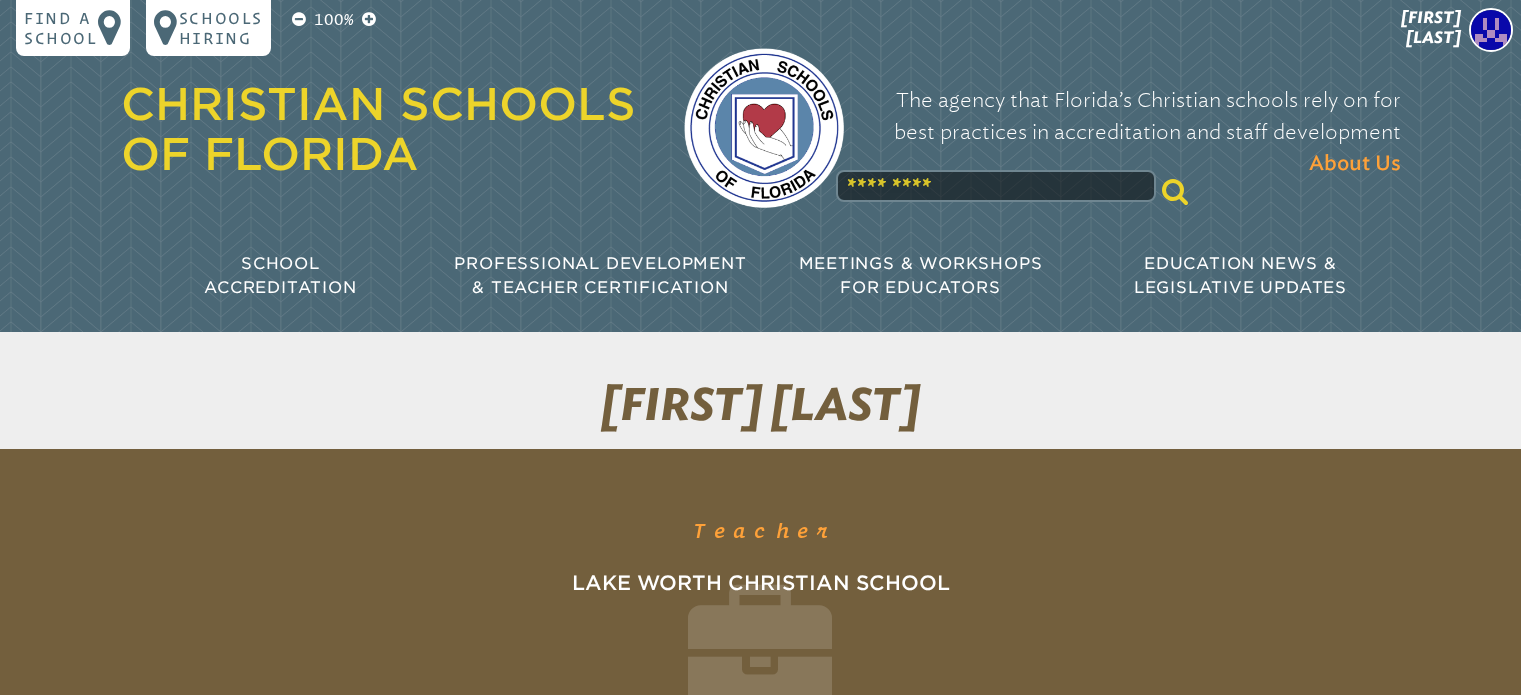 scroll, scrollTop: 0, scrollLeft: 0, axis: both 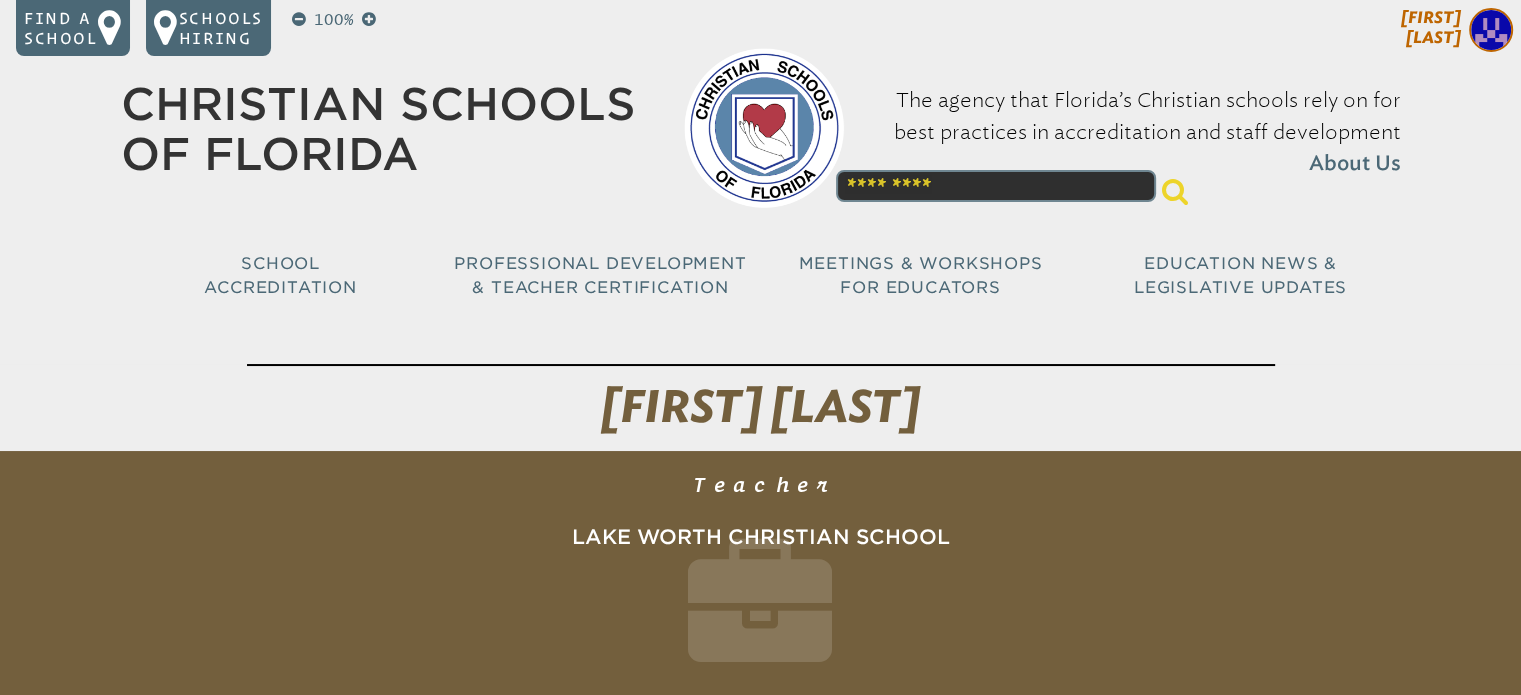 click at bounding box center [1491, 30] 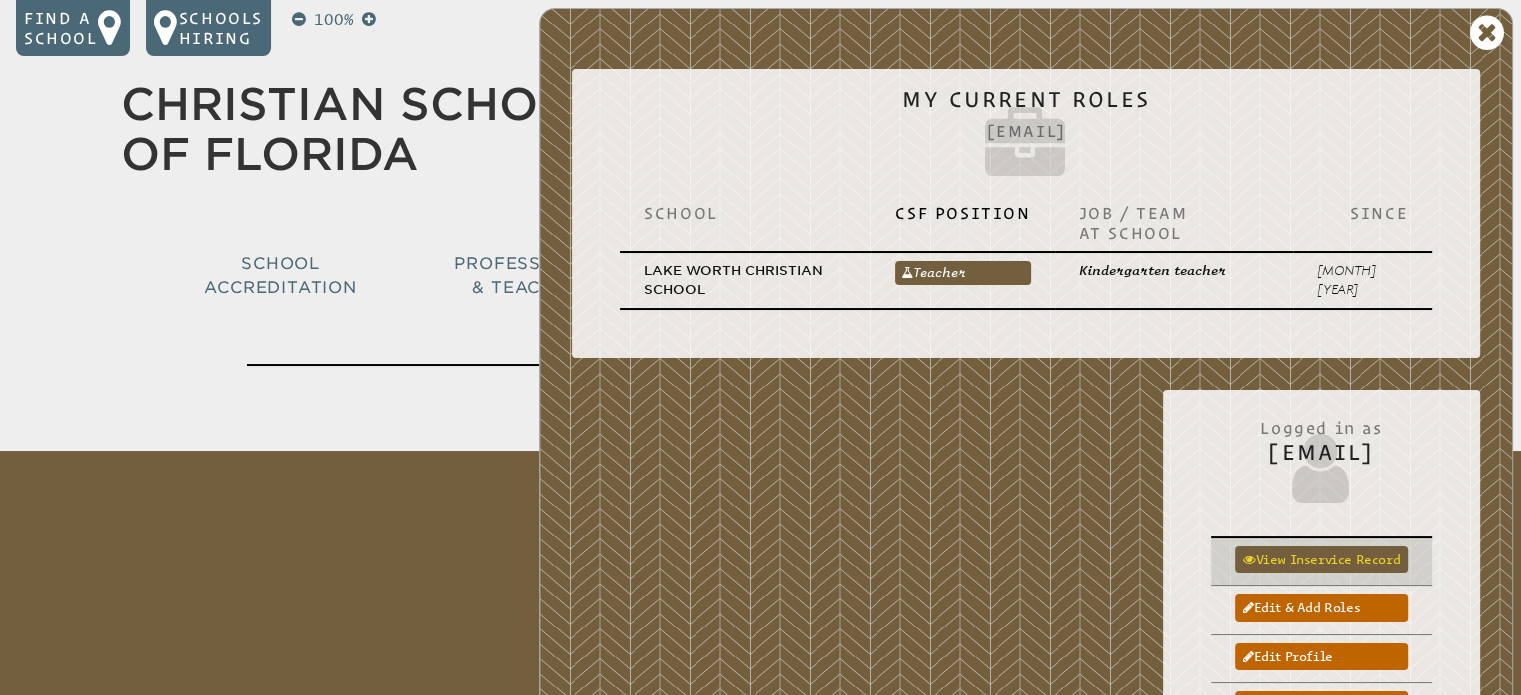 click on "View inservice record" at bounding box center [1321, 559] 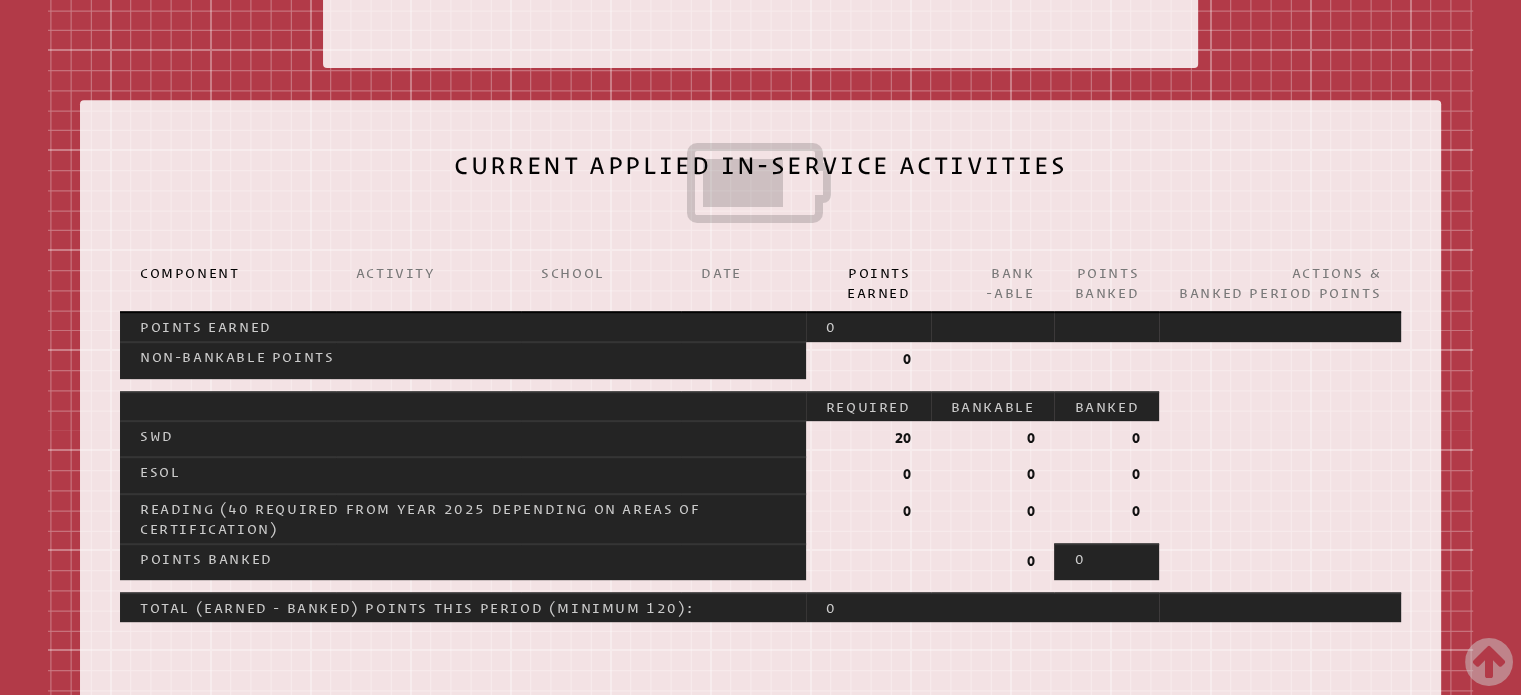 scroll, scrollTop: 876, scrollLeft: 0, axis: vertical 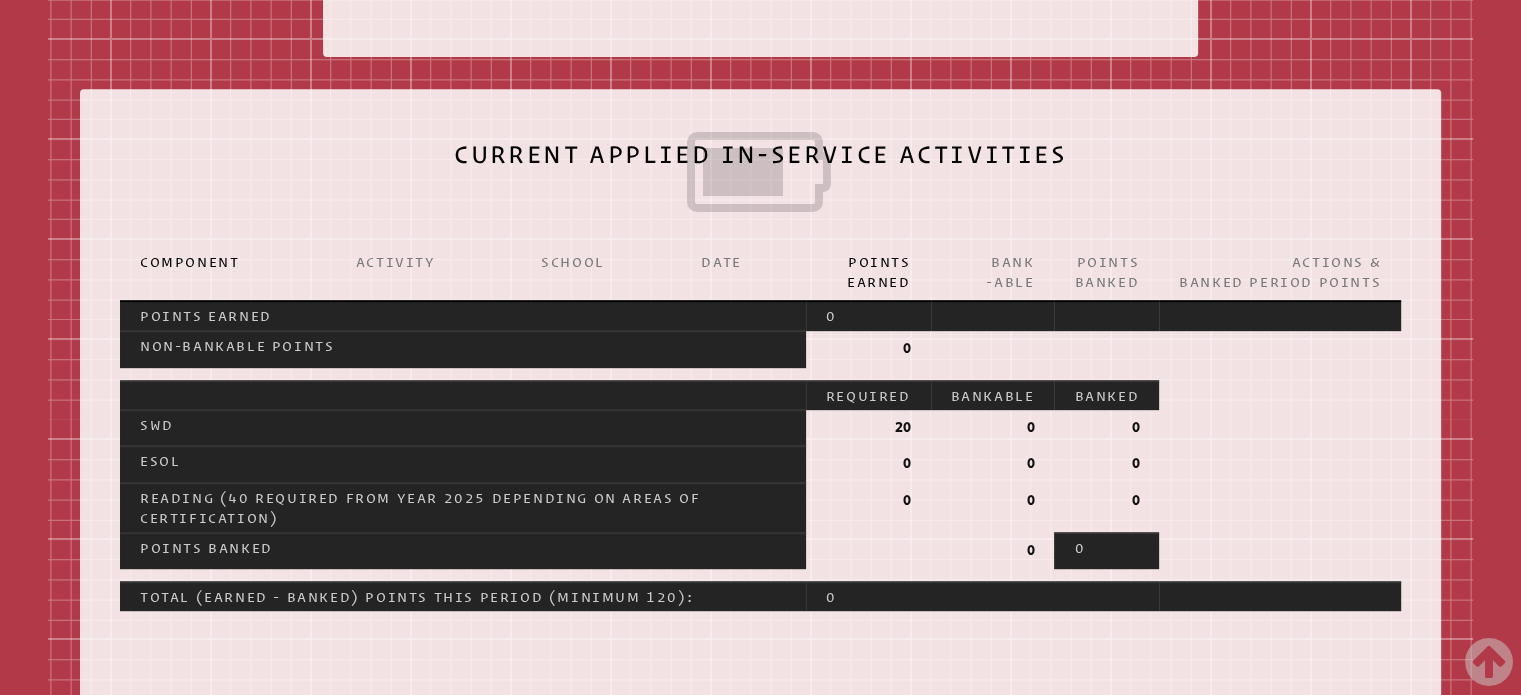 click on "Activity" at bounding box center [428, 262] 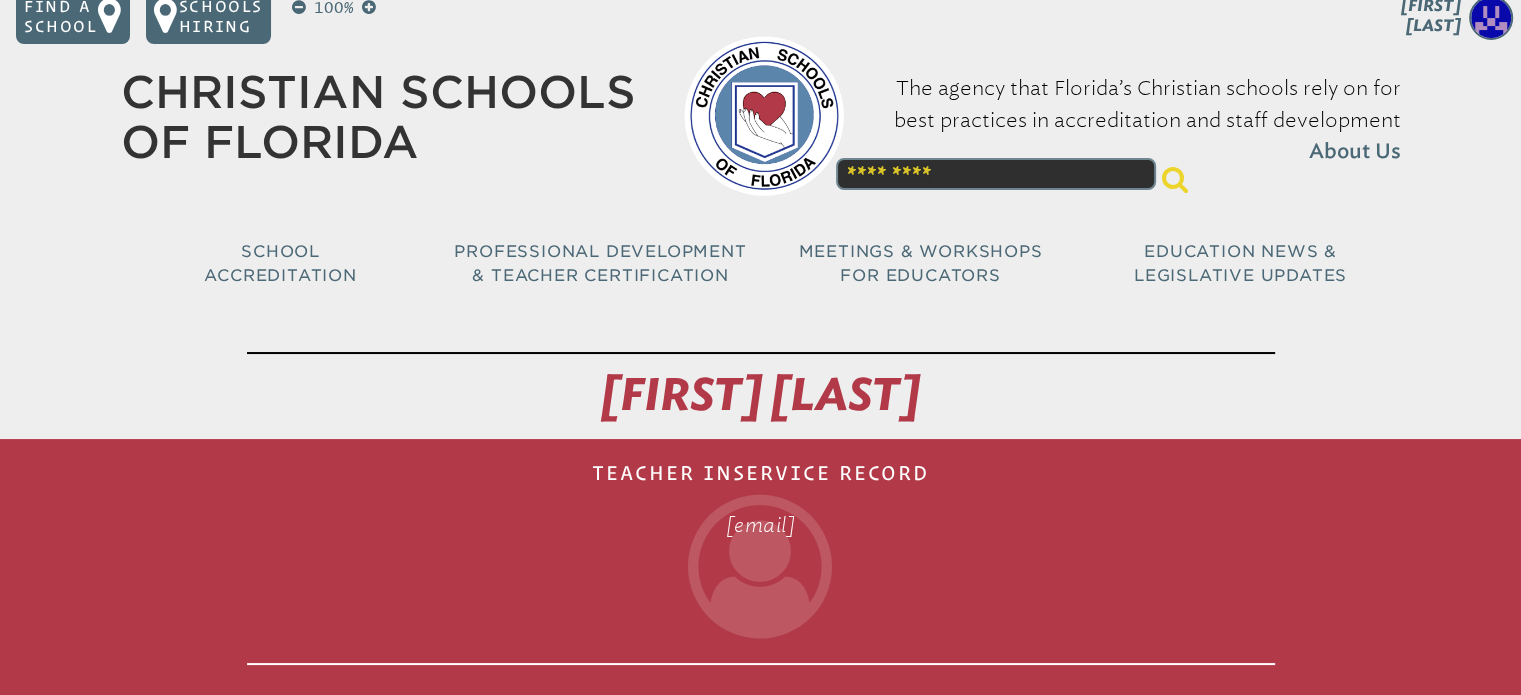 scroll, scrollTop: 0, scrollLeft: 0, axis: both 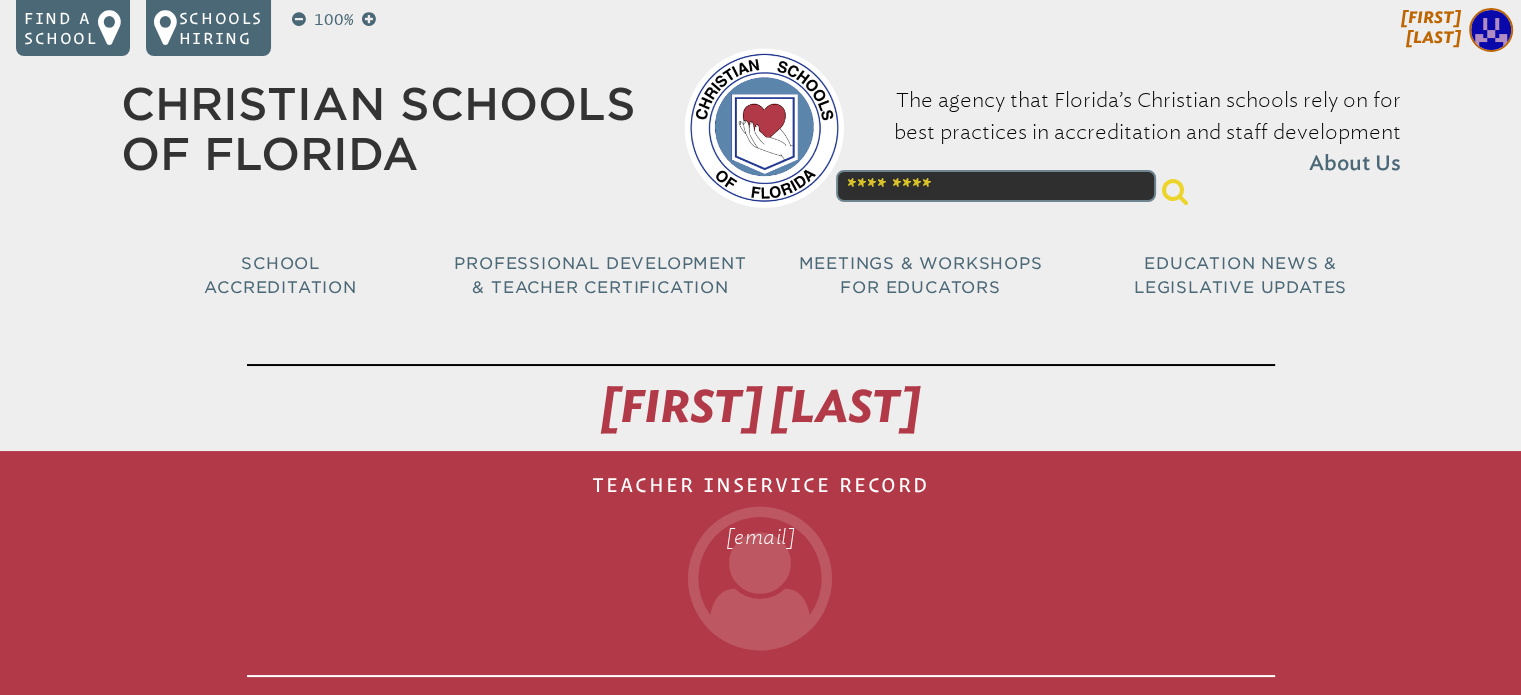 click on "[FIRST] [LAST]" at bounding box center [1431, 27] 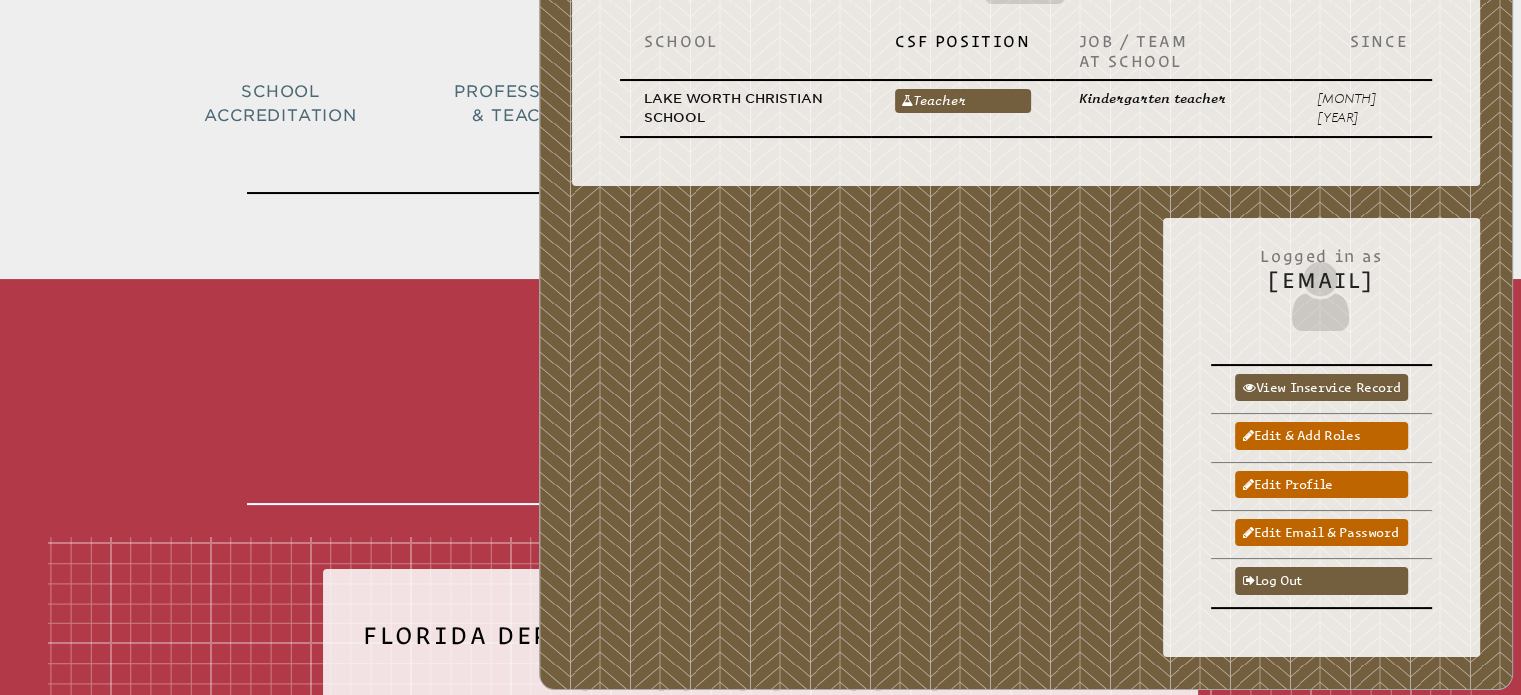 scroll, scrollTop: 22, scrollLeft: 0, axis: vertical 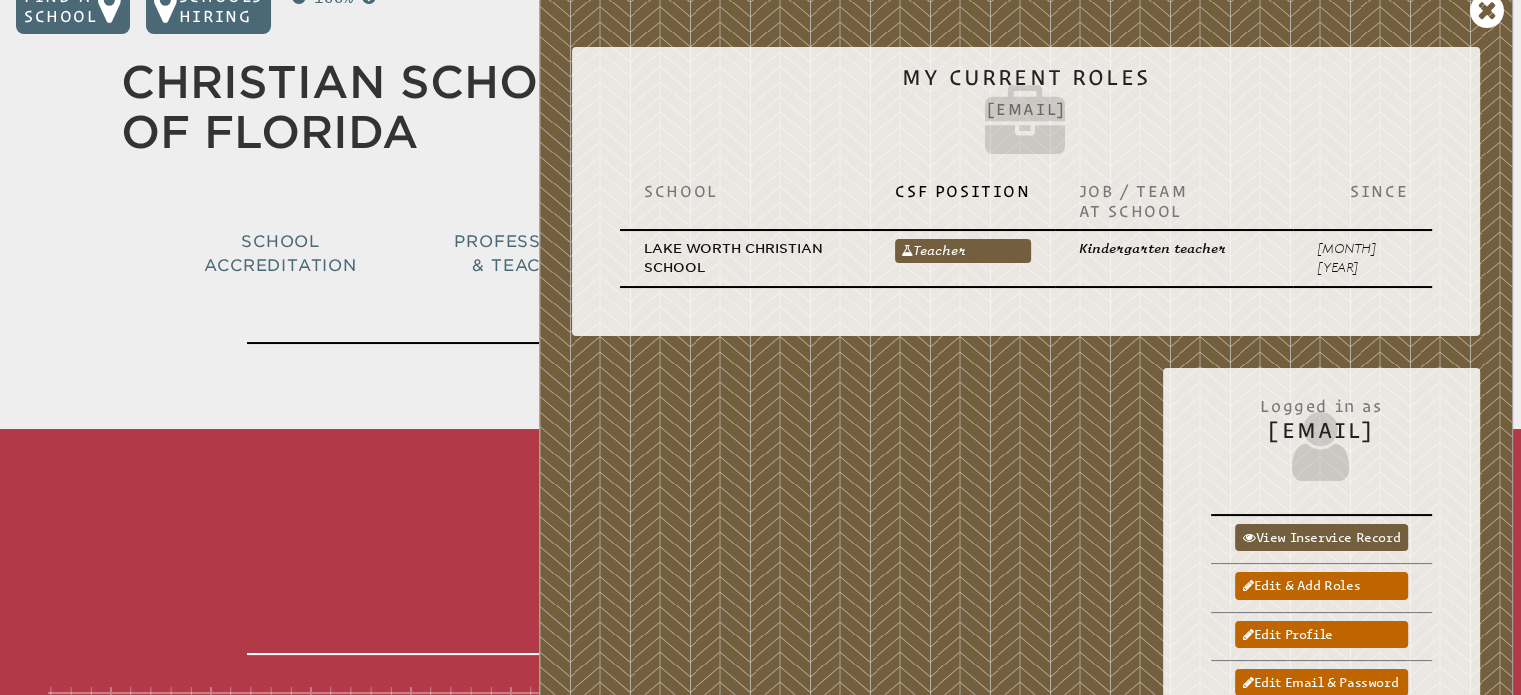 click on "[FIRST] [LAST]
Teacher Inservice Record
[EMAIL]
Florida Department of Education Certification #
[MONTH], [YEAR] – [MONTH], [YEAR]
Current Applied In-Service Activities
Component
Activity
School
Date
Bank" at bounding box center (760, 1883) 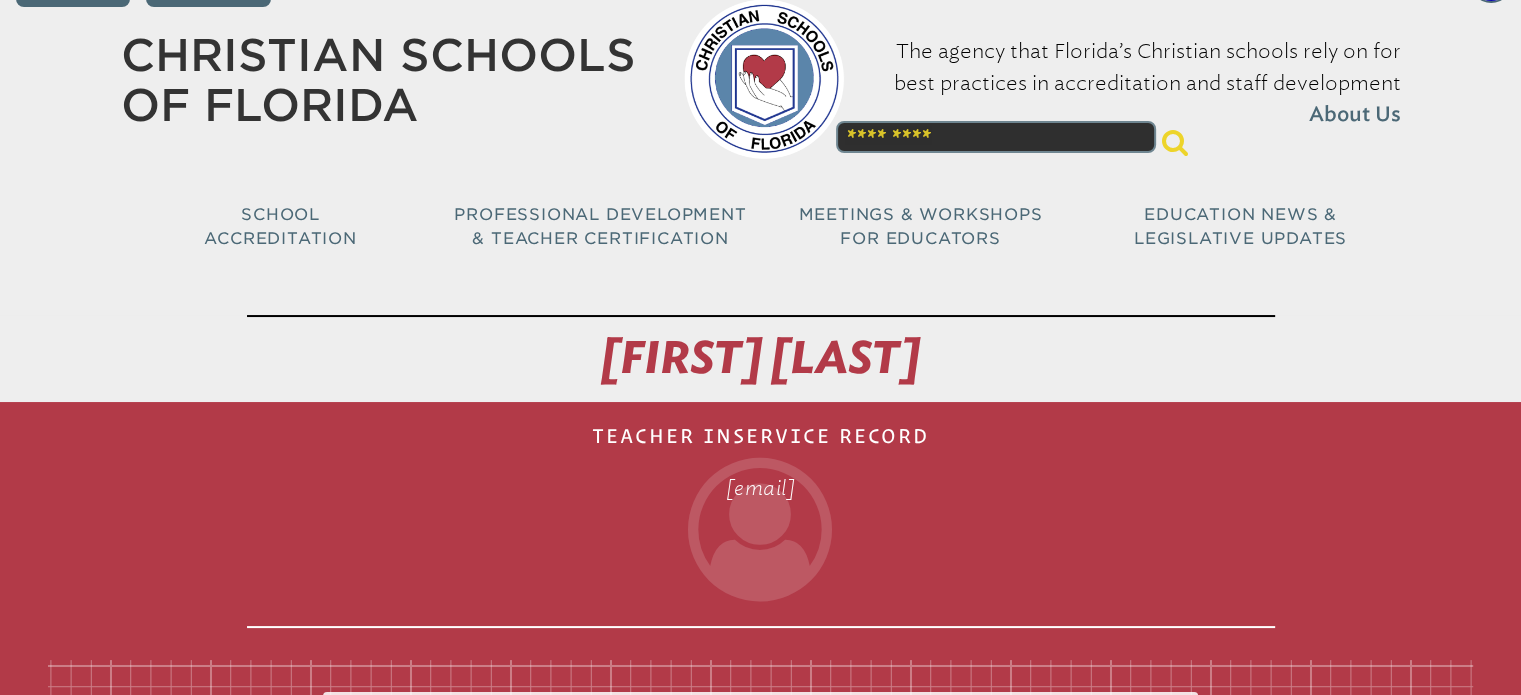 scroll, scrollTop: 0, scrollLeft: 0, axis: both 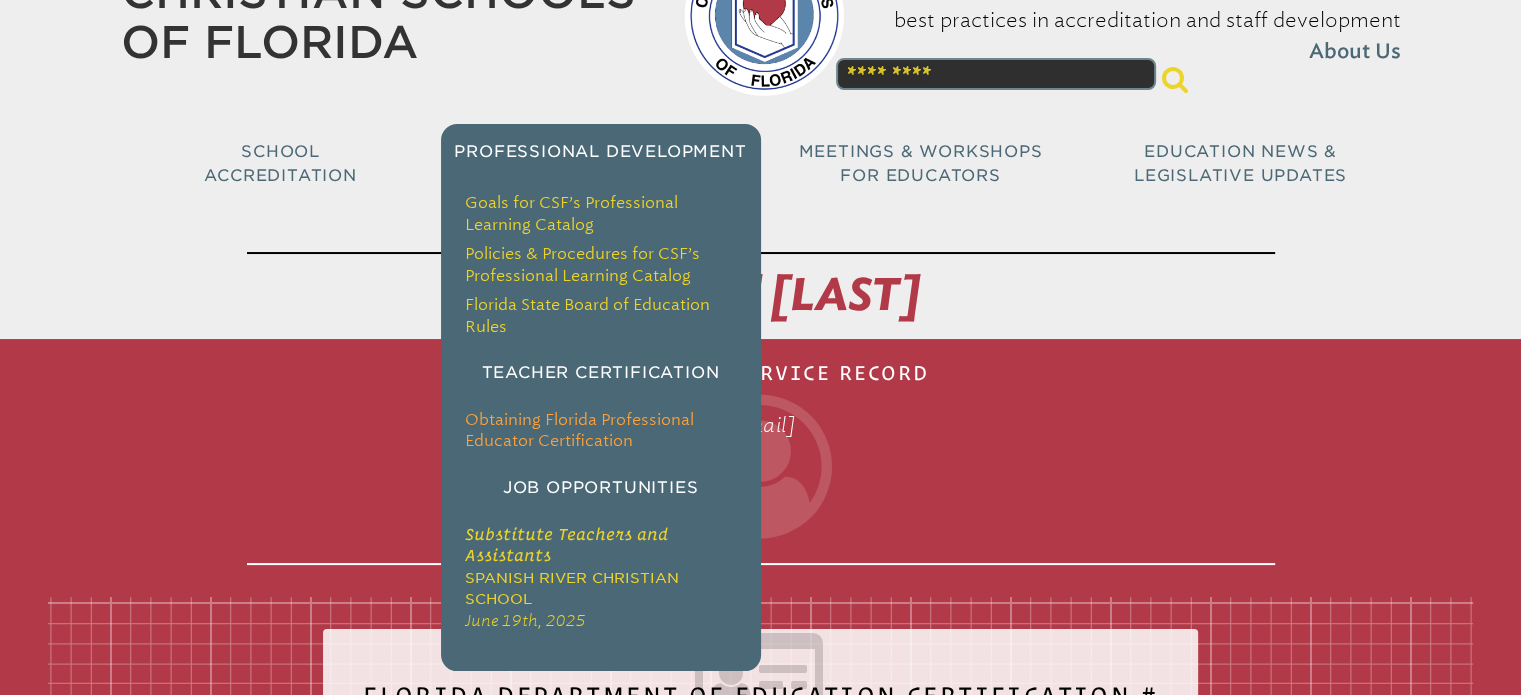 click on "Obtaining Florida Professional Educator Certification" at bounding box center (579, 430) 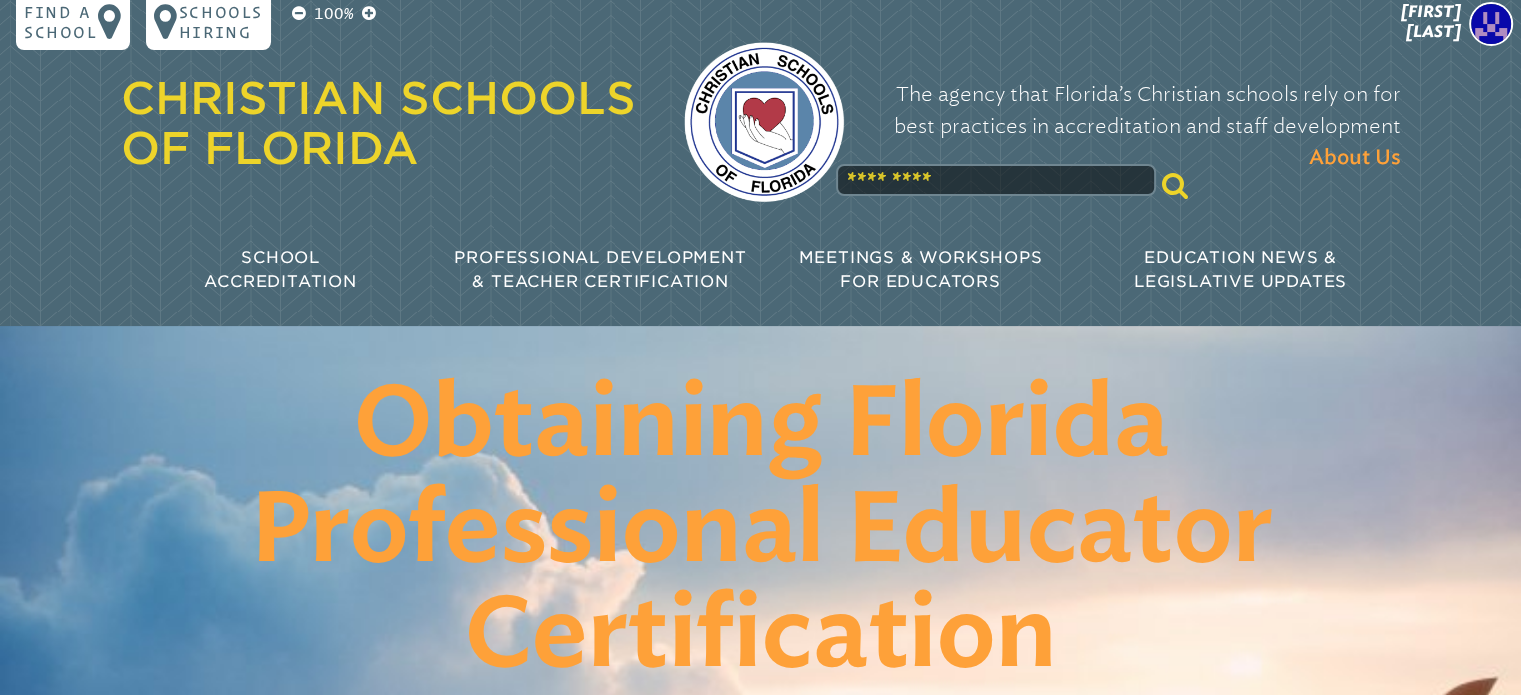 scroll, scrollTop: 0, scrollLeft: 0, axis: both 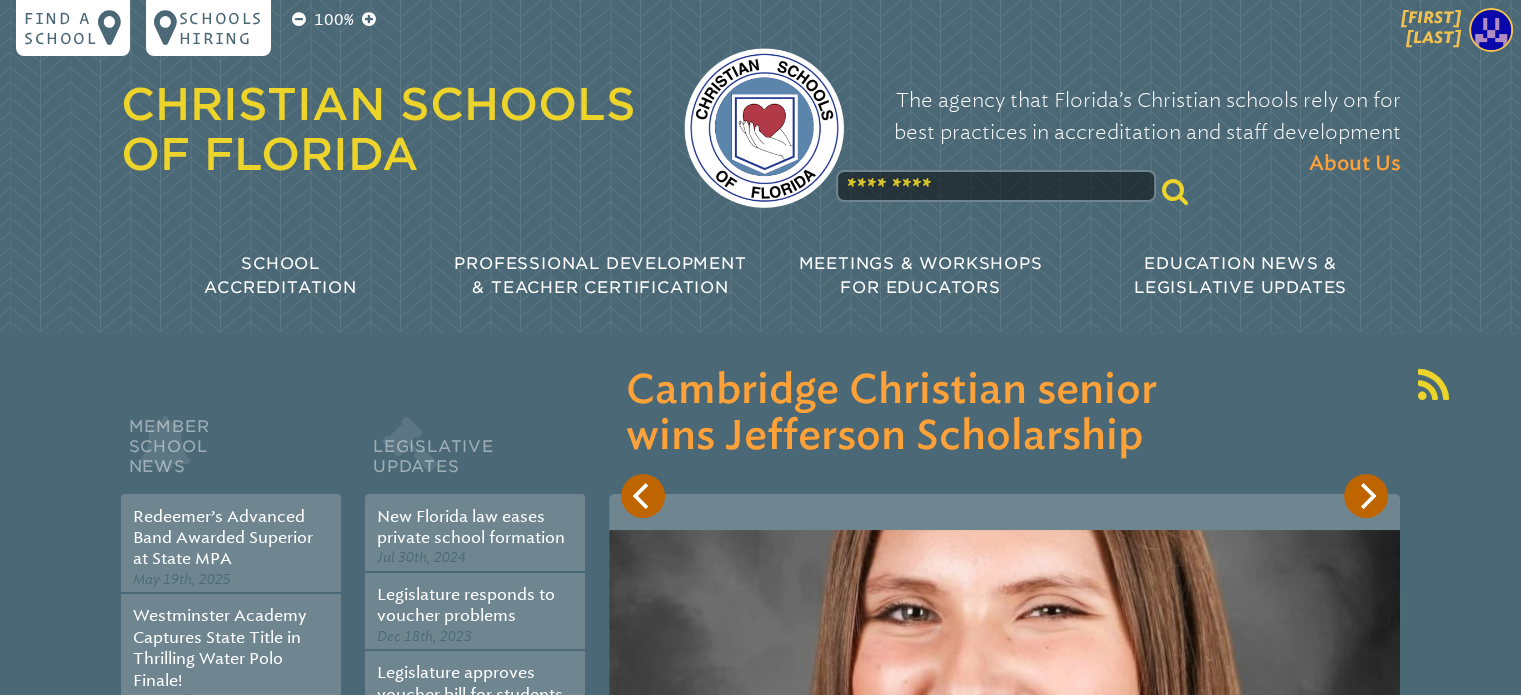 click at bounding box center [1491, 30] 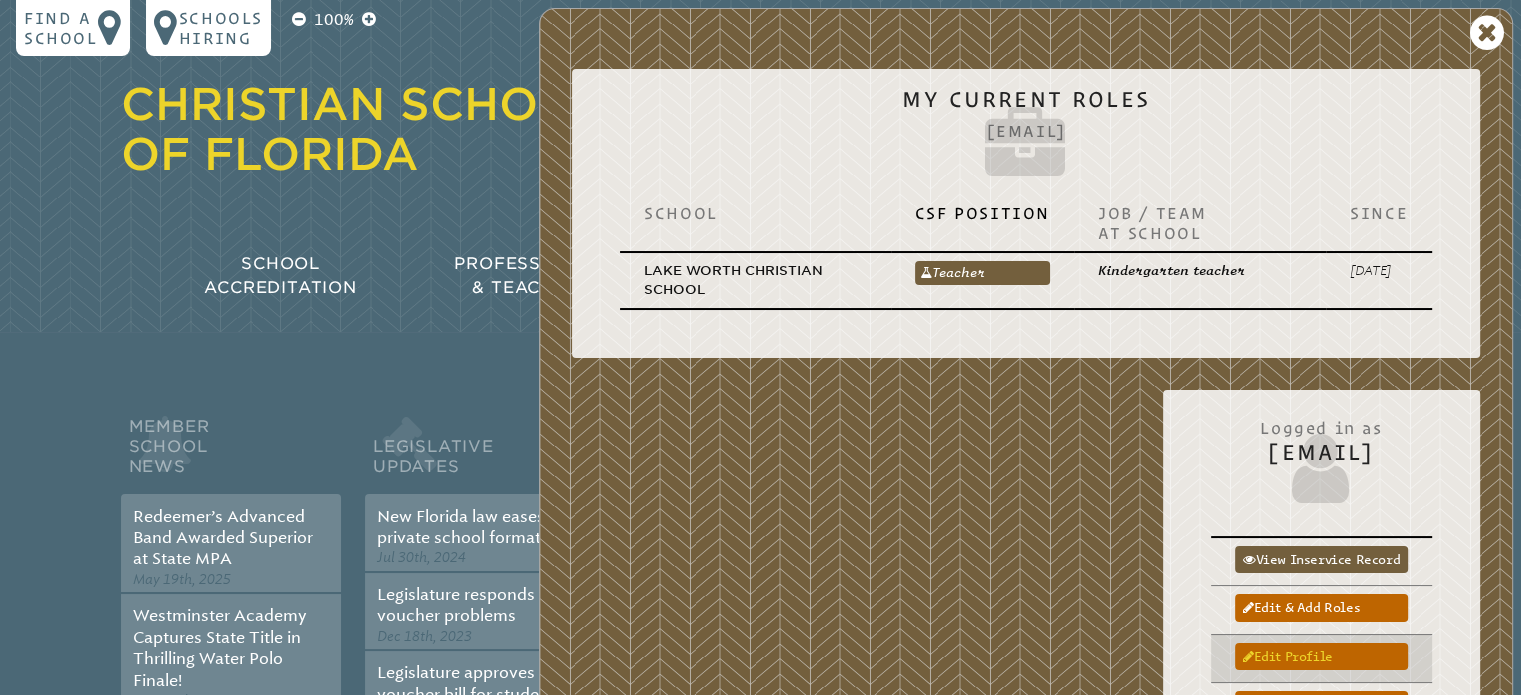 click on "Edit profile" at bounding box center [1321, 656] 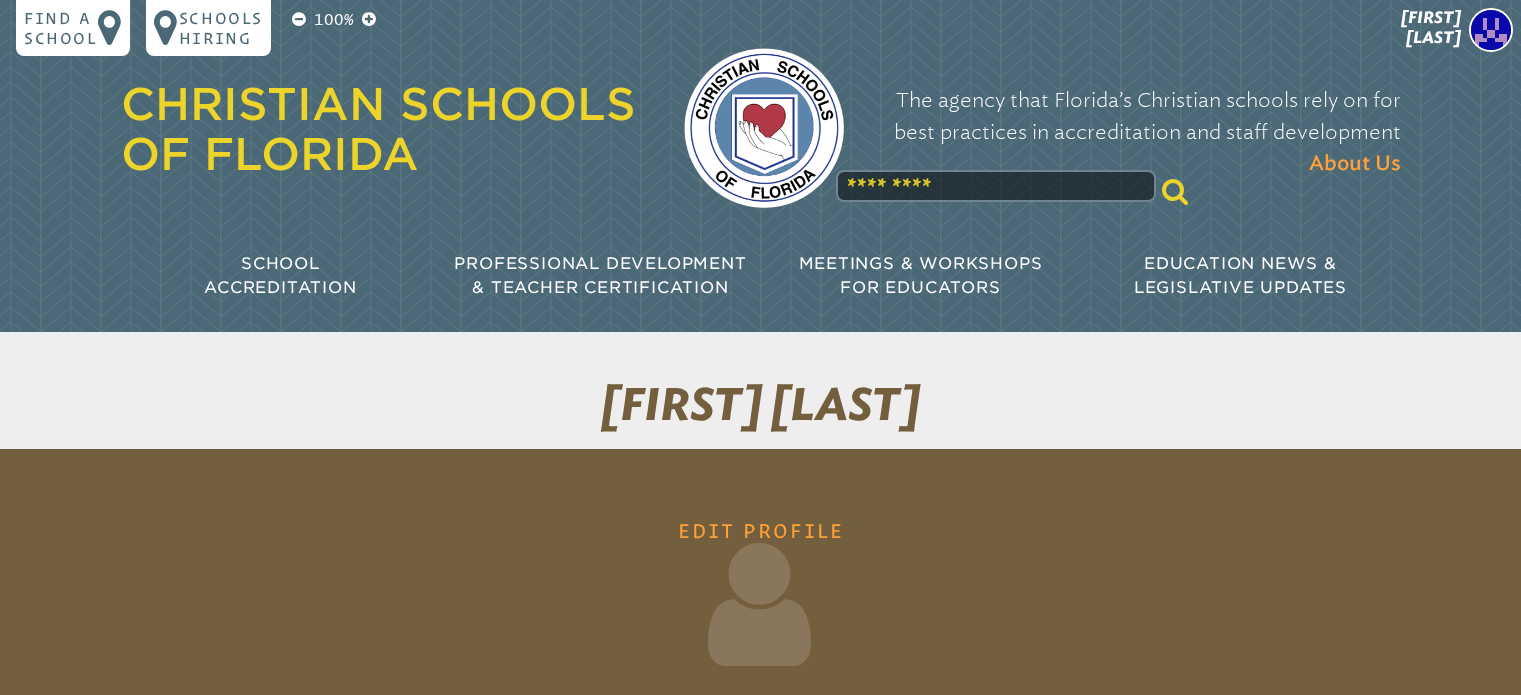 scroll, scrollTop: 0, scrollLeft: 0, axis: both 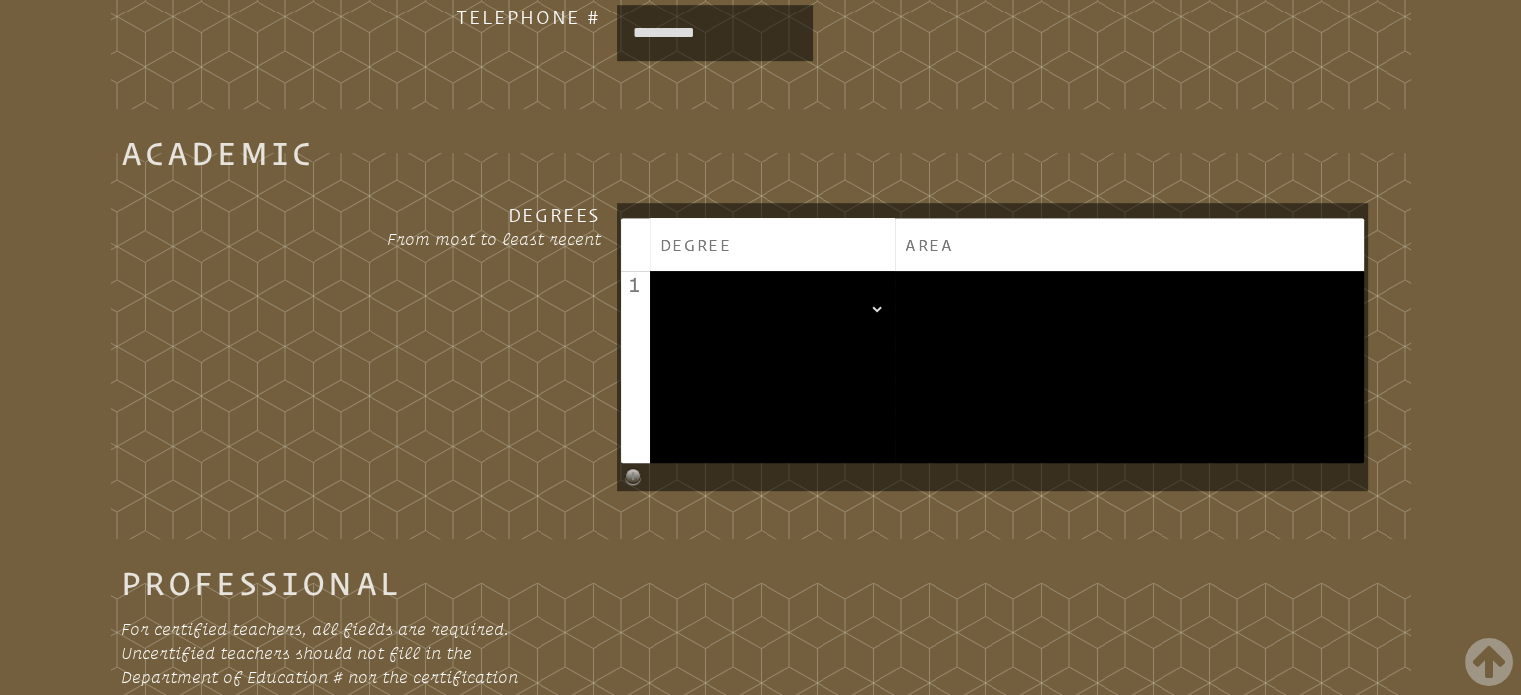 click on "**********" at bounding box center [772, 309] 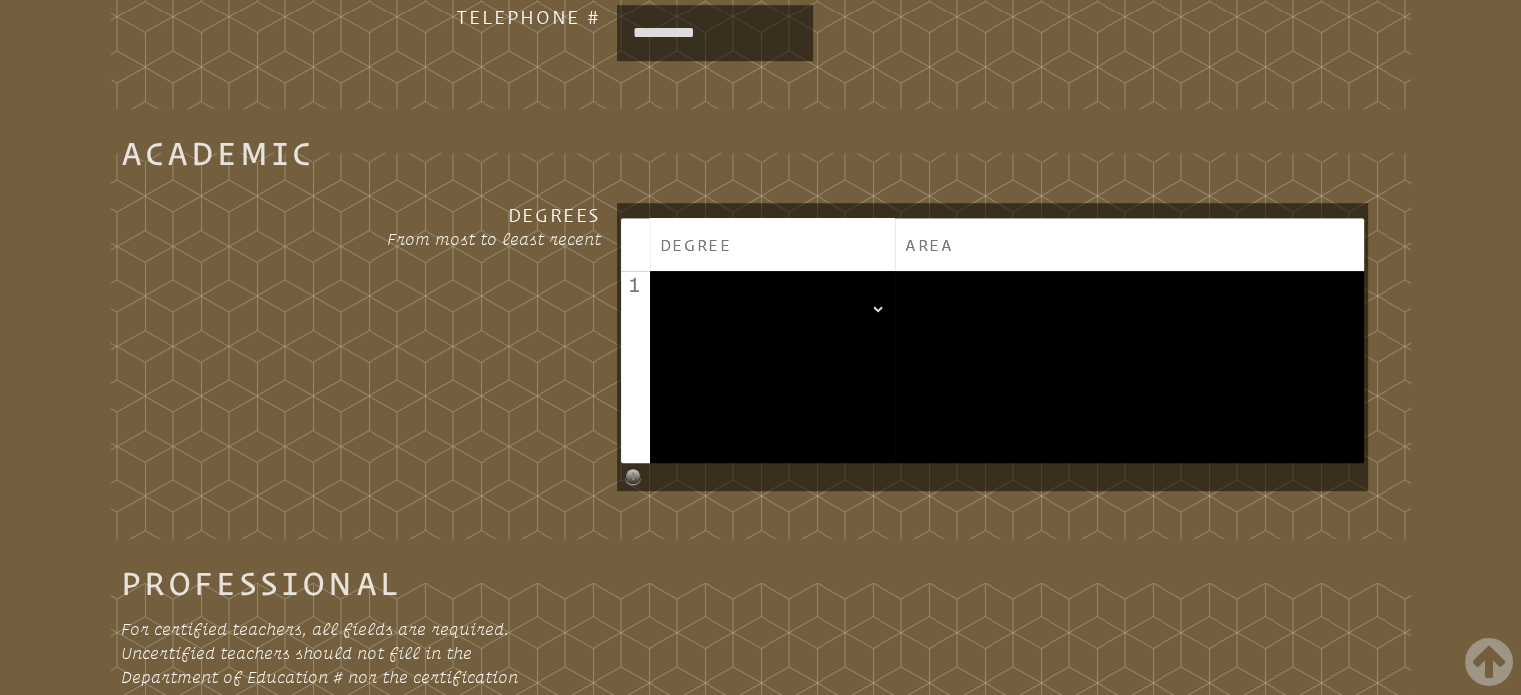 select on "**" 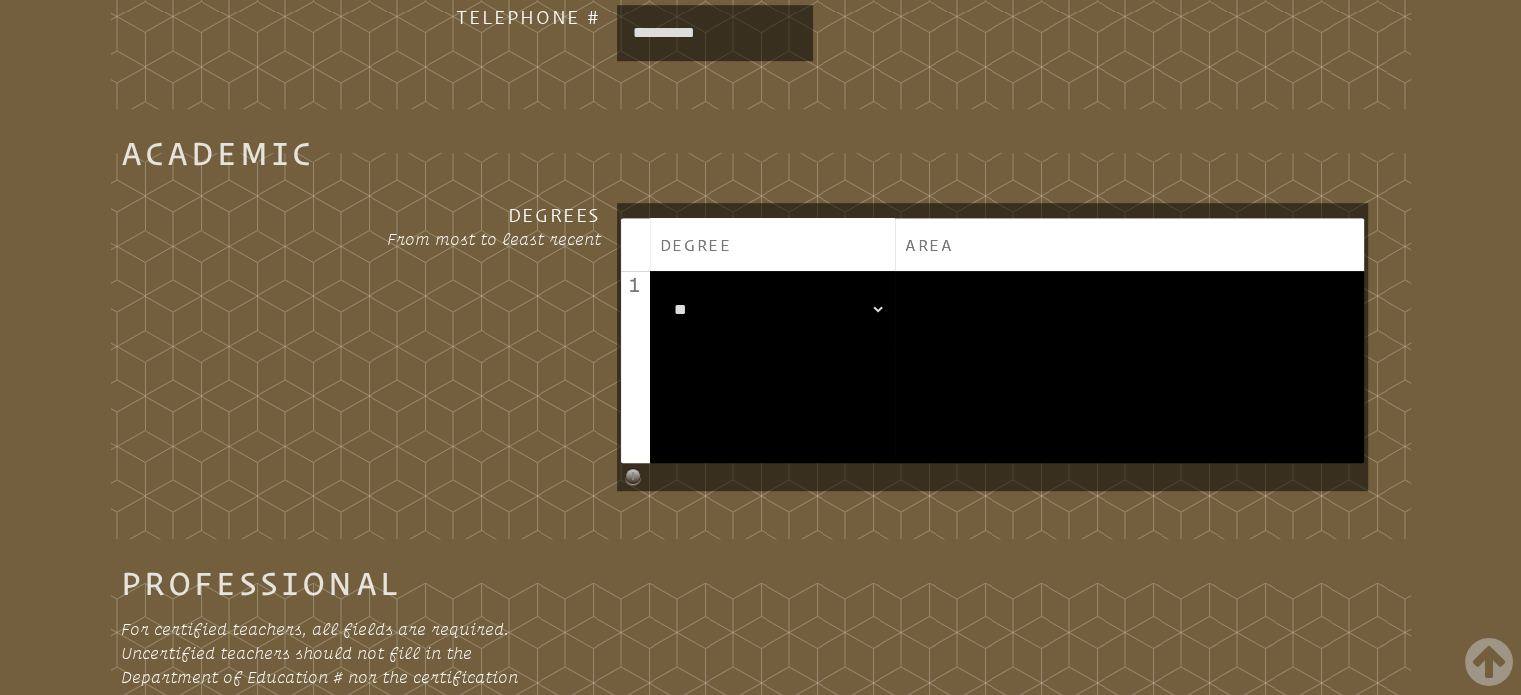 click on "**********" at bounding box center (772, 309) 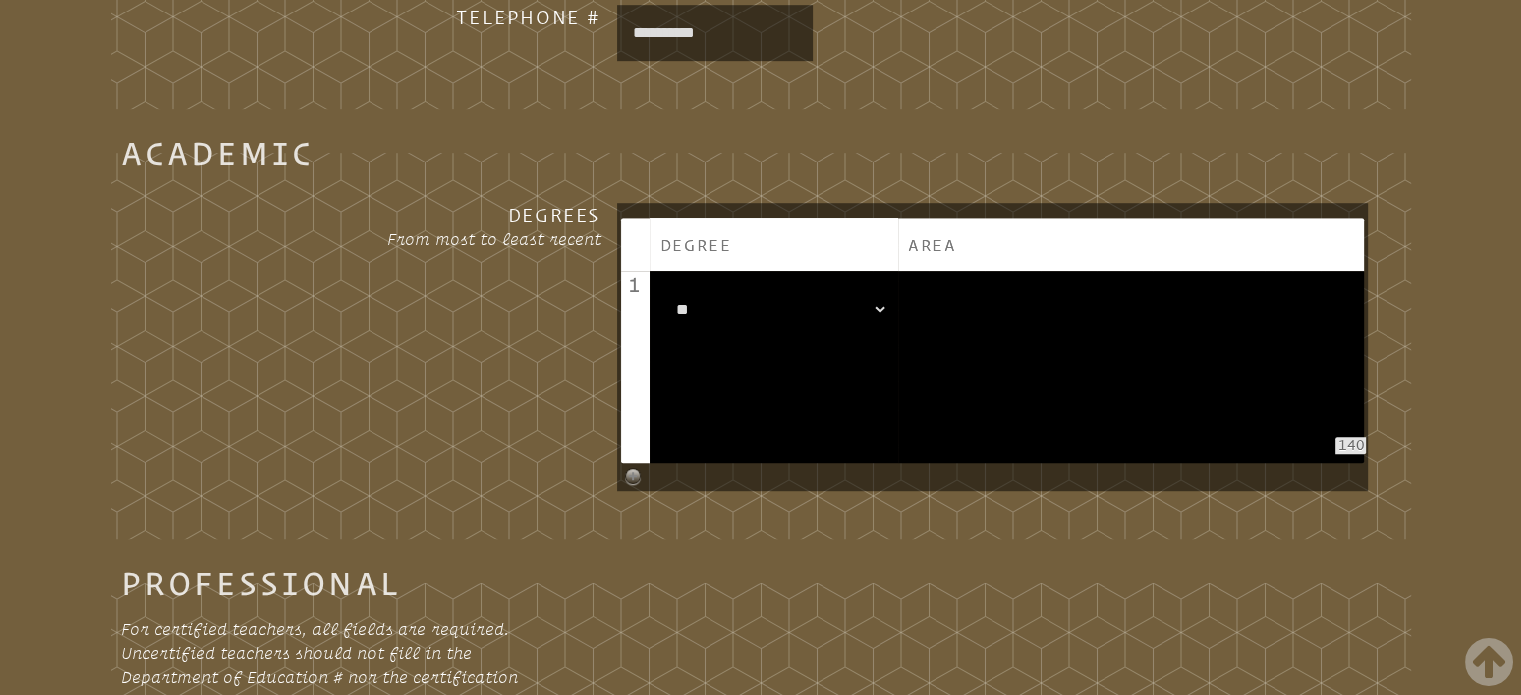 click at bounding box center (1132, 367) 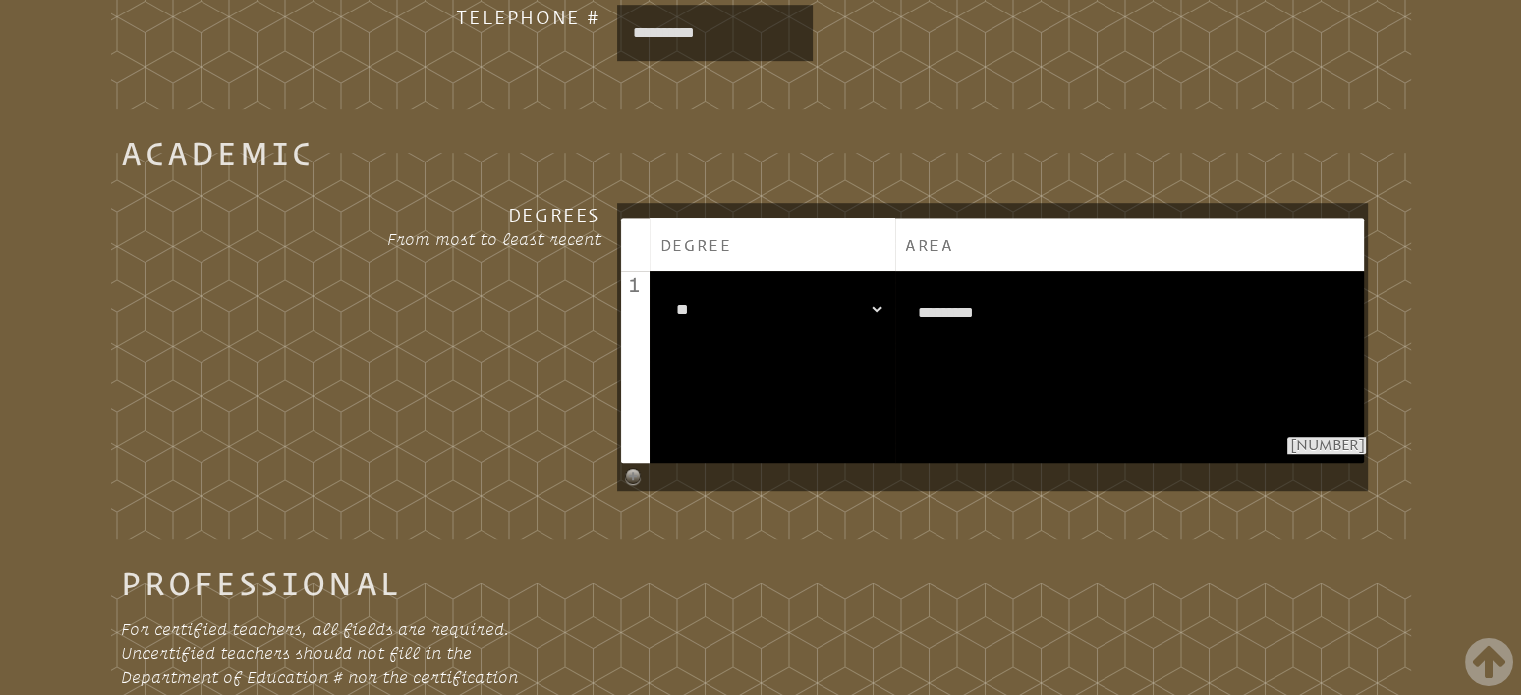 type on "*********" 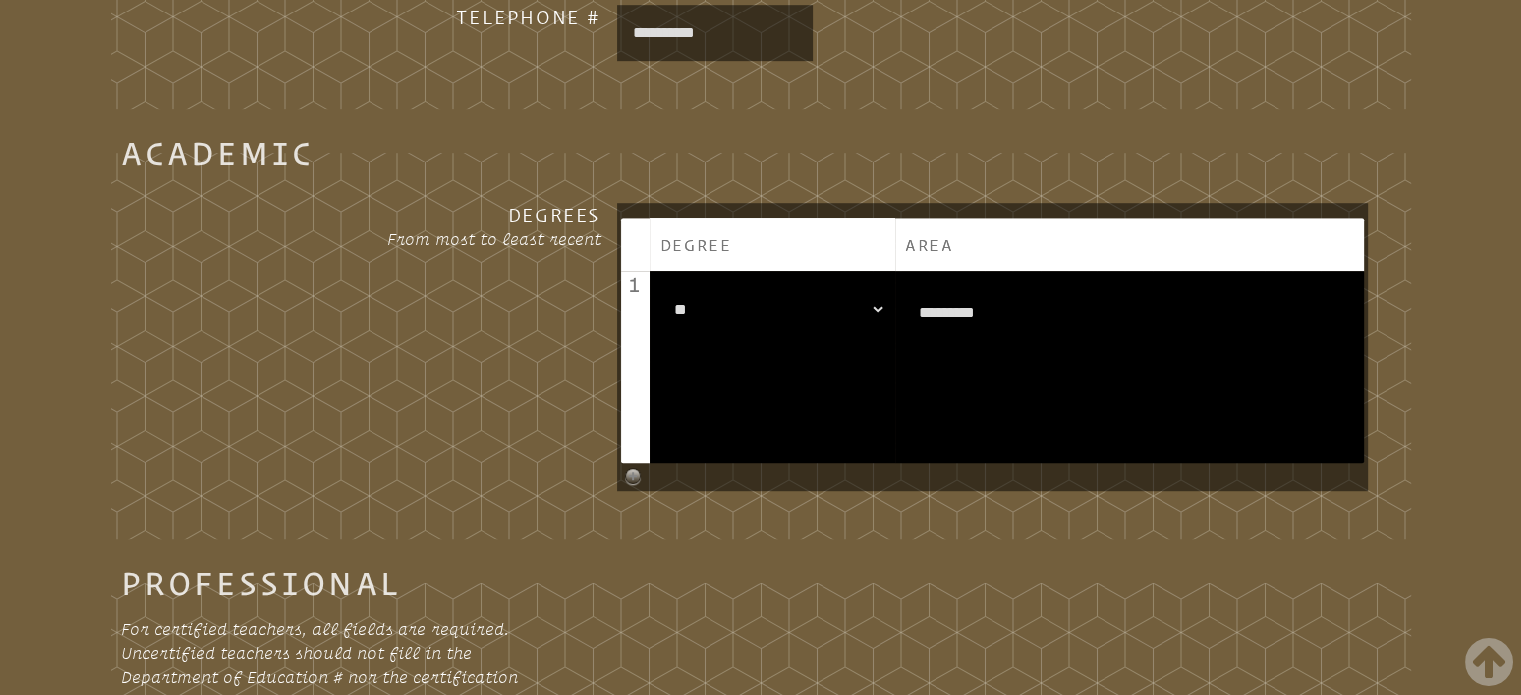 select on "**" 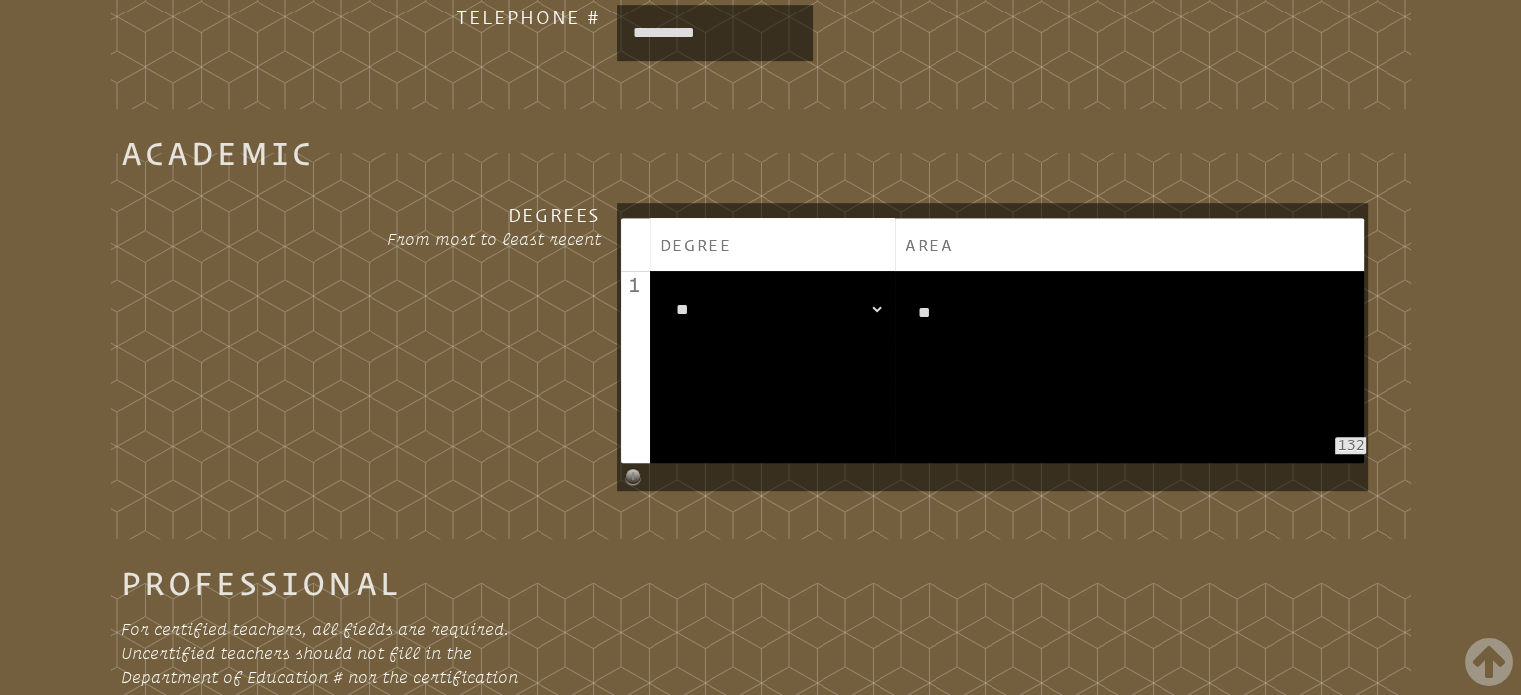type on "*" 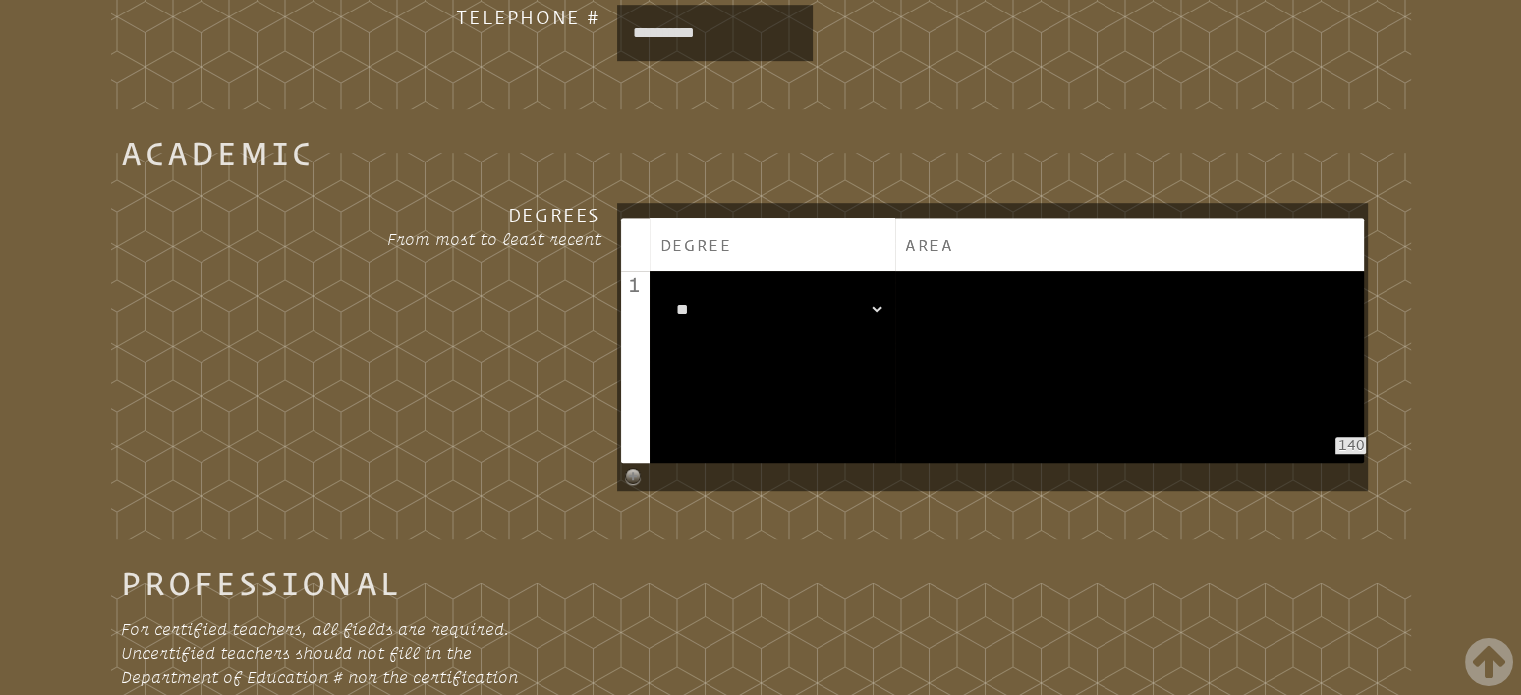 type on "*" 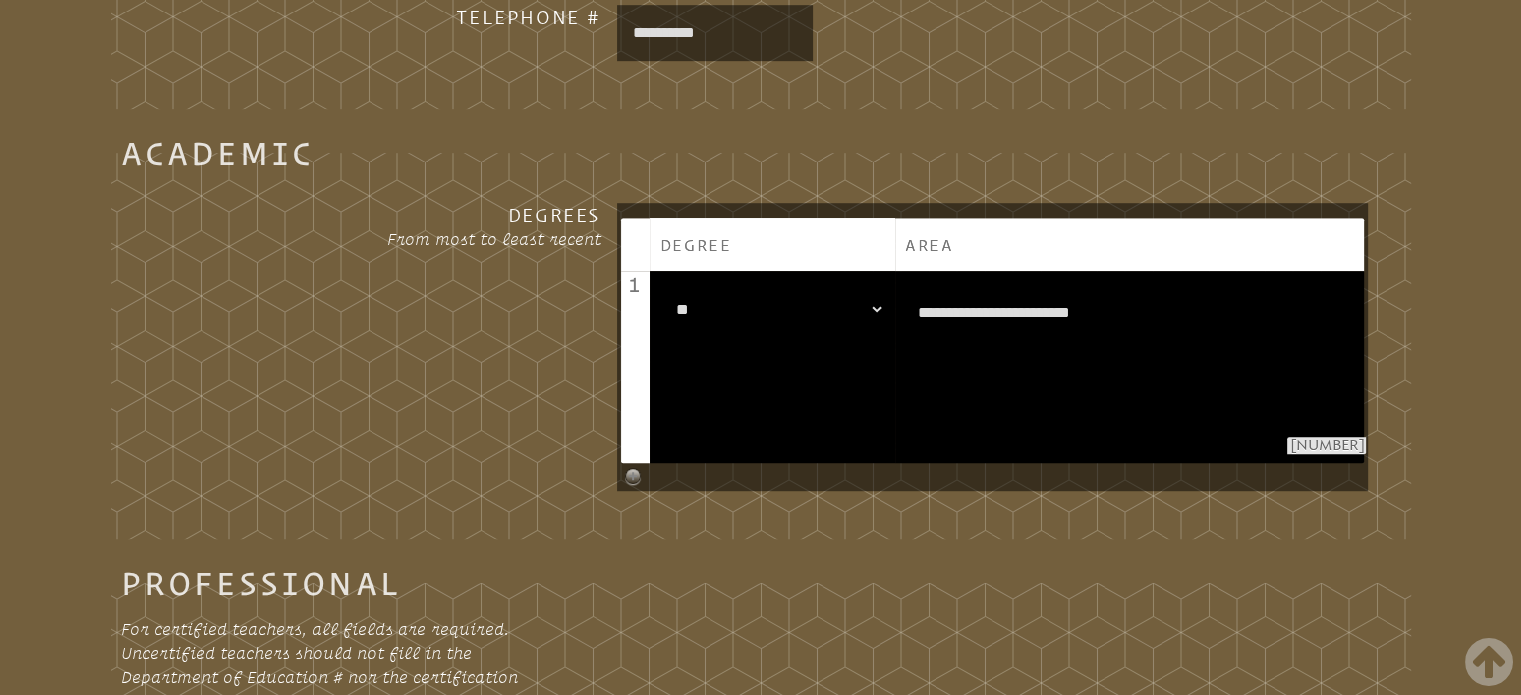type on "**********" 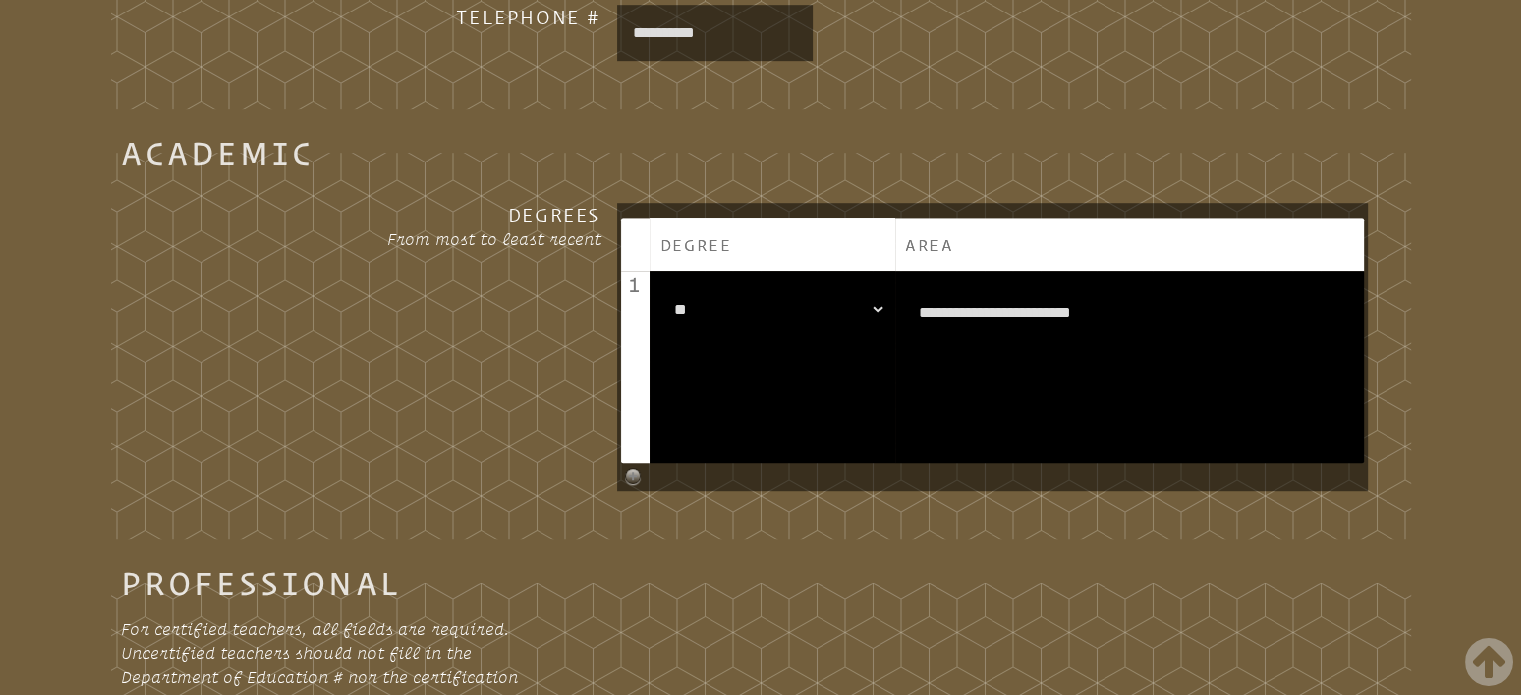 click on "**********" at bounding box center (772, 367) 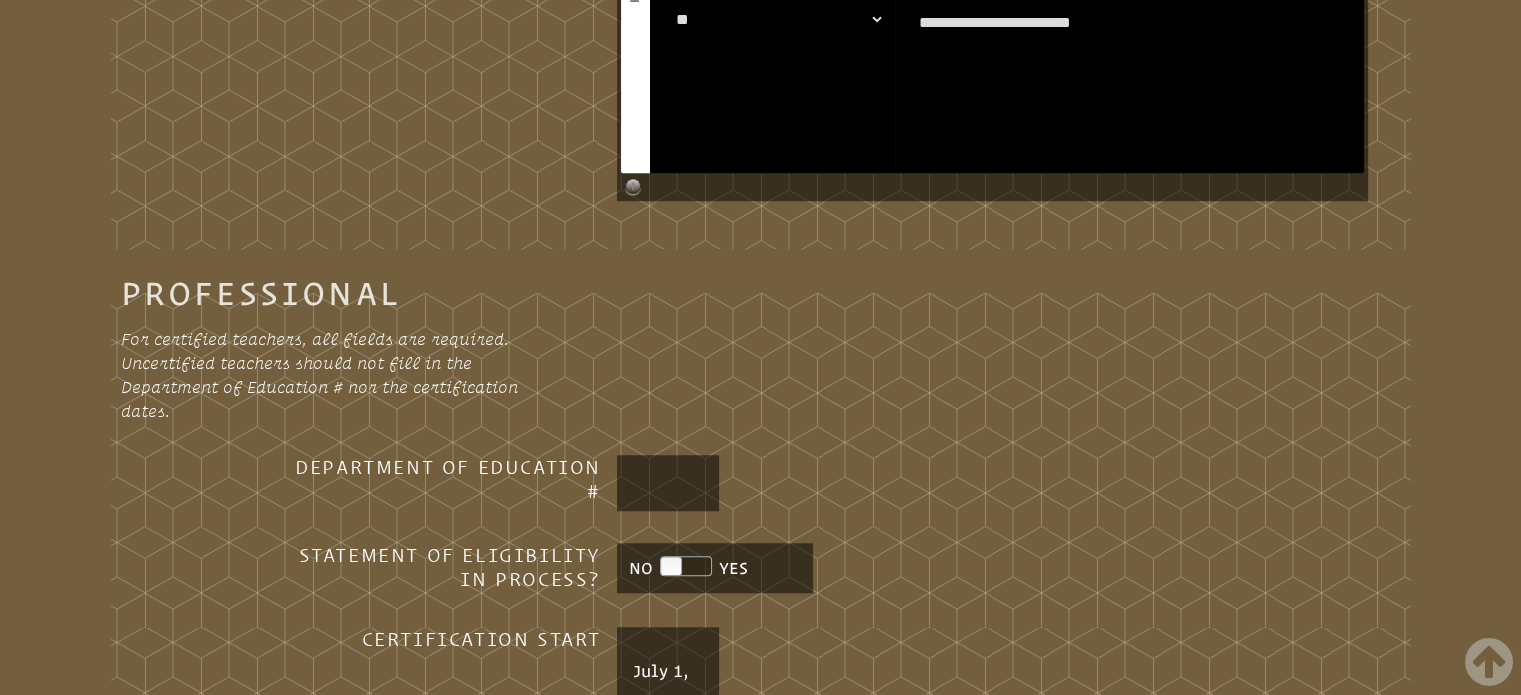 scroll, scrollTop: 1499, scrollLeft: 0, axis: vertical 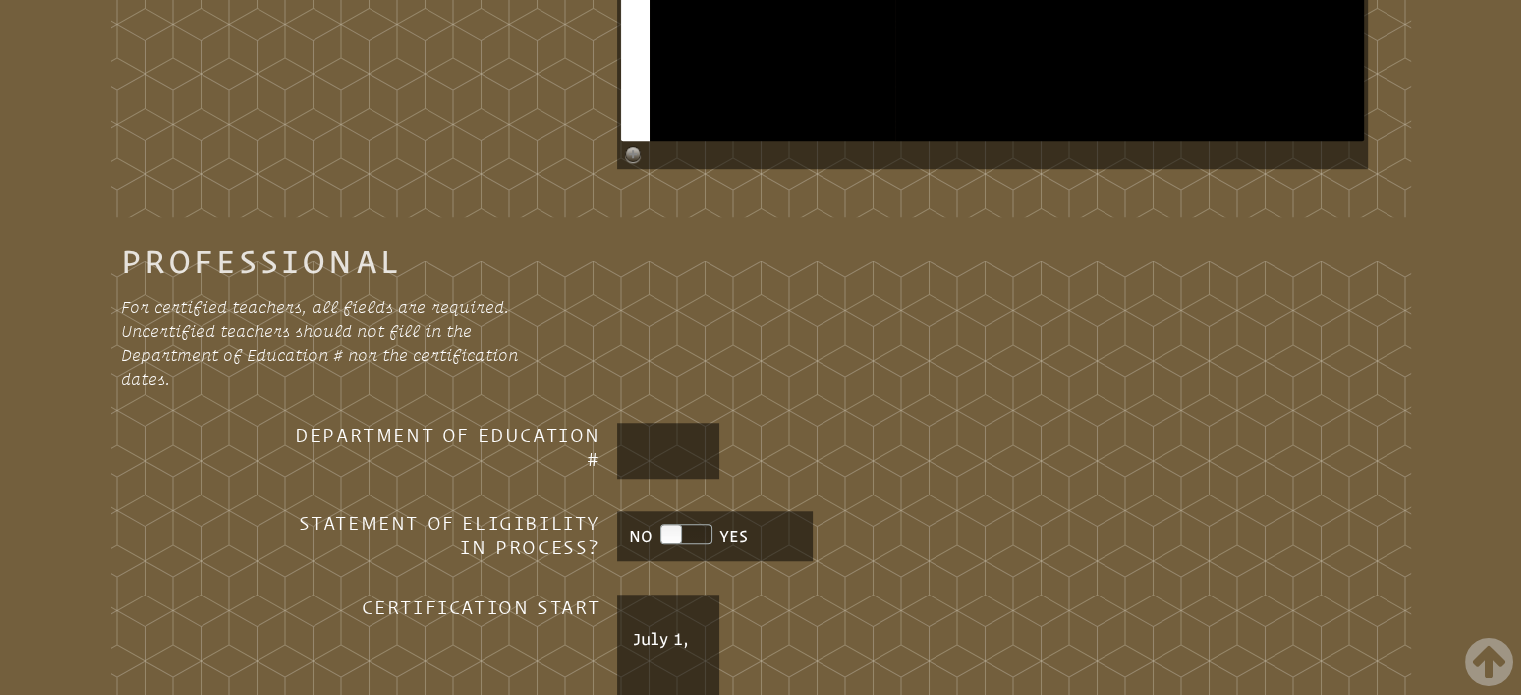 click on "YES" at bounding box center [730, 536] 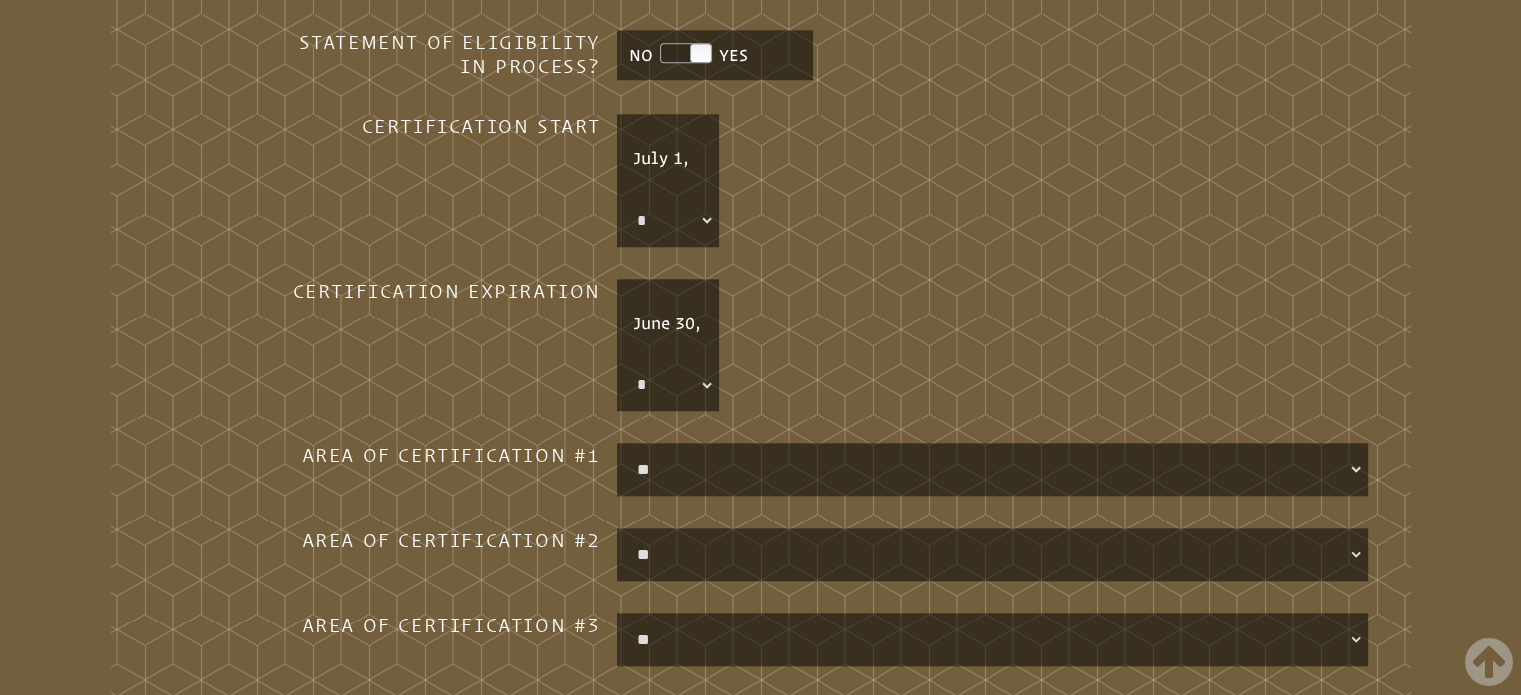 scroll, scrollTop: 2026, scrollLeft: 0, axis: vertical 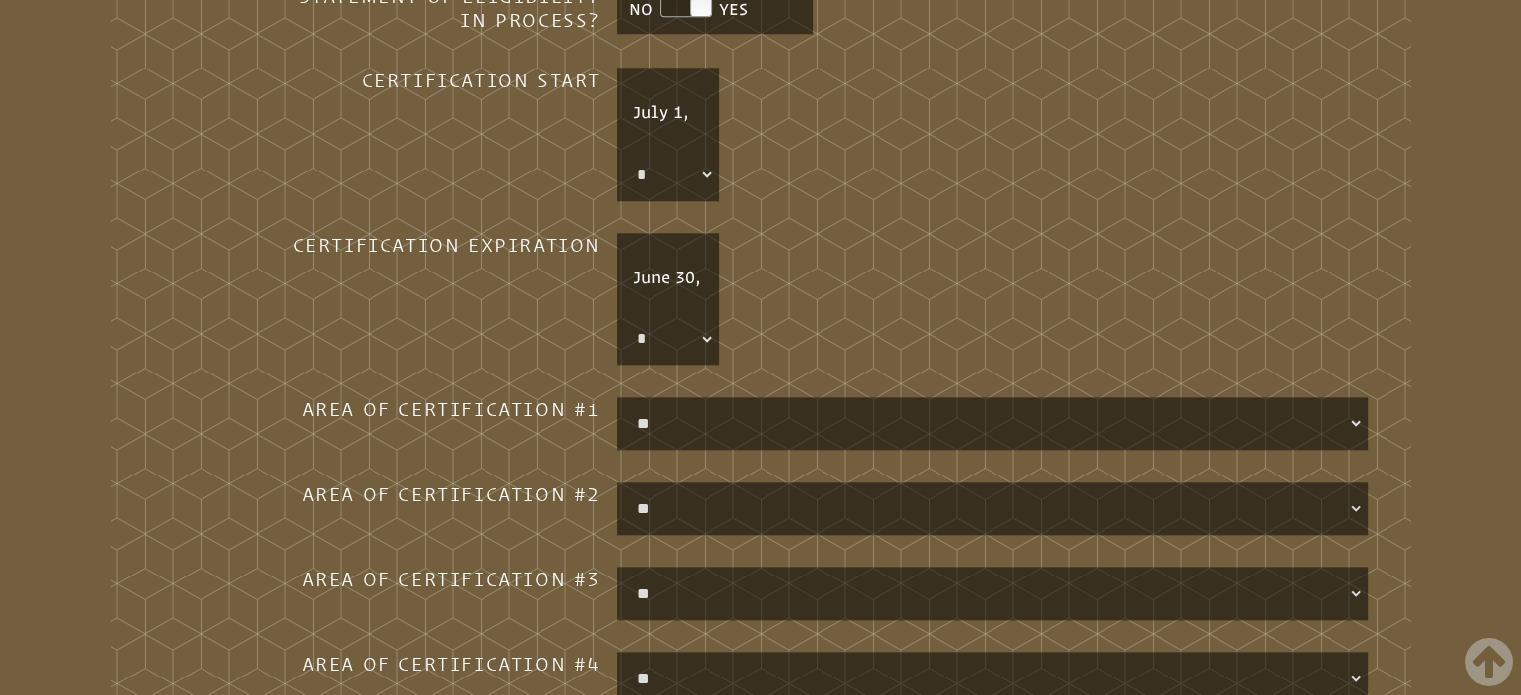 click on "**********" at bounding box center (992, 423) 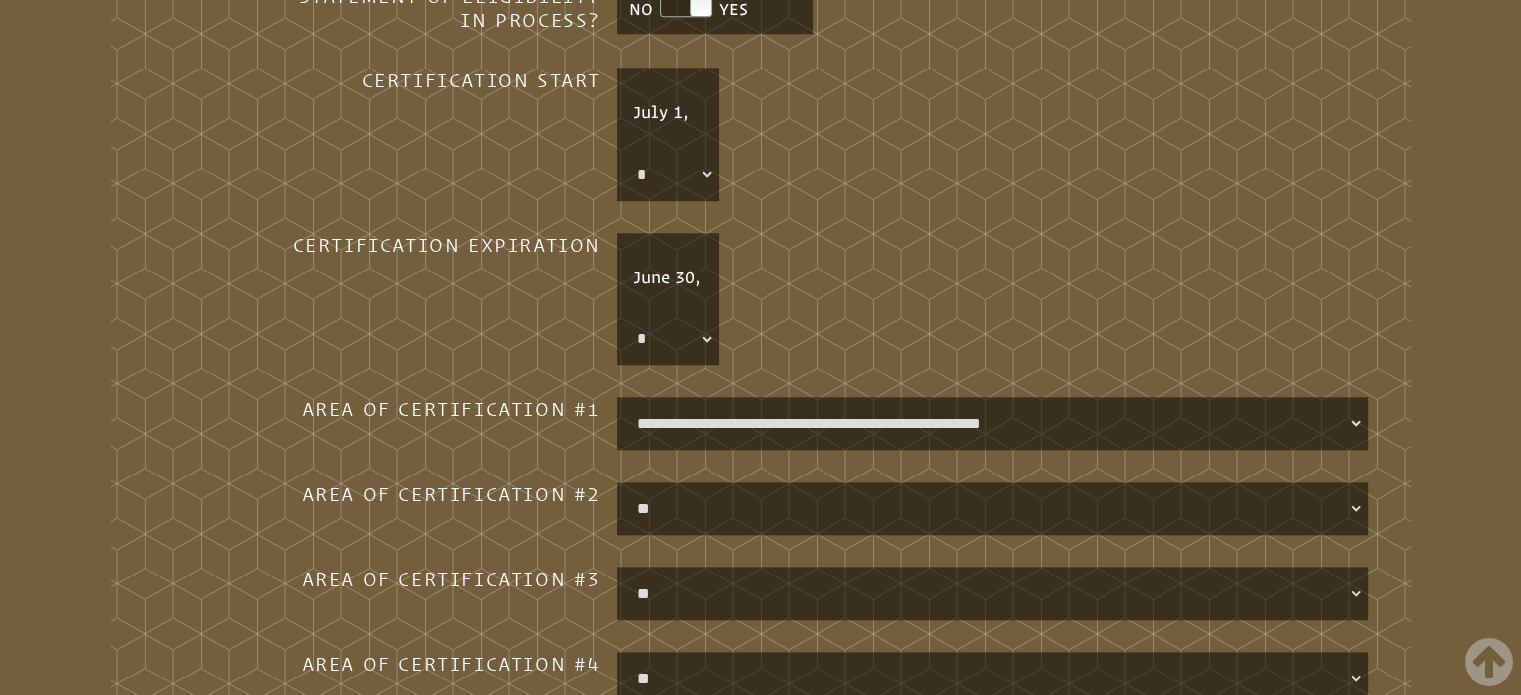 click on "**********" at bounding box center [992, 423] 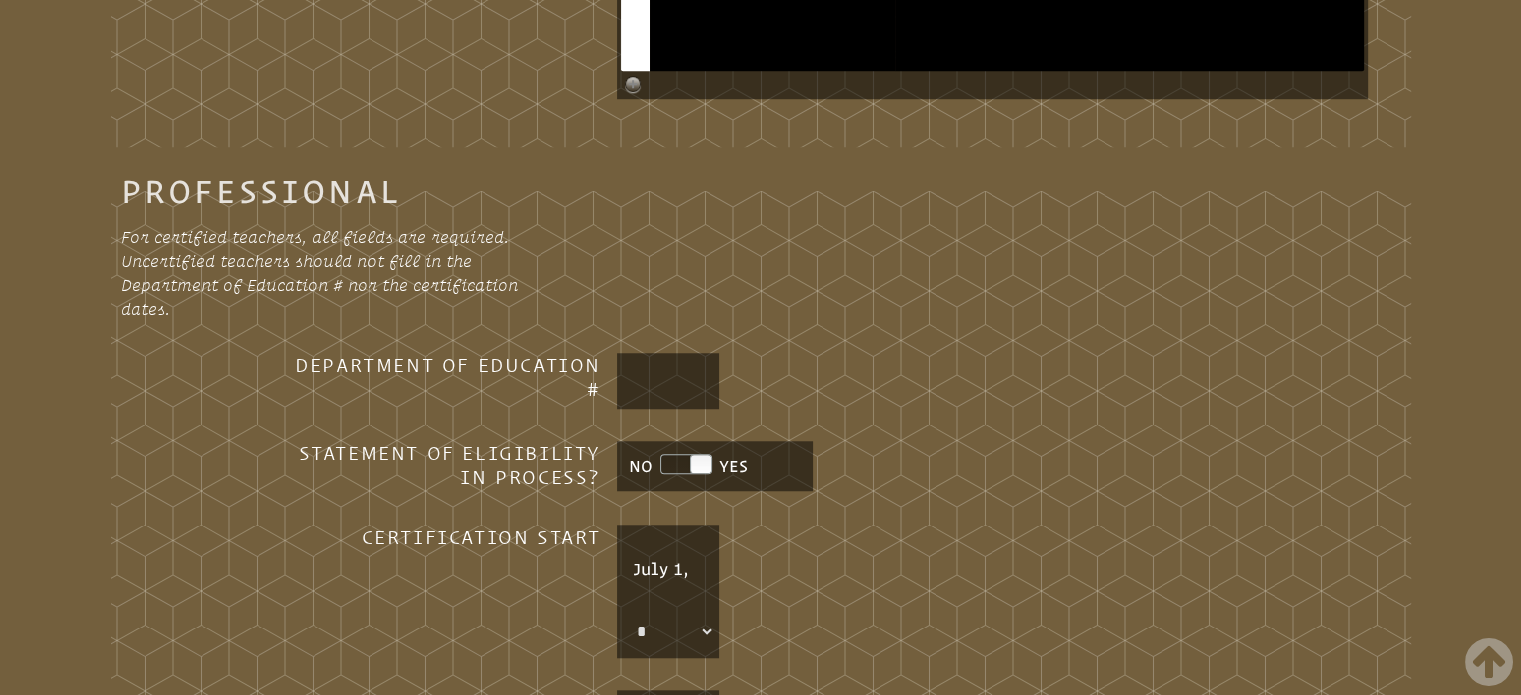 scroll, scrollTop: 1510, scrollLeft: 0, axis: vertical 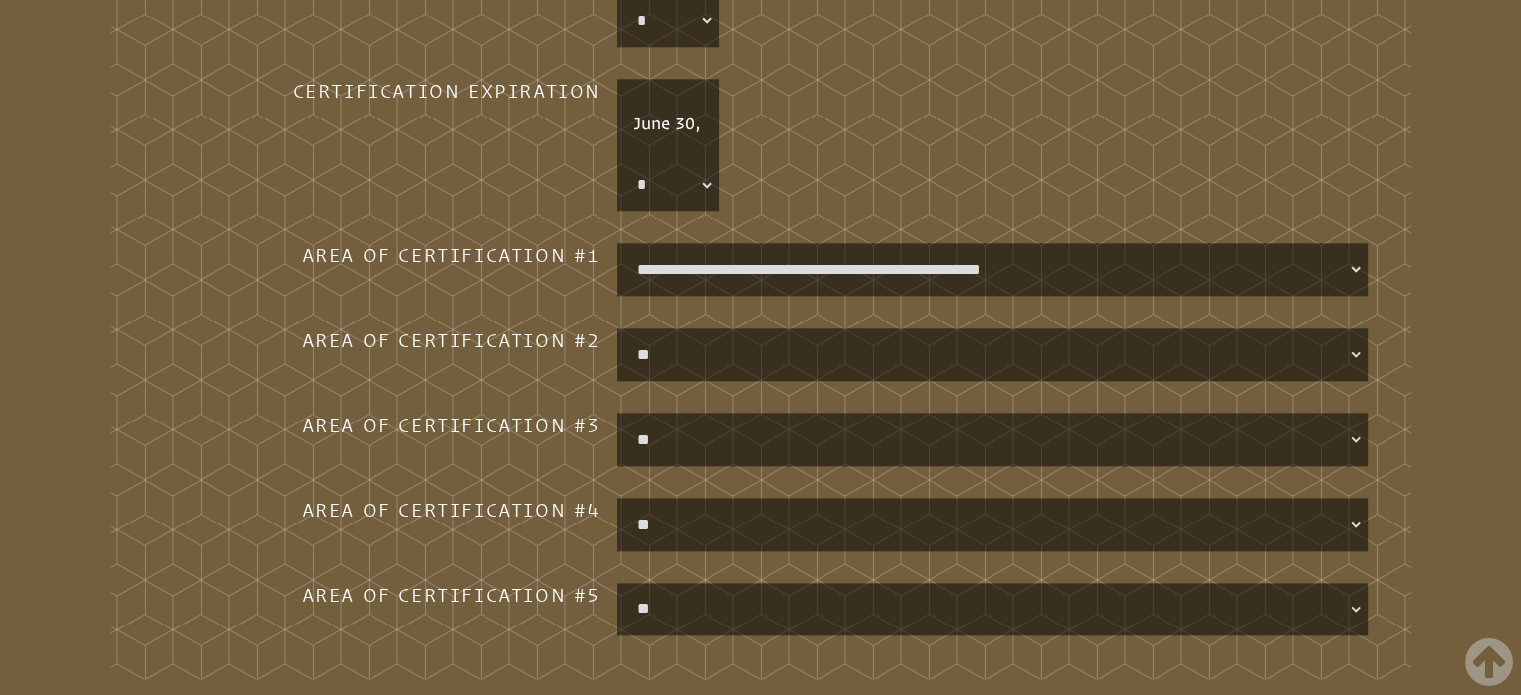 click on "**********" at bounding box center [992, 354] 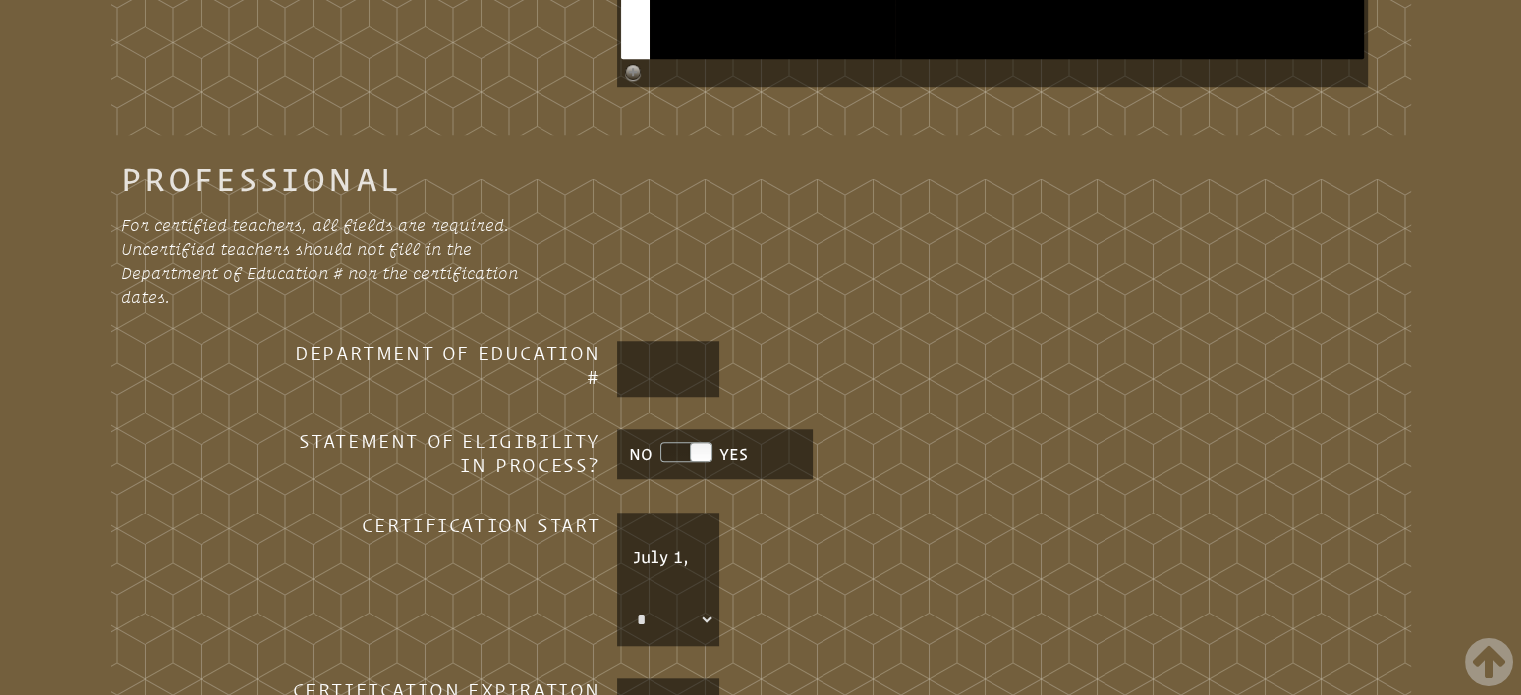 scroll, scrollTop: 1563, scrollLeft: 0, axis: vertical 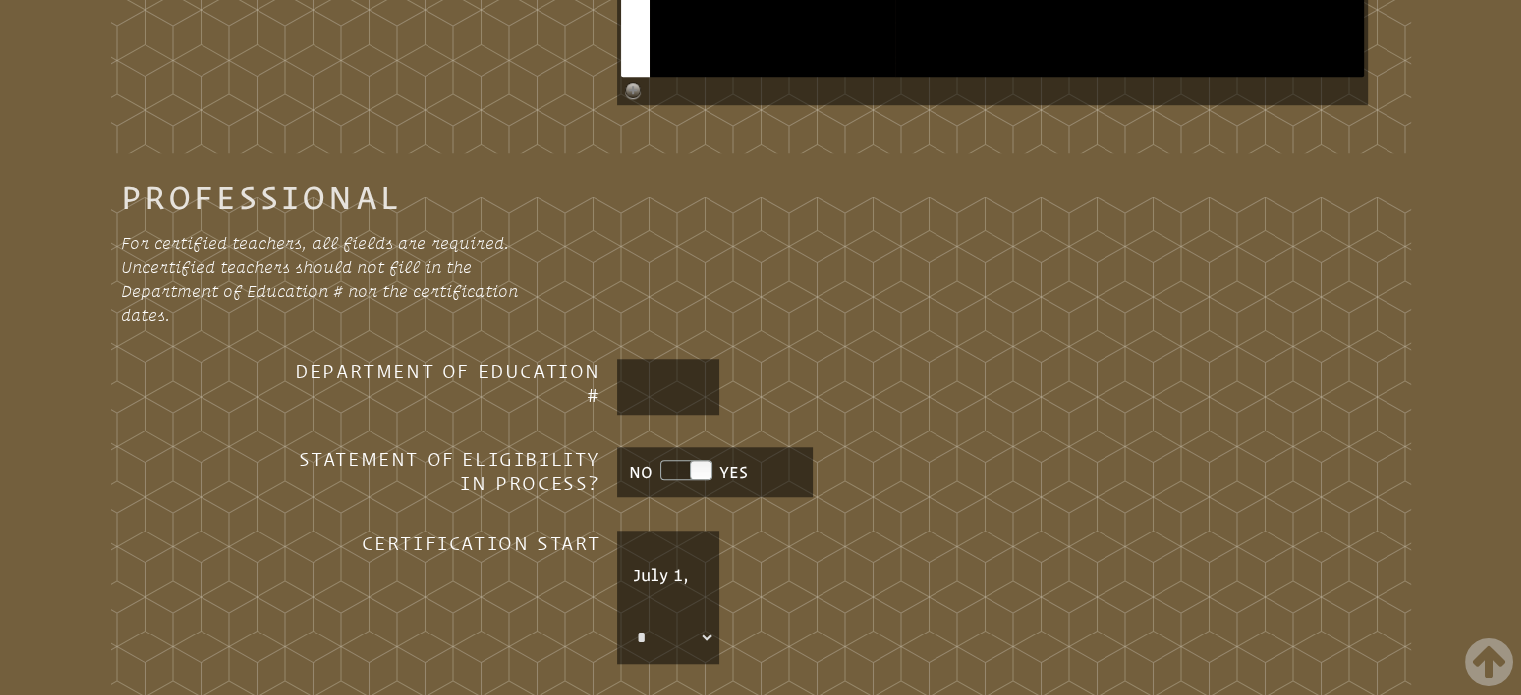 click at bounding box center (668, 387) 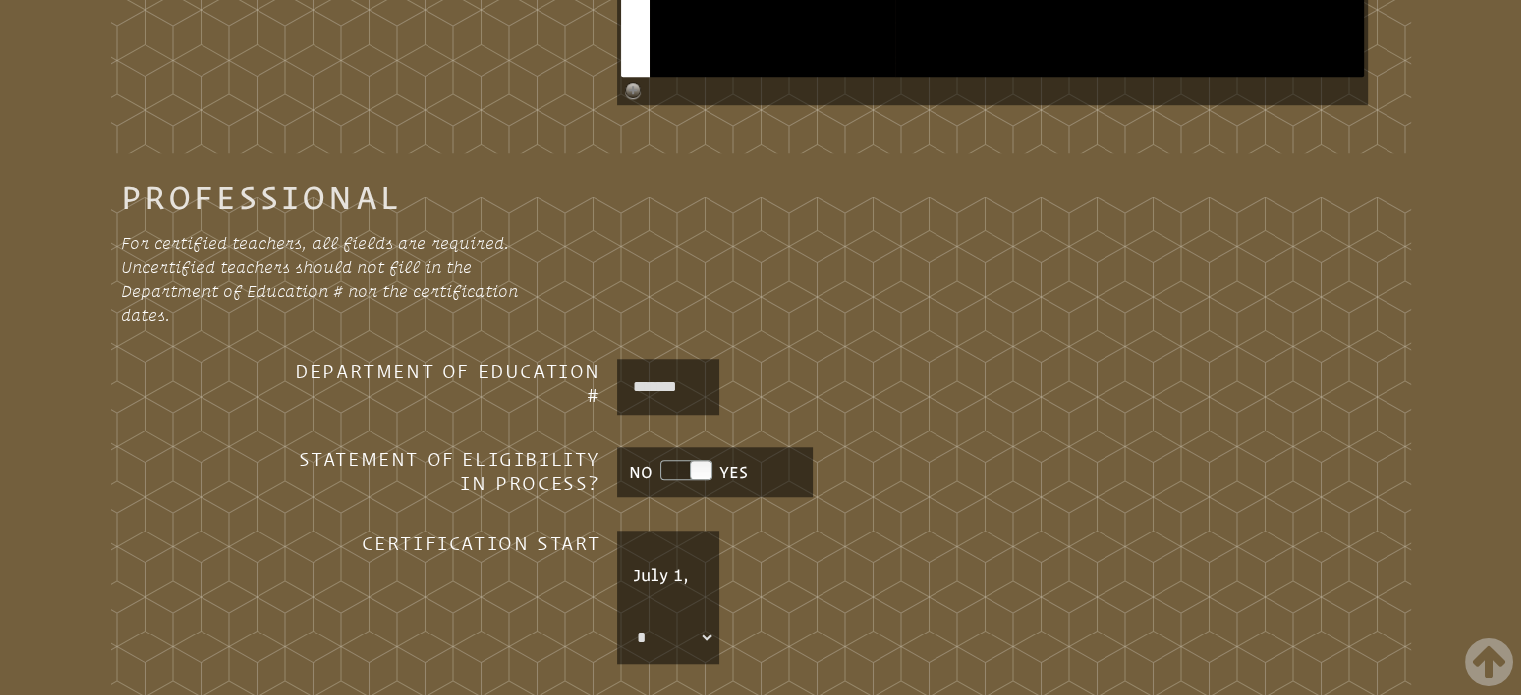 type on "*******" 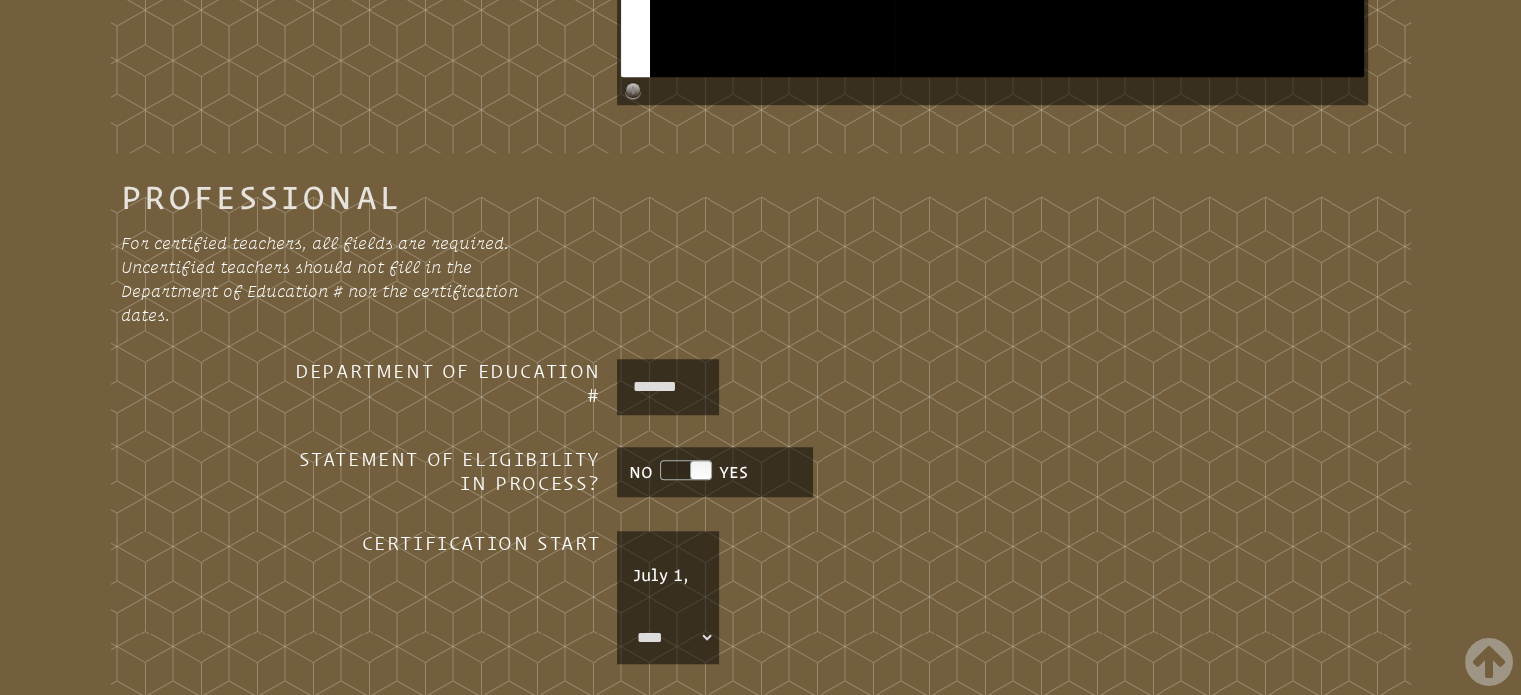 click on "July 1," at bounding box center [668, 575] 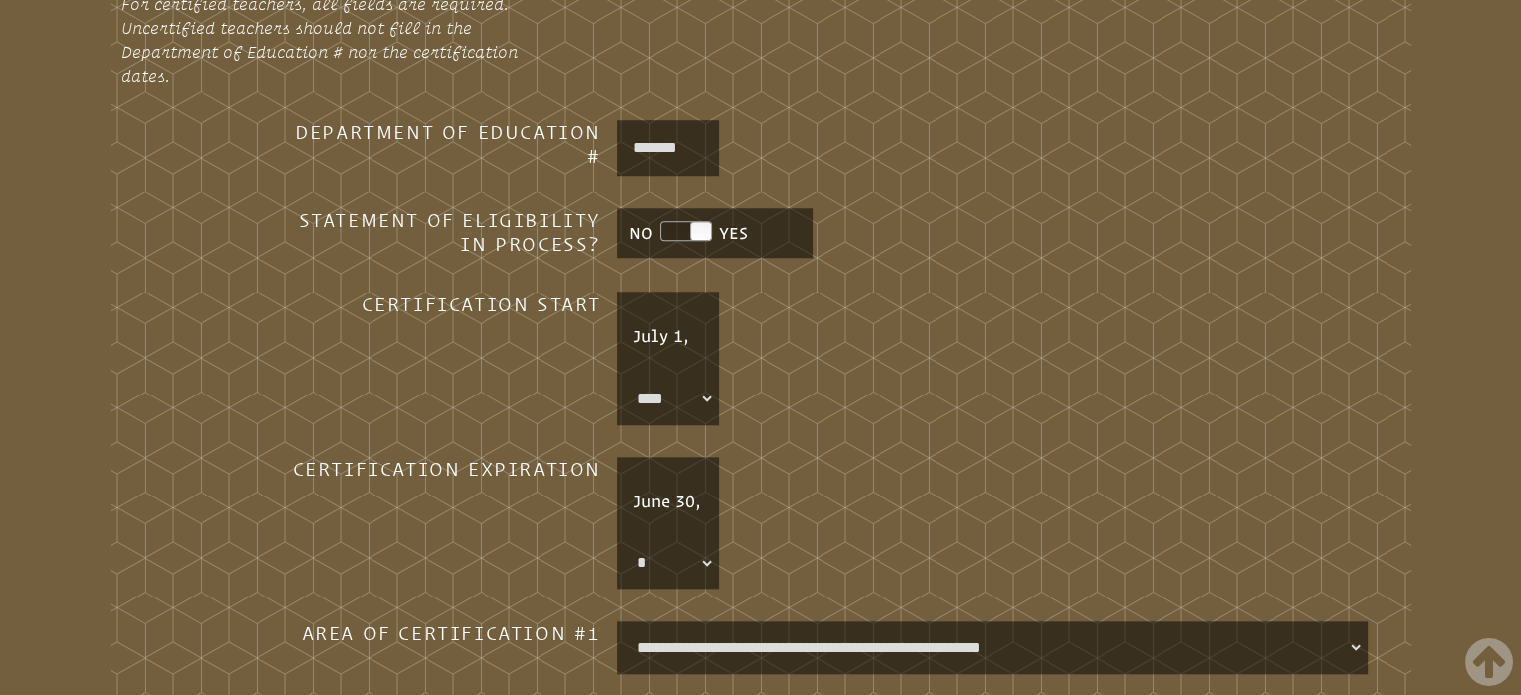 scroll, scrollTop: 1824, scrollLeft: 0, axis: vertical 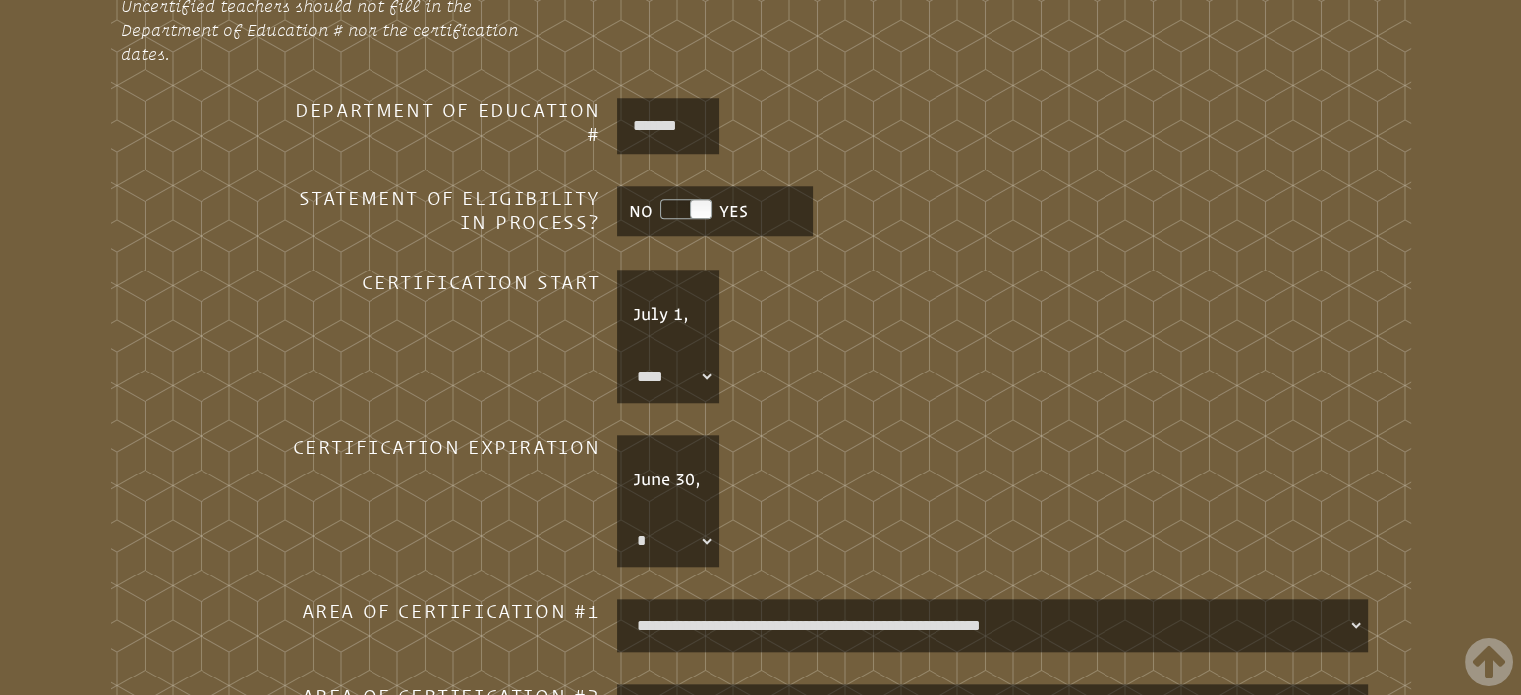 click on "June 30,
*
****
****
****
****
****
****
****
****
****
****
****
**** **** **** **** **** **** **** **** **** **** **** **** ****" at bounding box center [668, 501] 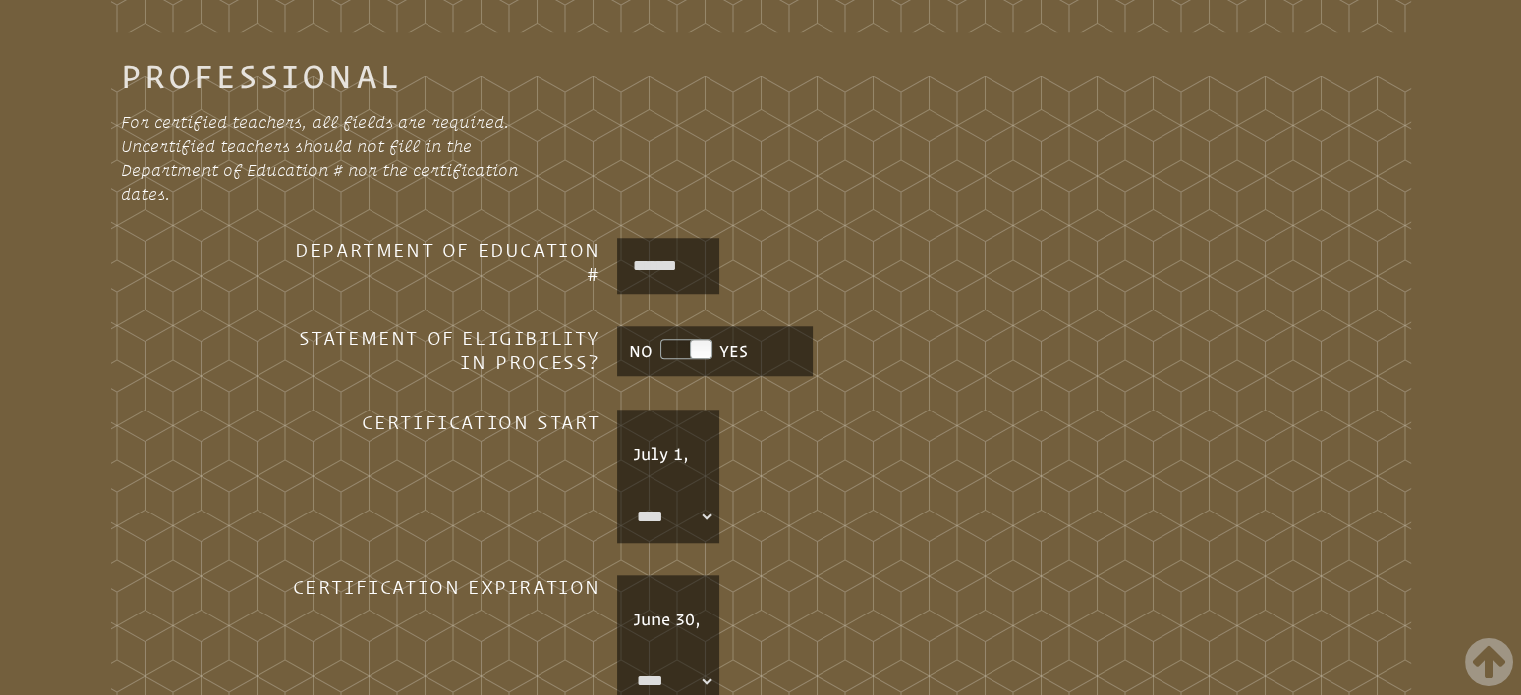 scroll, scrollTop: 1629, scrollLeft: 0, axis: vertical 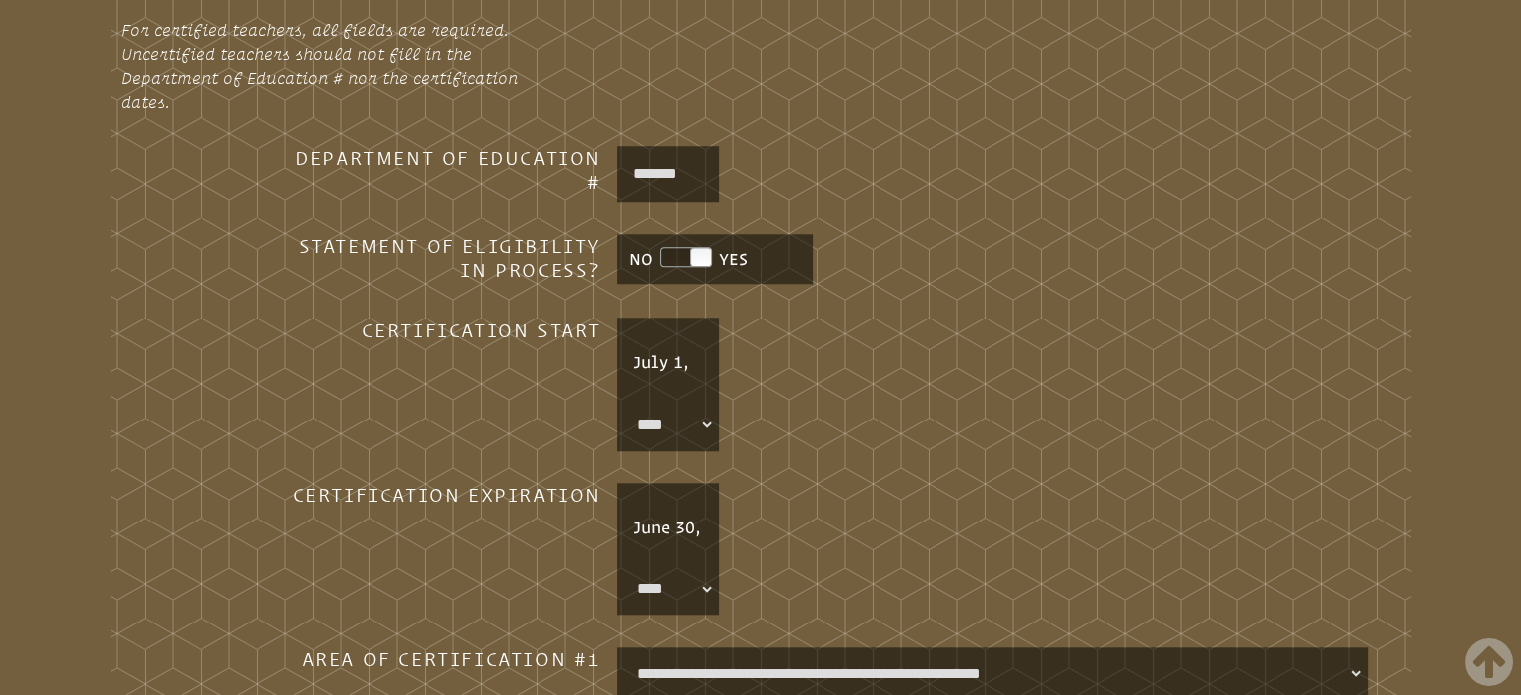 click on "*
****
****
****
****
****
****
****
****
****
****
****
****
**** **** **** **** **** **** **** **** **** **** ****" at bounding box center [668, 589] 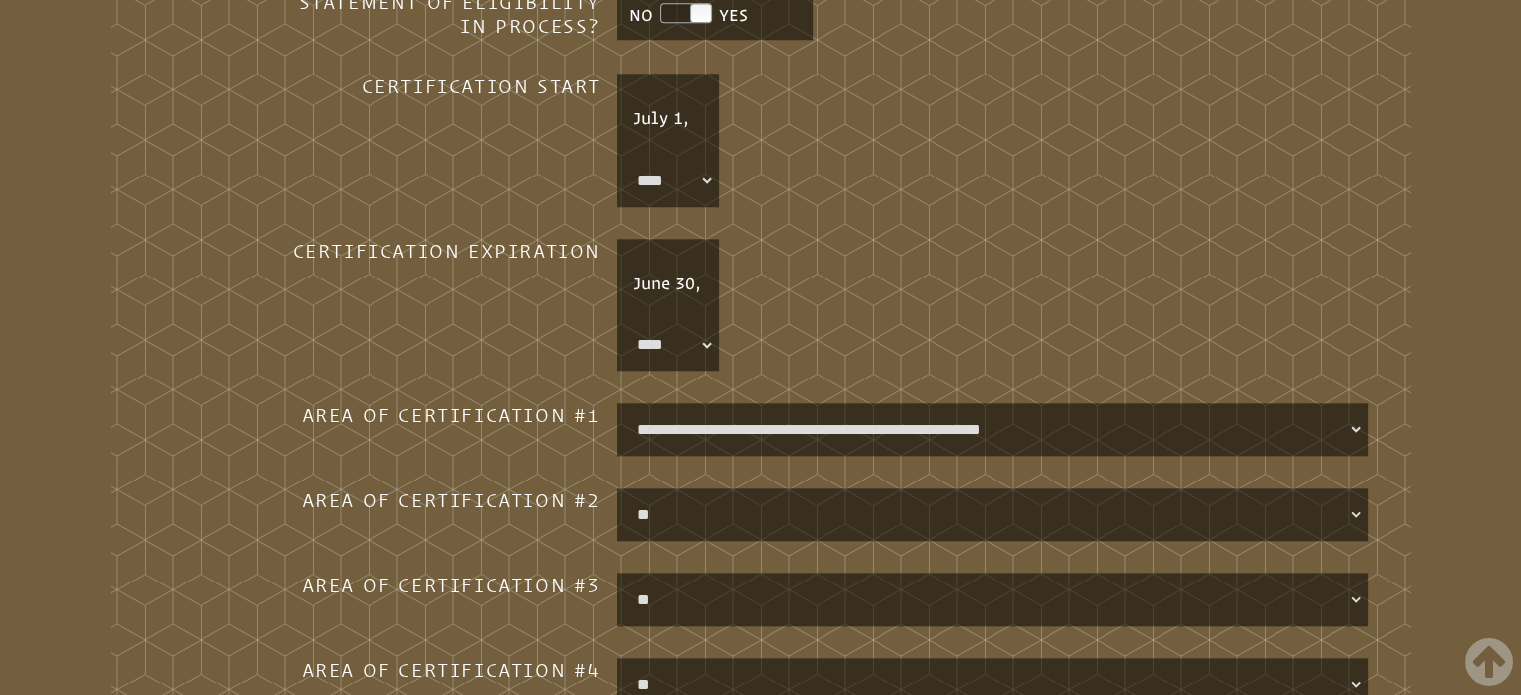 scroll, scrollTop: 2469, scrollLeft: 0, axis: vertical 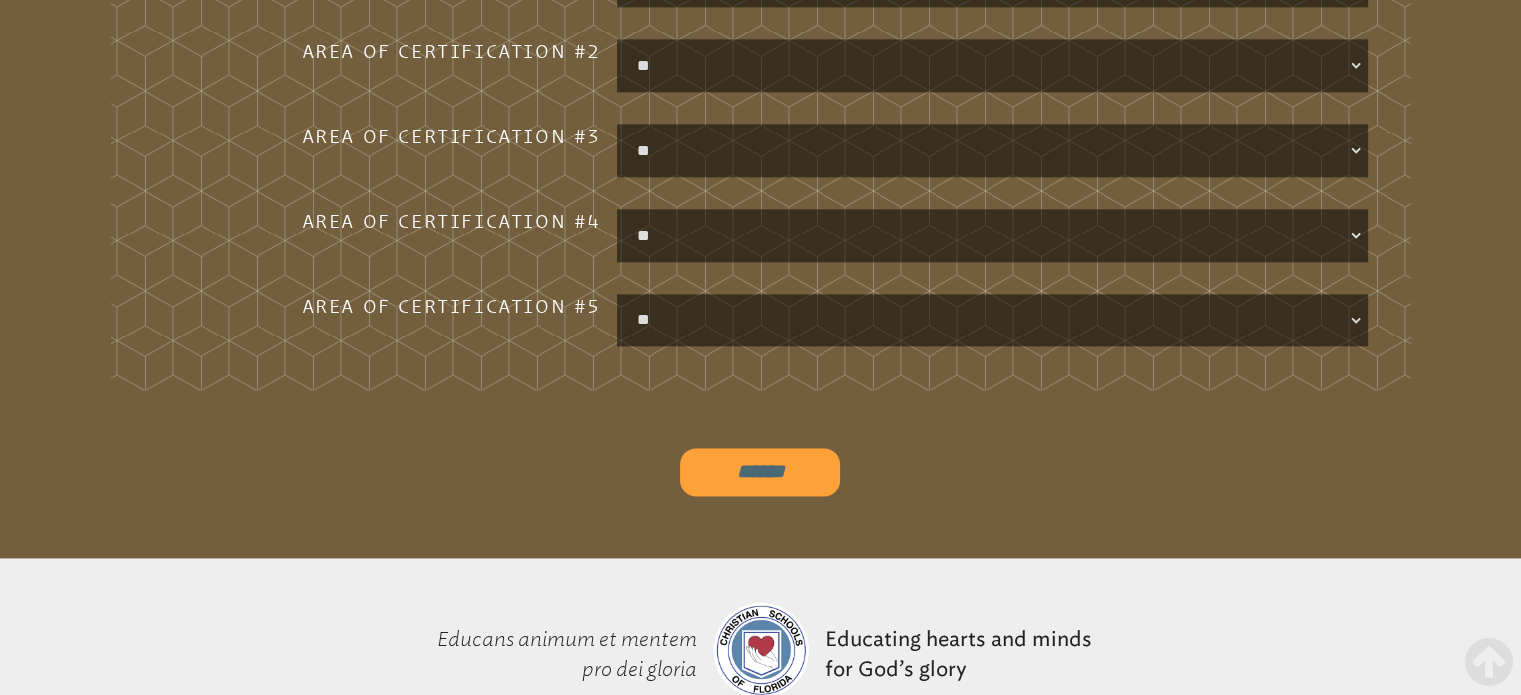 click on "******" at bounding box center (760, 472) 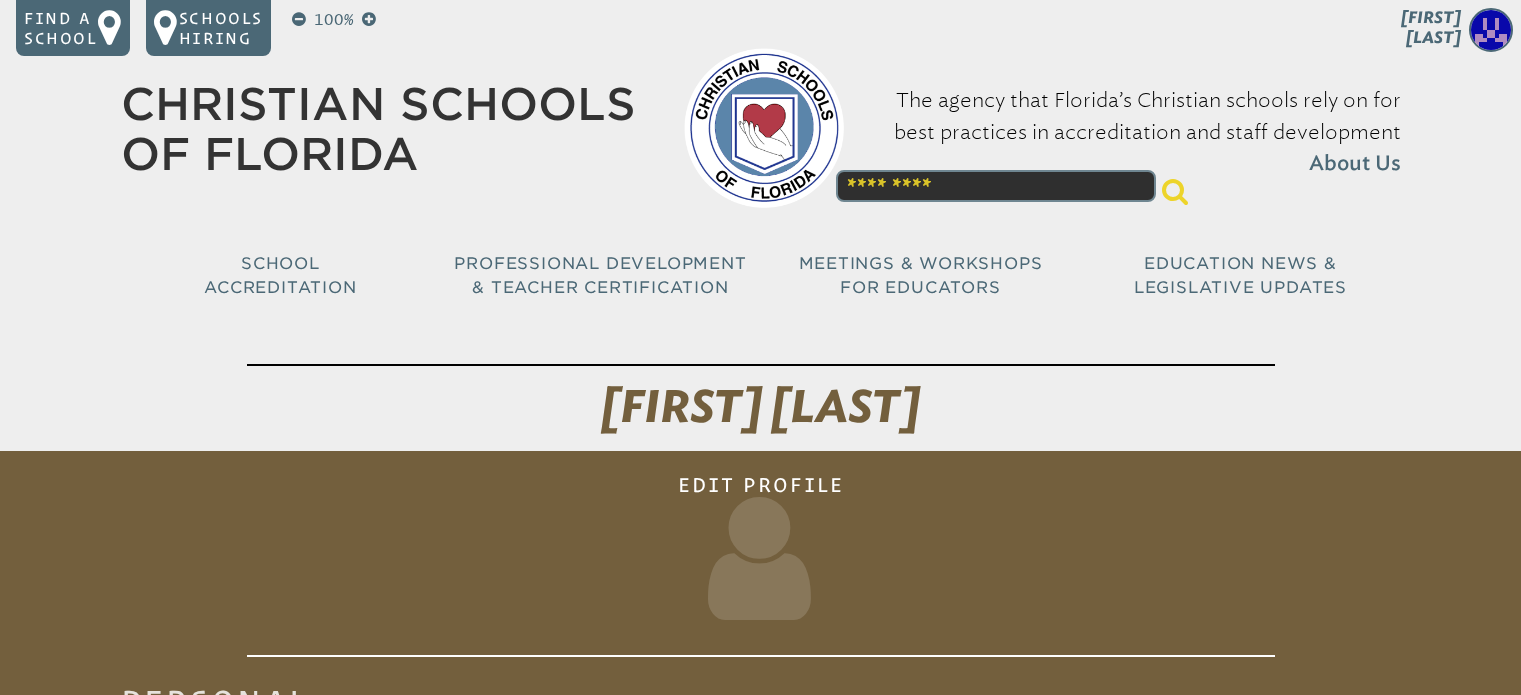 scroll, scrollTop: 0, scrollLeft: 0, axis: both 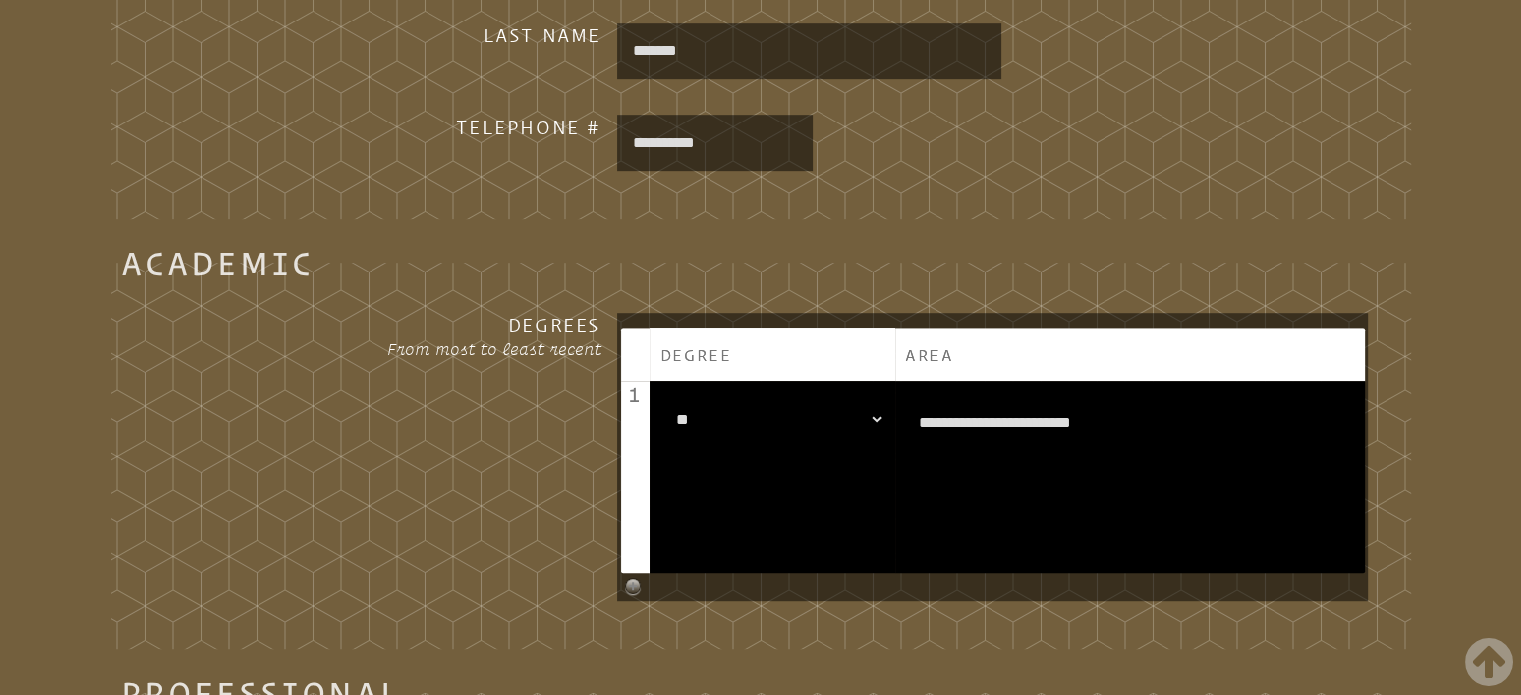 click on "**********" at bounding box center (772, 477) 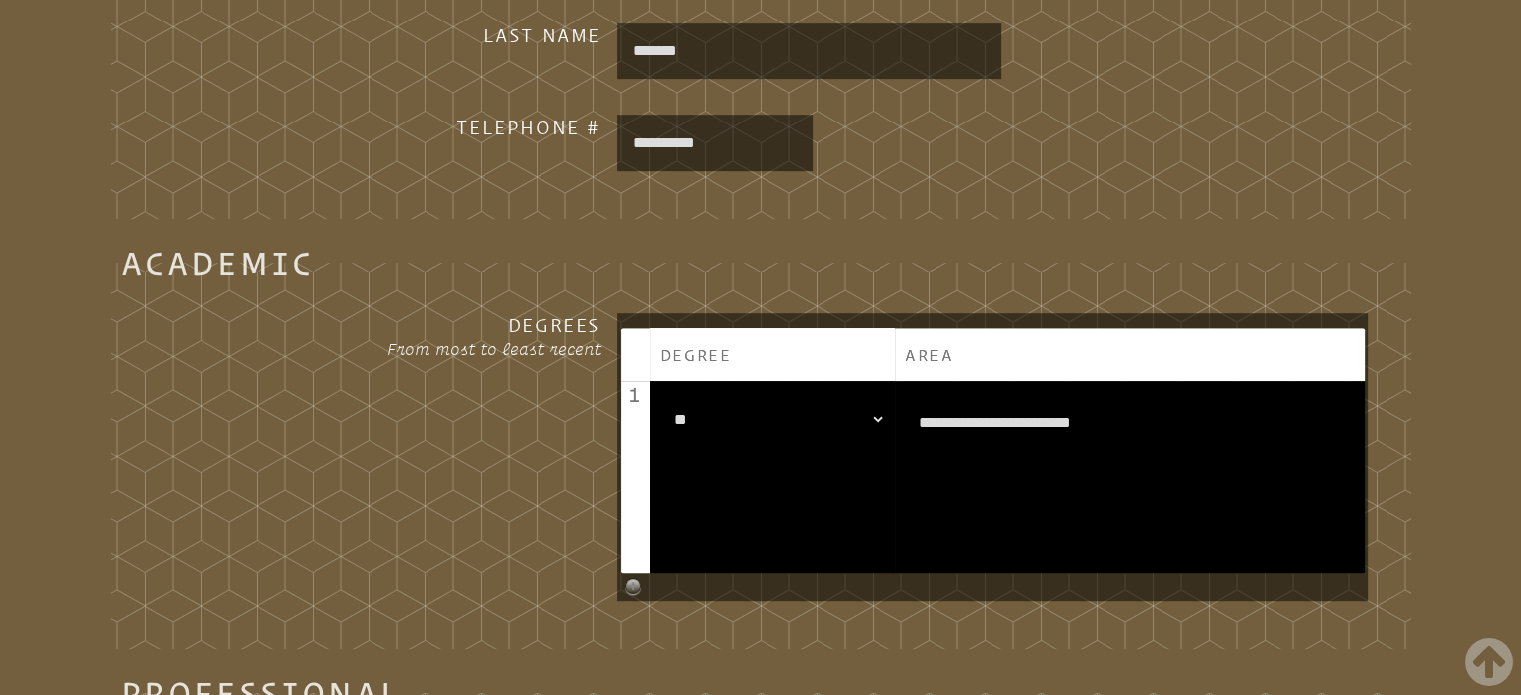 click on "**********" at bounding box center (772, 477) 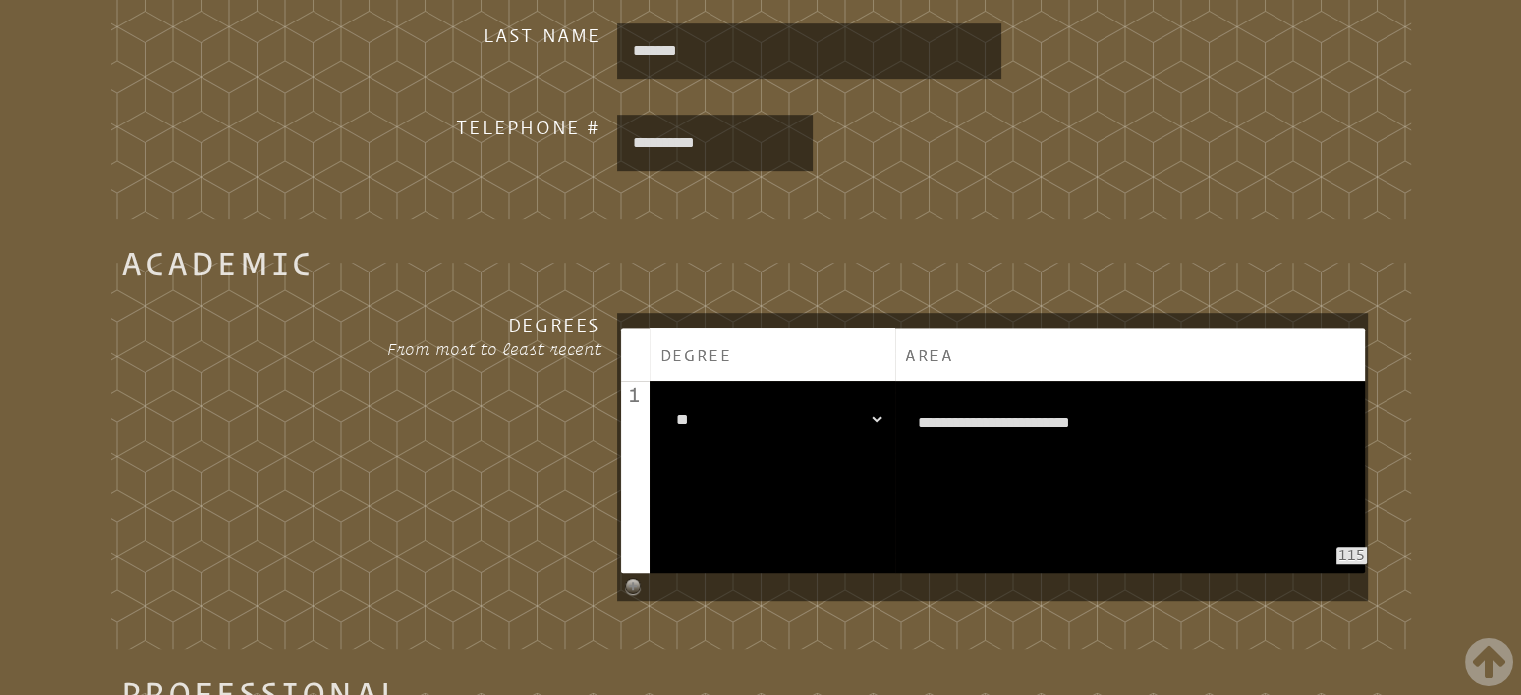 drag, startPoint x: 1359, startPoint y: 393, endPoint x: 1357, endPoint y: 411, distance: 18.110771 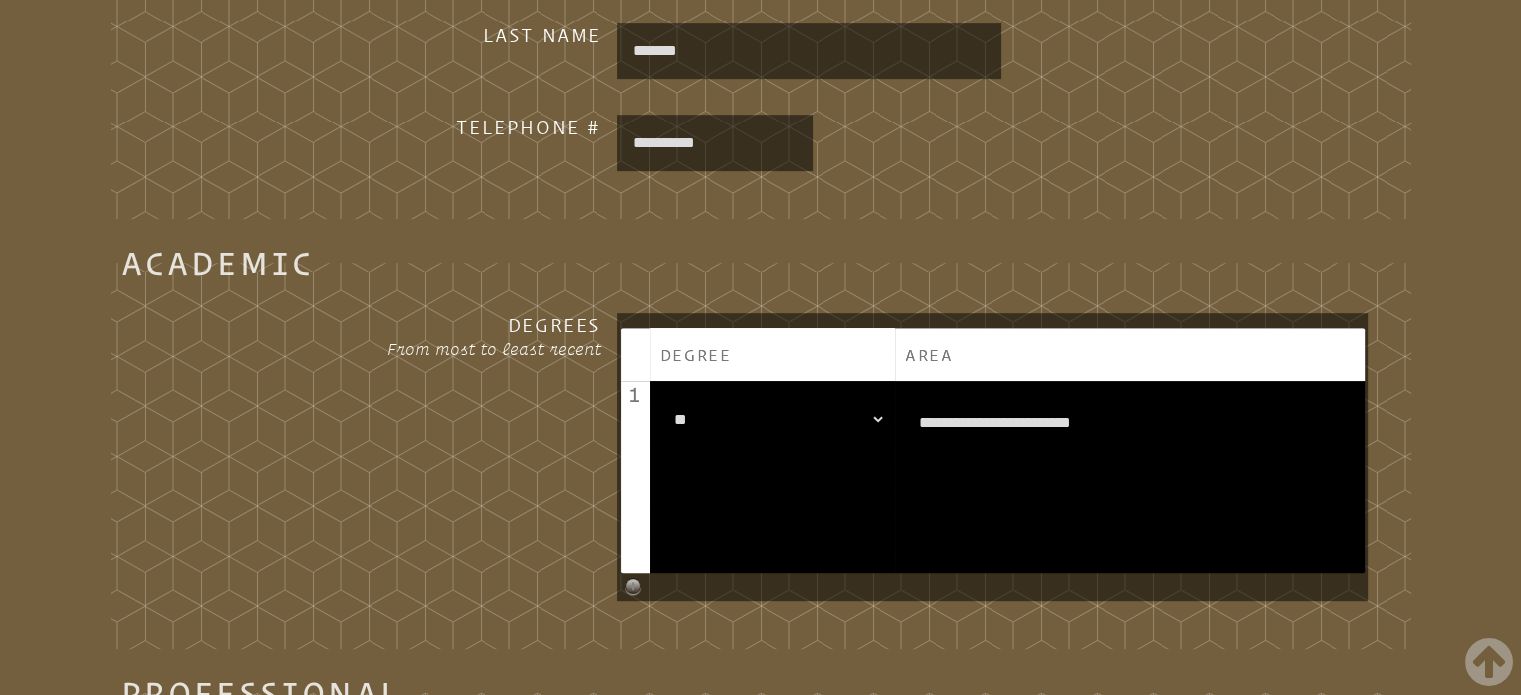 click on "**********" at bounding box center [772, 419] 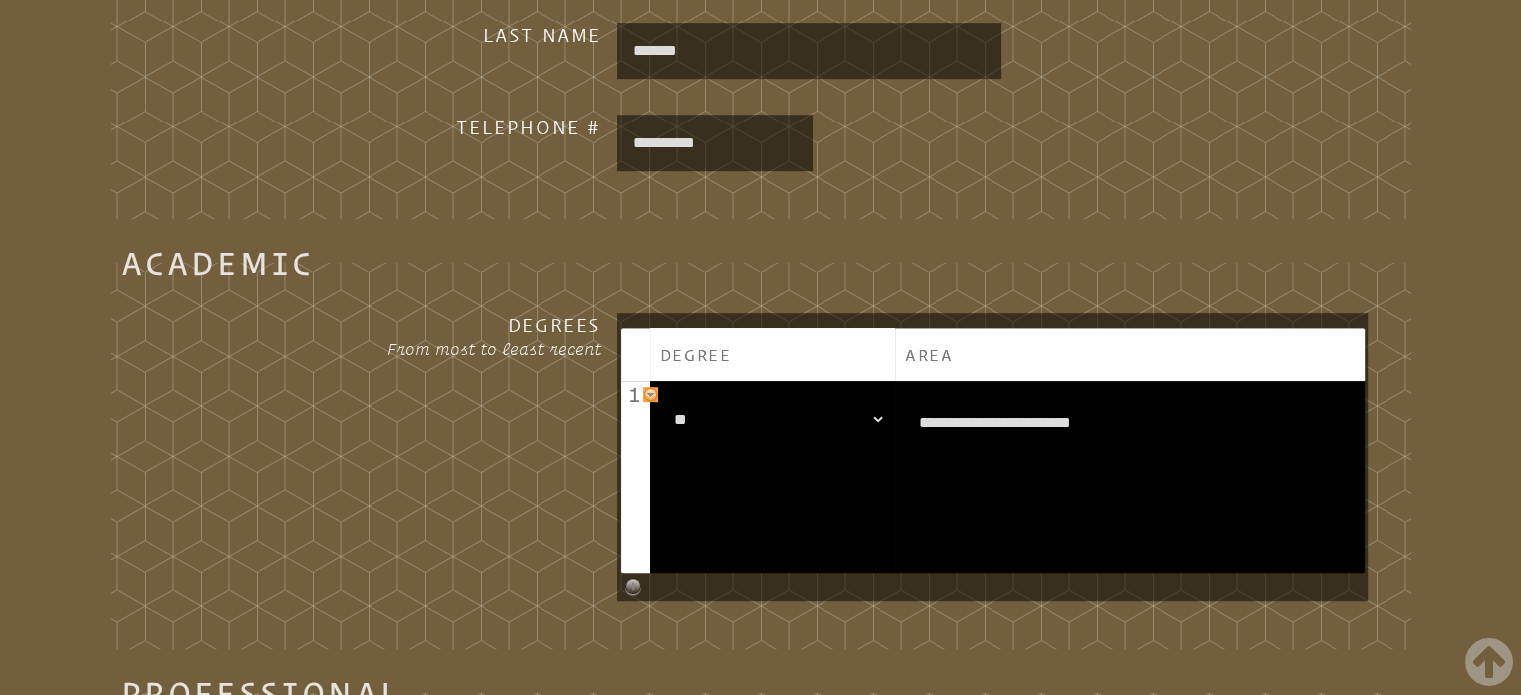 click on "1" at bounding box center (635, 477) 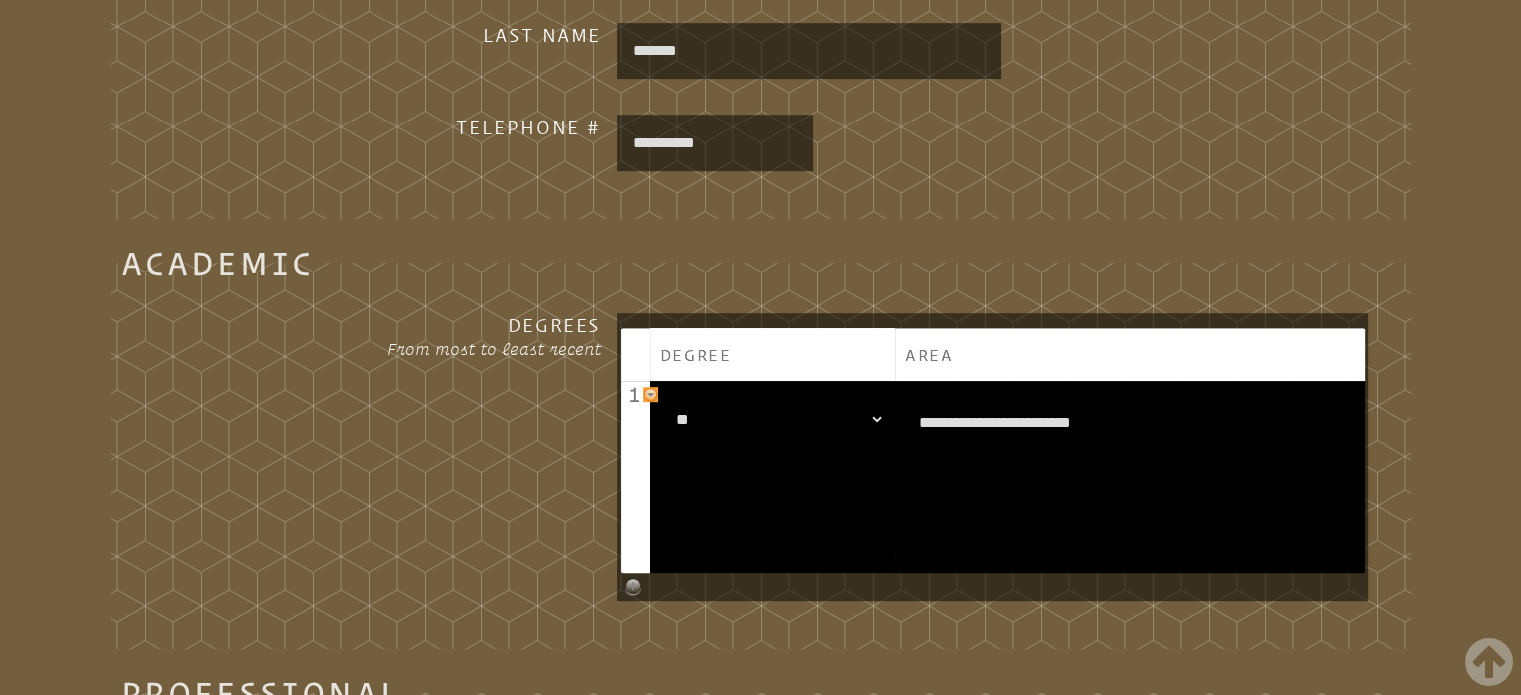 click on "1" at bounding box center (635, 477) 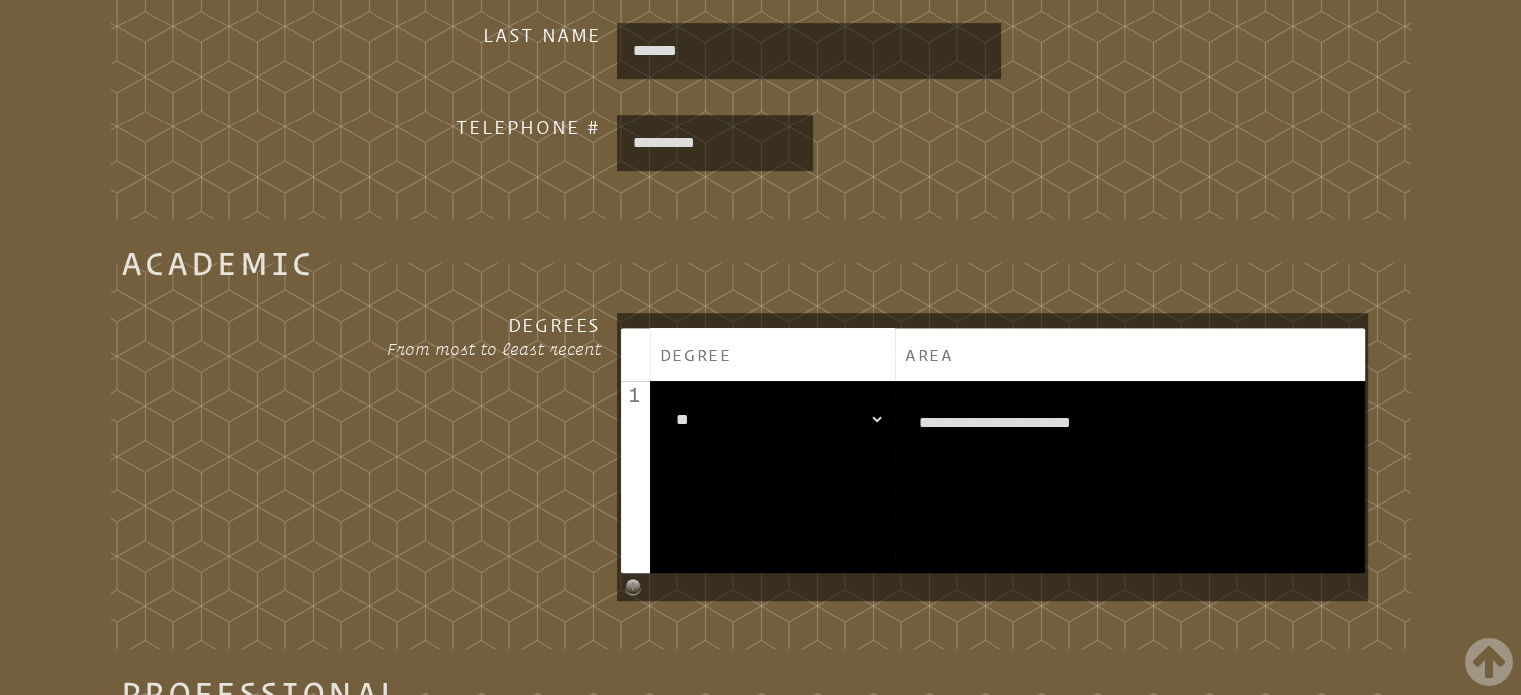 click on "**********" at bounding box center [772, 477] 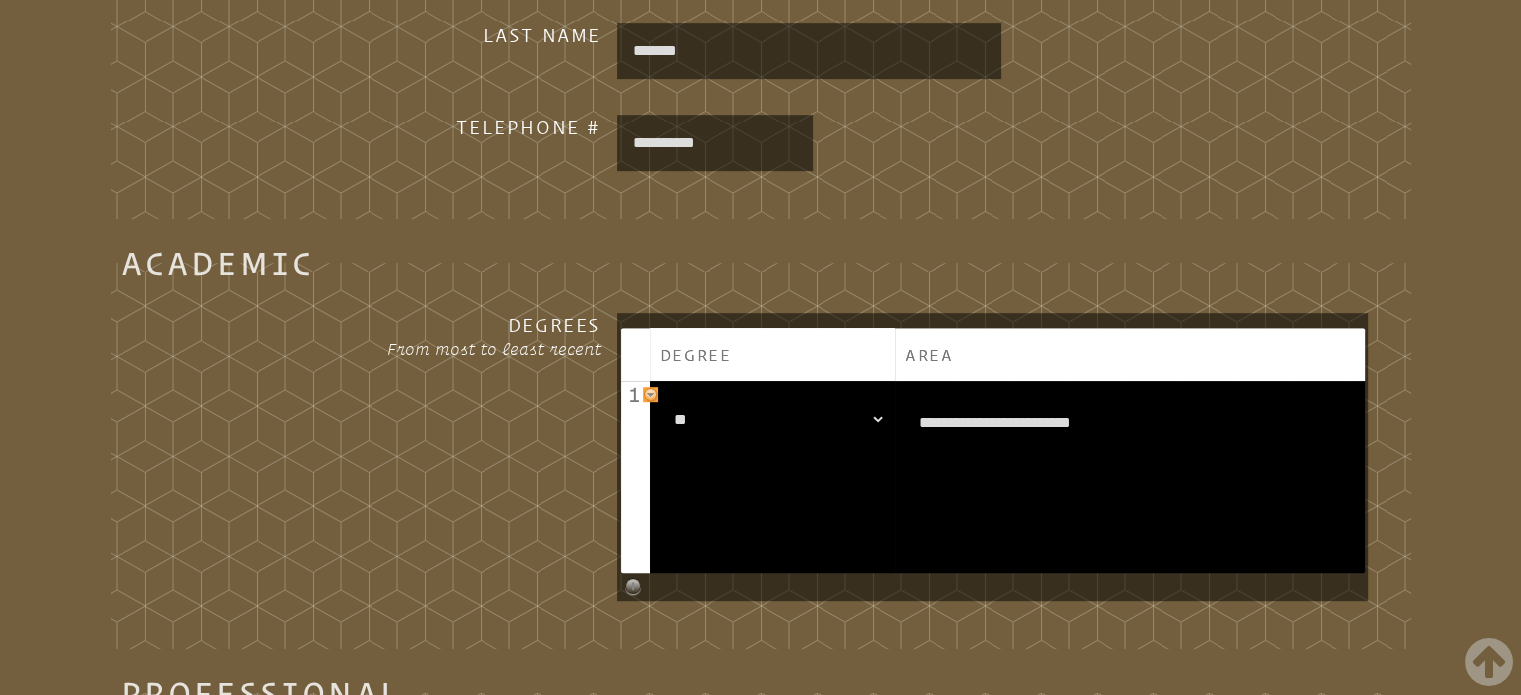 click at bounding box center [650, 394] 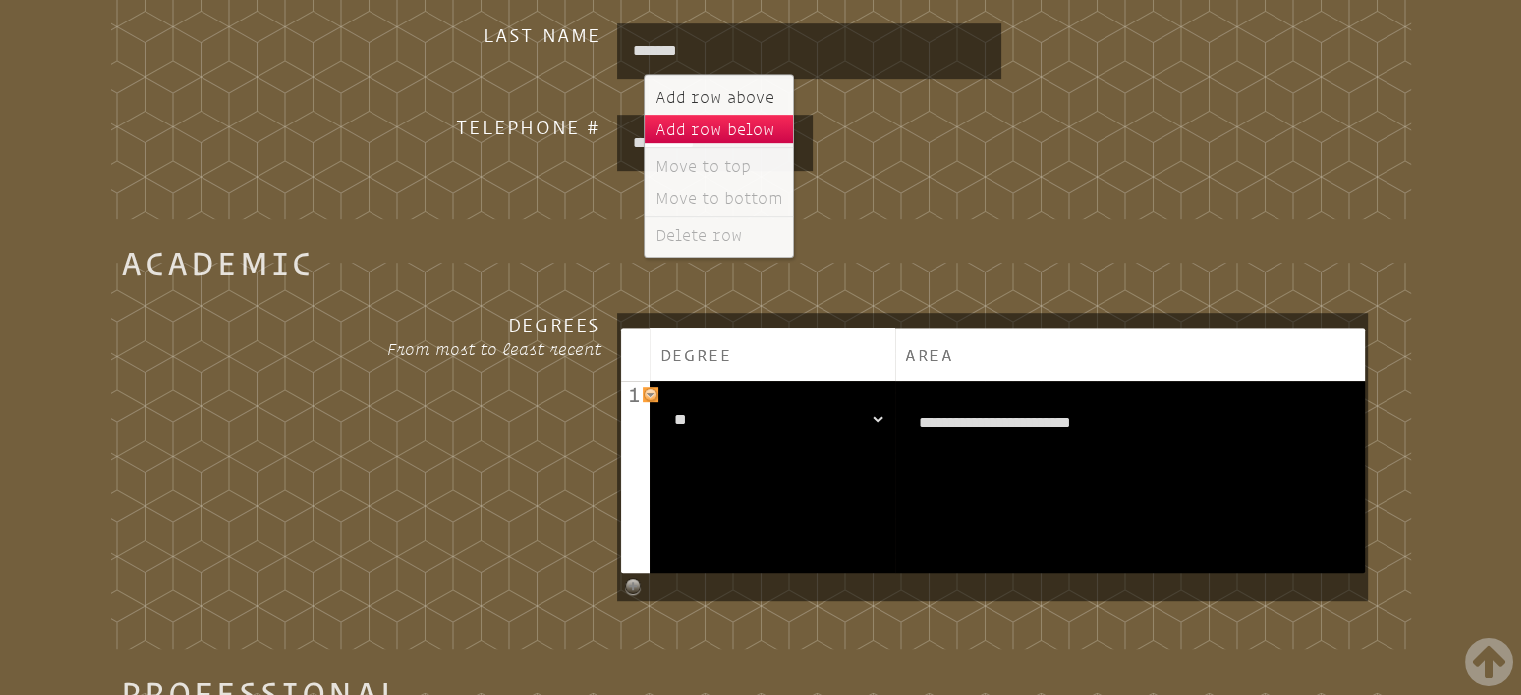 click on "Add row below" at bounding box center (719, 129) 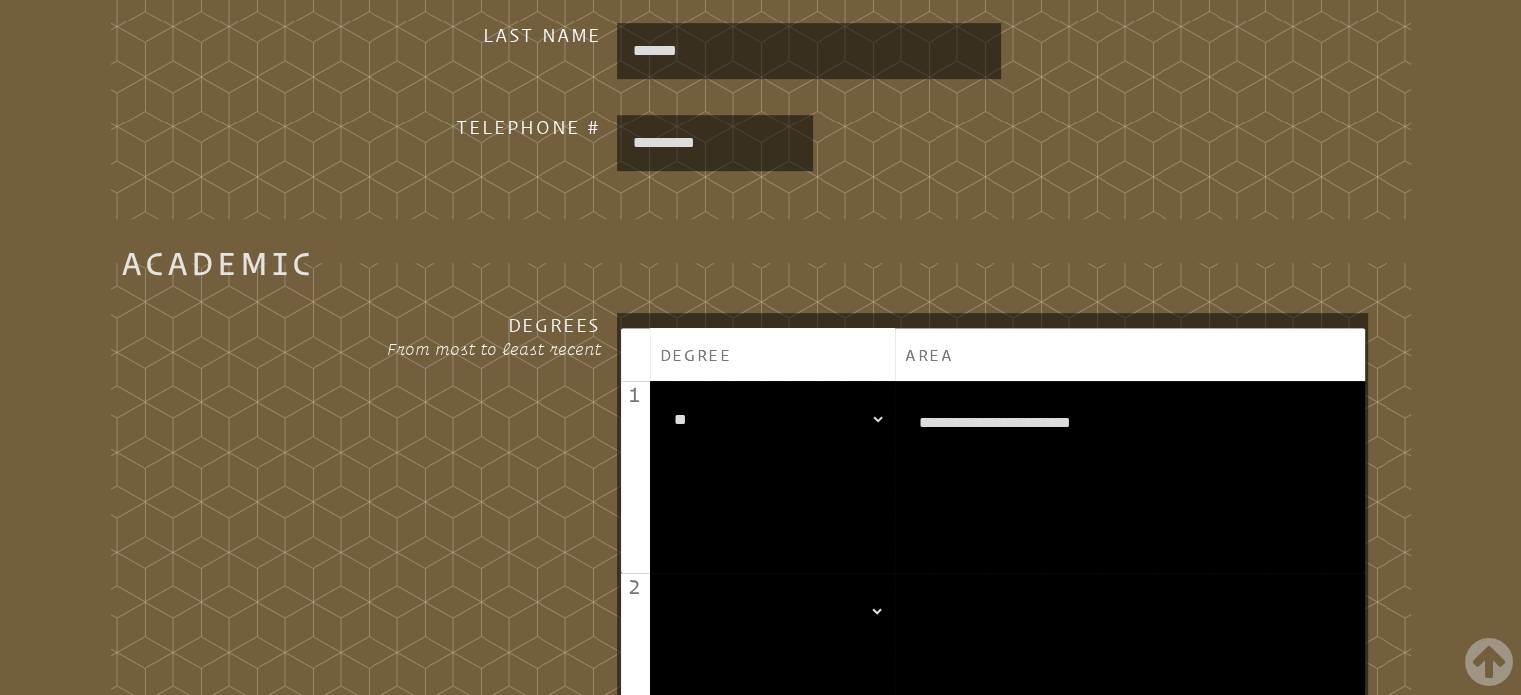 click on "**********" at bounding box center (772, 611) 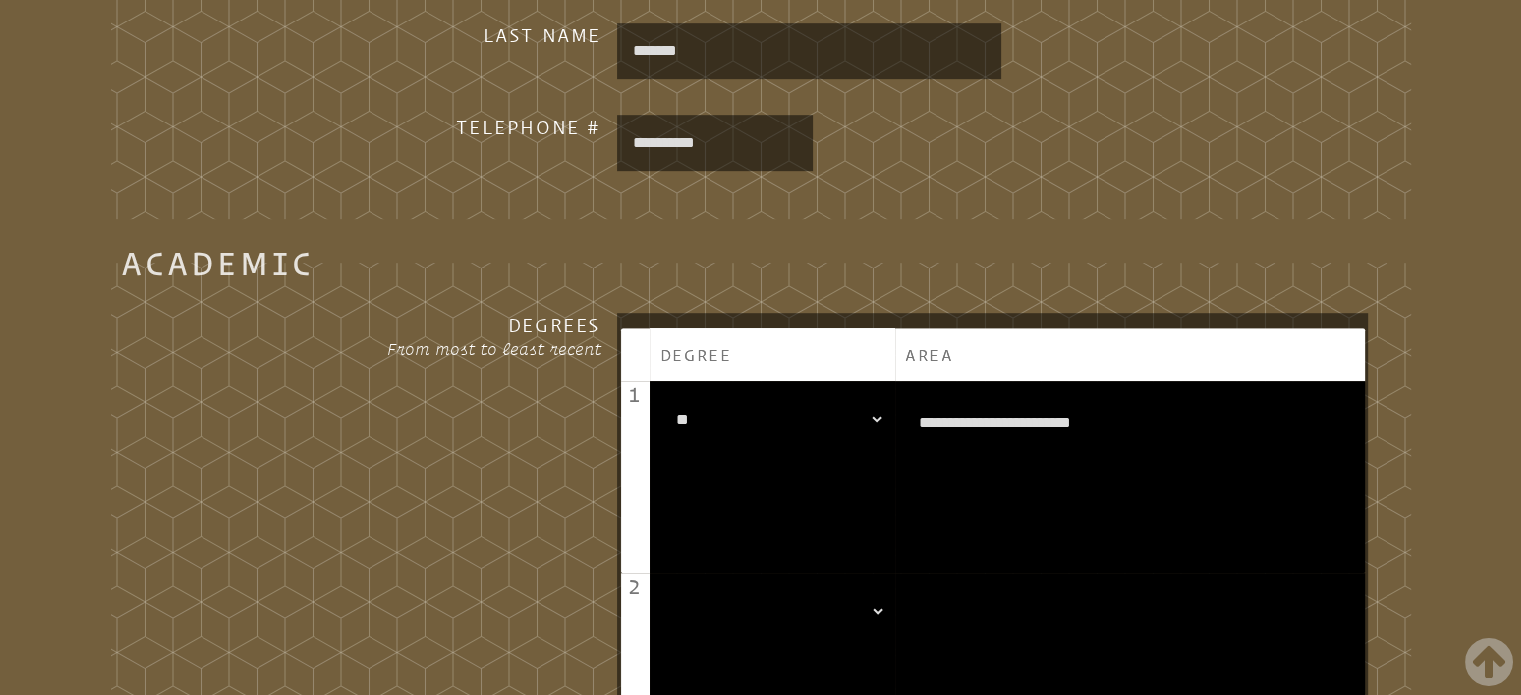 select on "**" 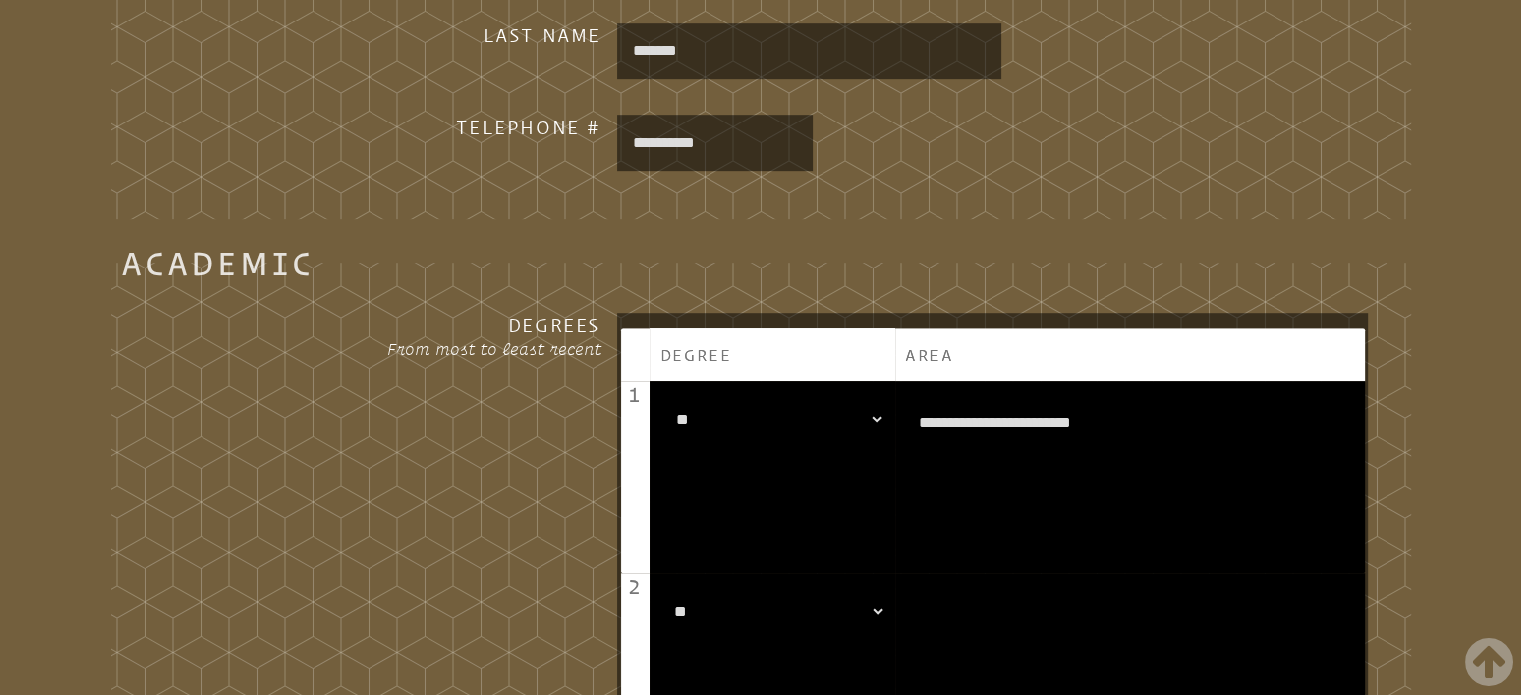 click at bounding box center [1130, 669] 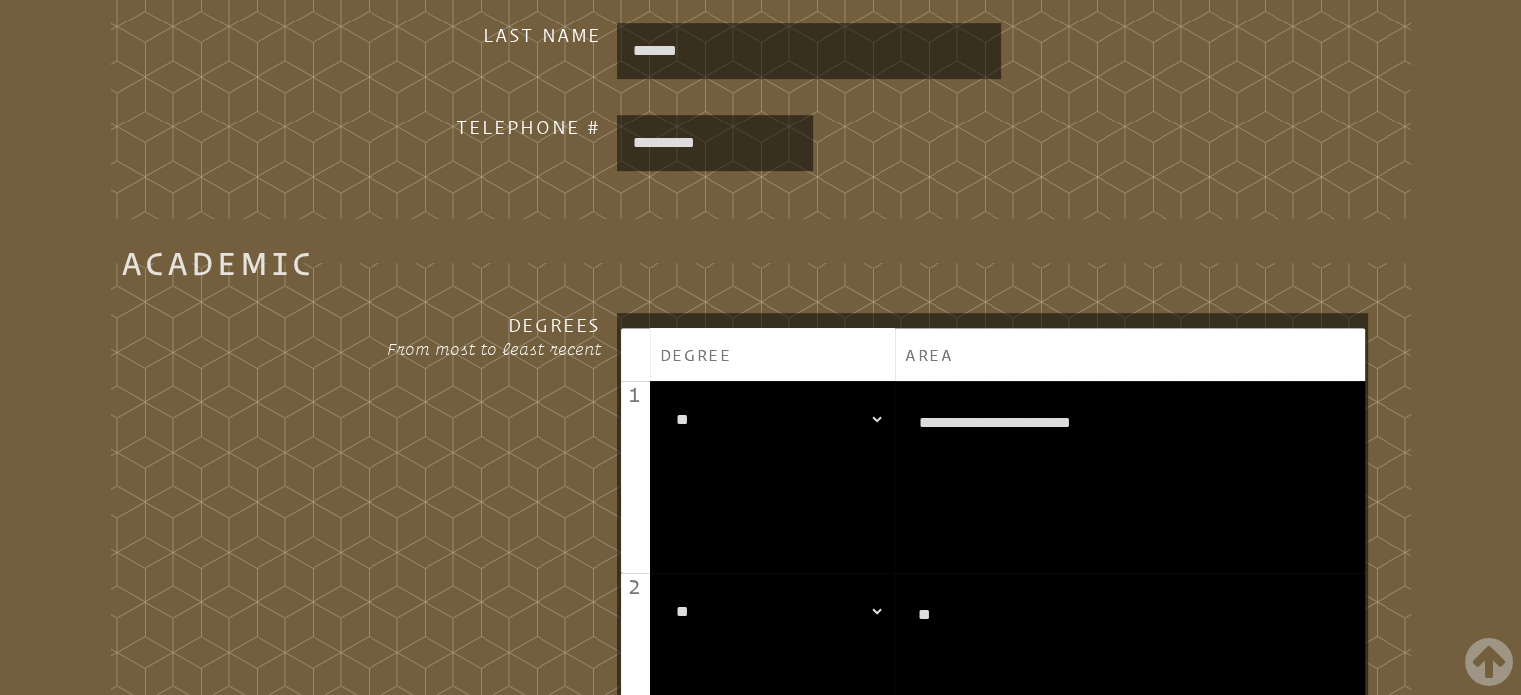 type on "*" 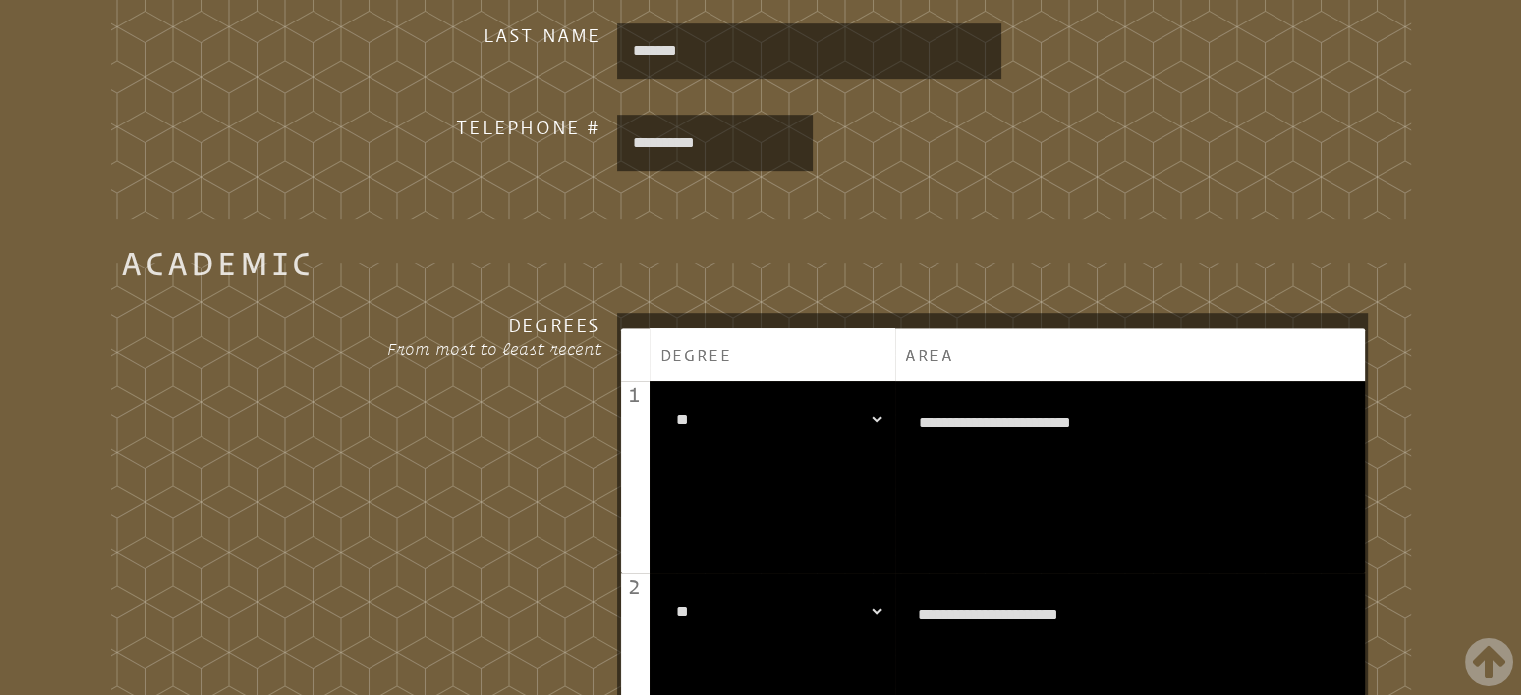 type on "**********" 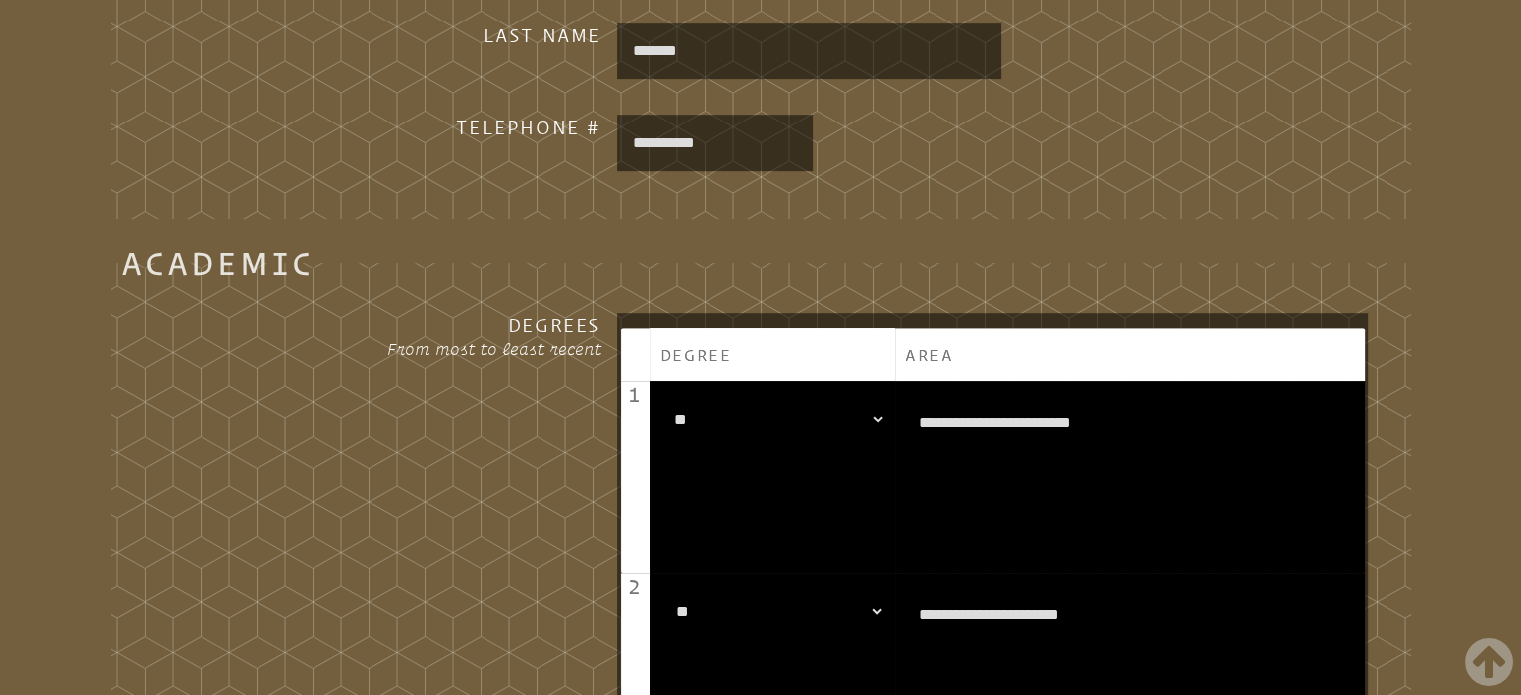 click on "**********" at bounding box center (772, 419) 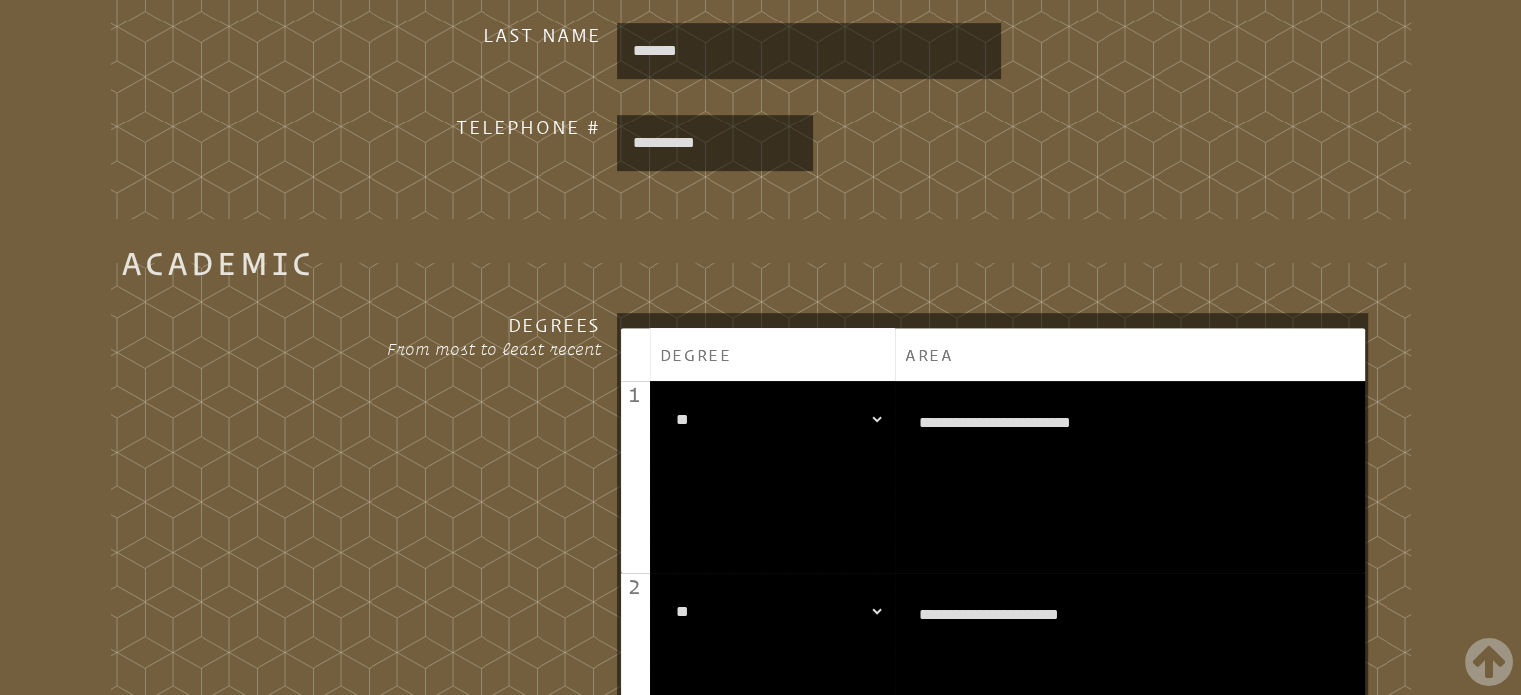 click on "Personal
Please enter your name as it appears on your Department of Education certificate.
Salutation
***
****
***
***
****
First Name
*******
Middle Name
Last Name
Degree" at bounding box center (760, 803) 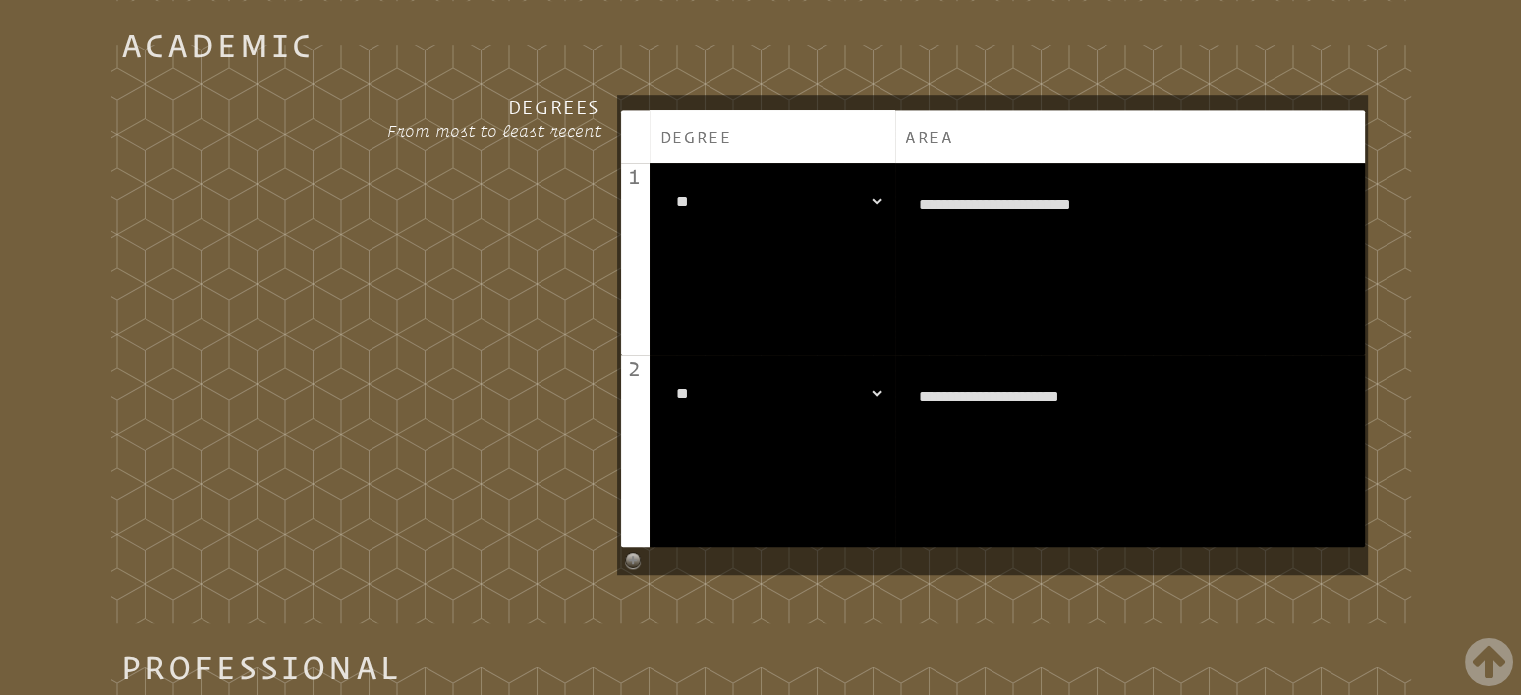 scroll, scrollTop: 1261, scrollLeft: 0, axis: vertical 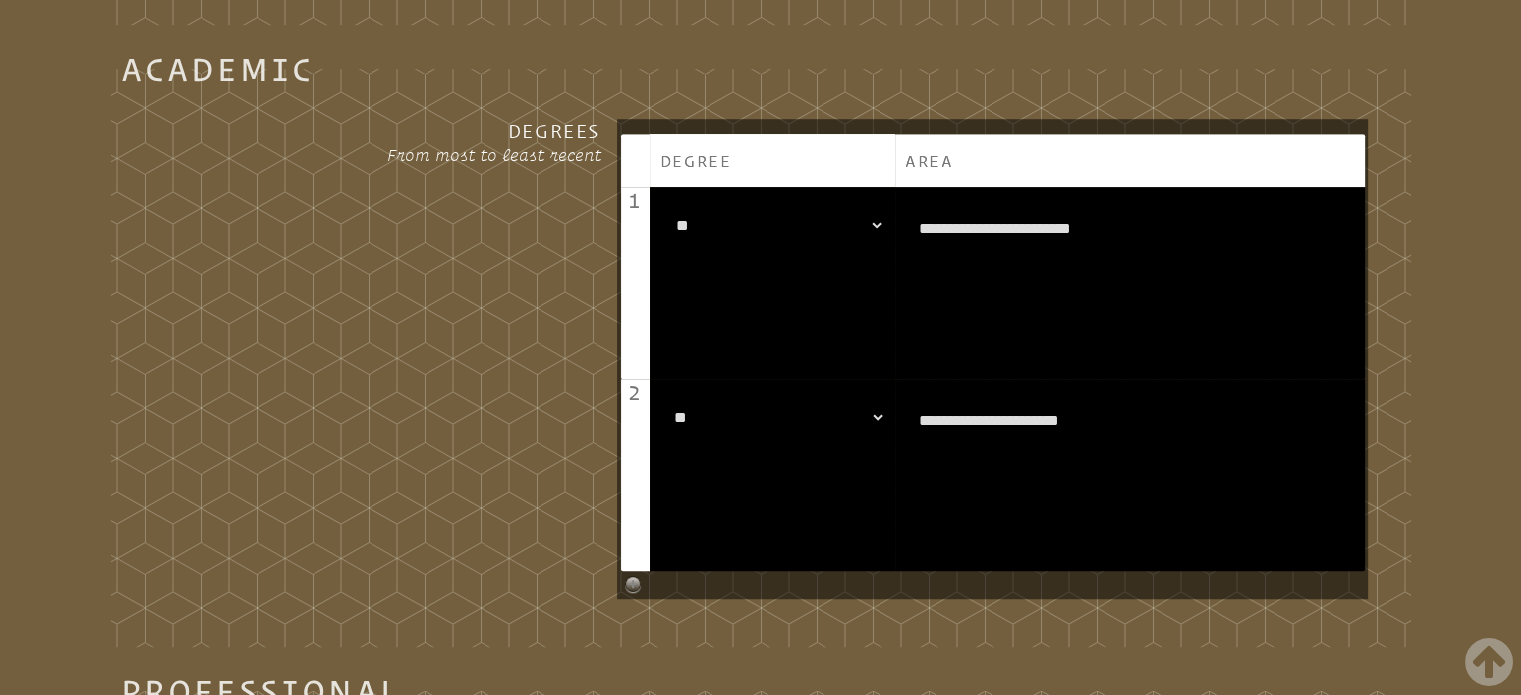 click on "**********" at bounding box center (772, 475) 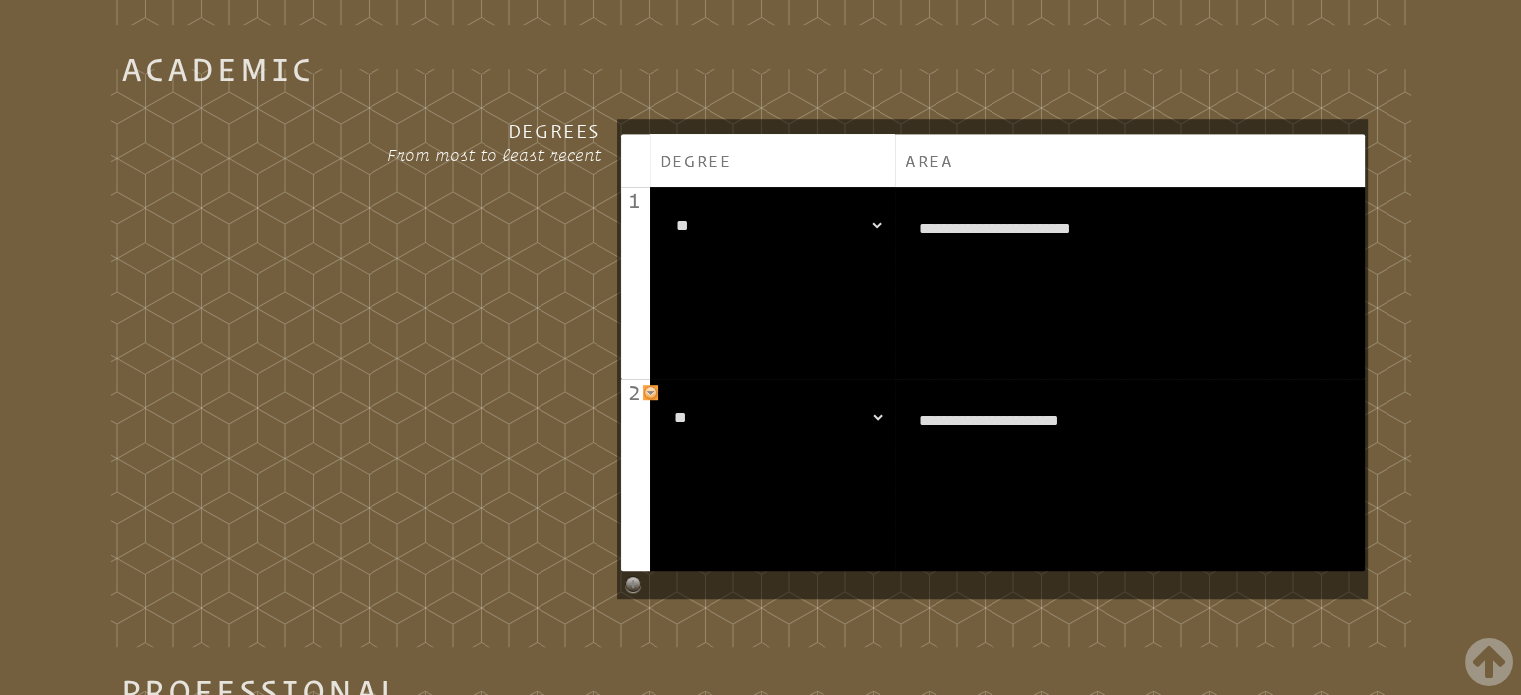 click at bounding box center (650, 392) 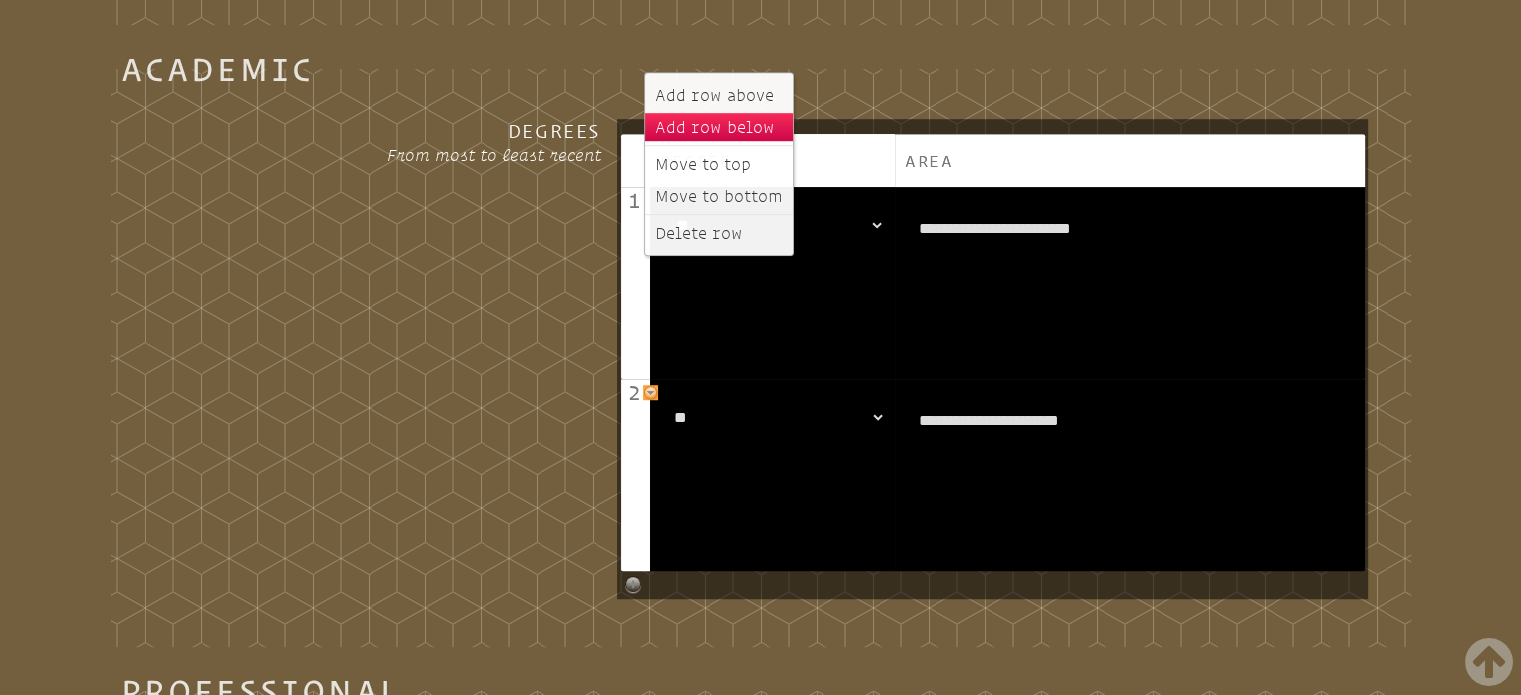 click on "Add row below" at bounding box center (719, 127) 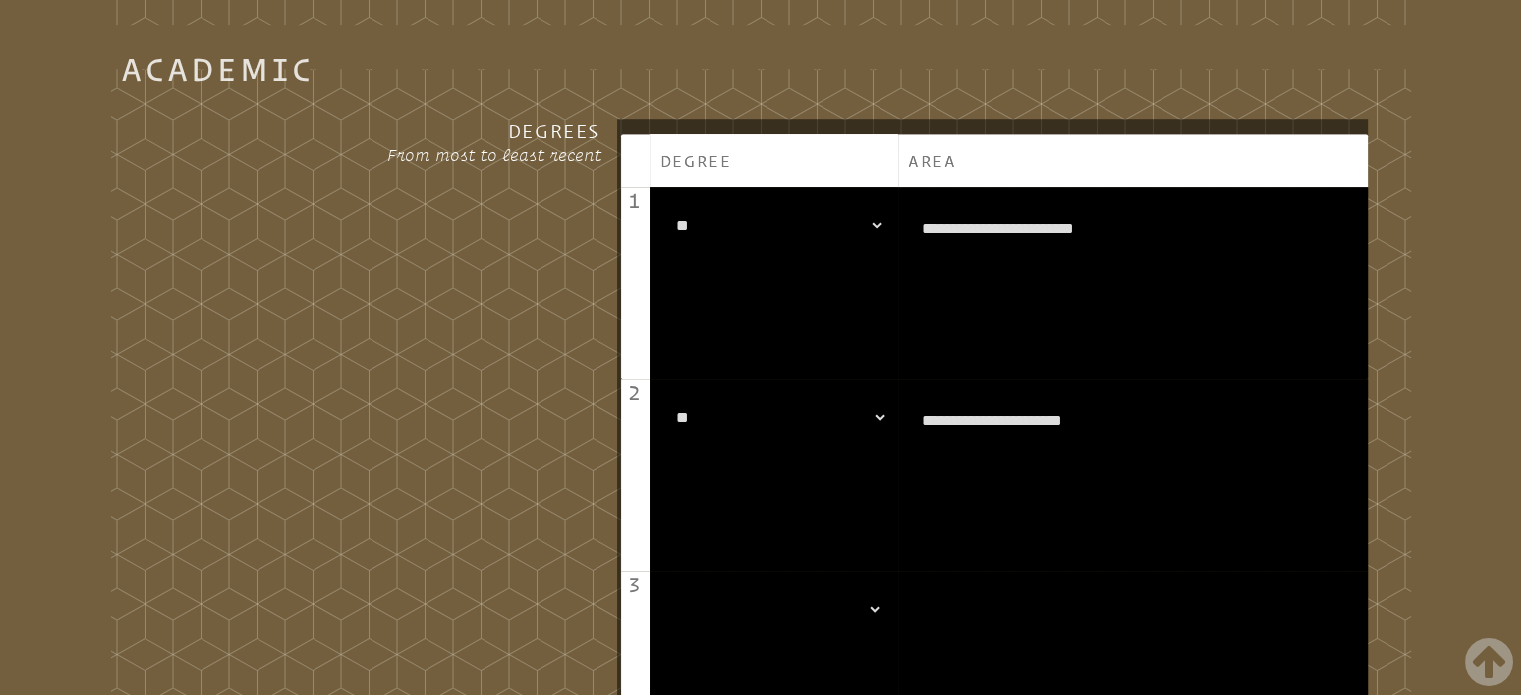 click on "**********" at bounding box center [770, 609] 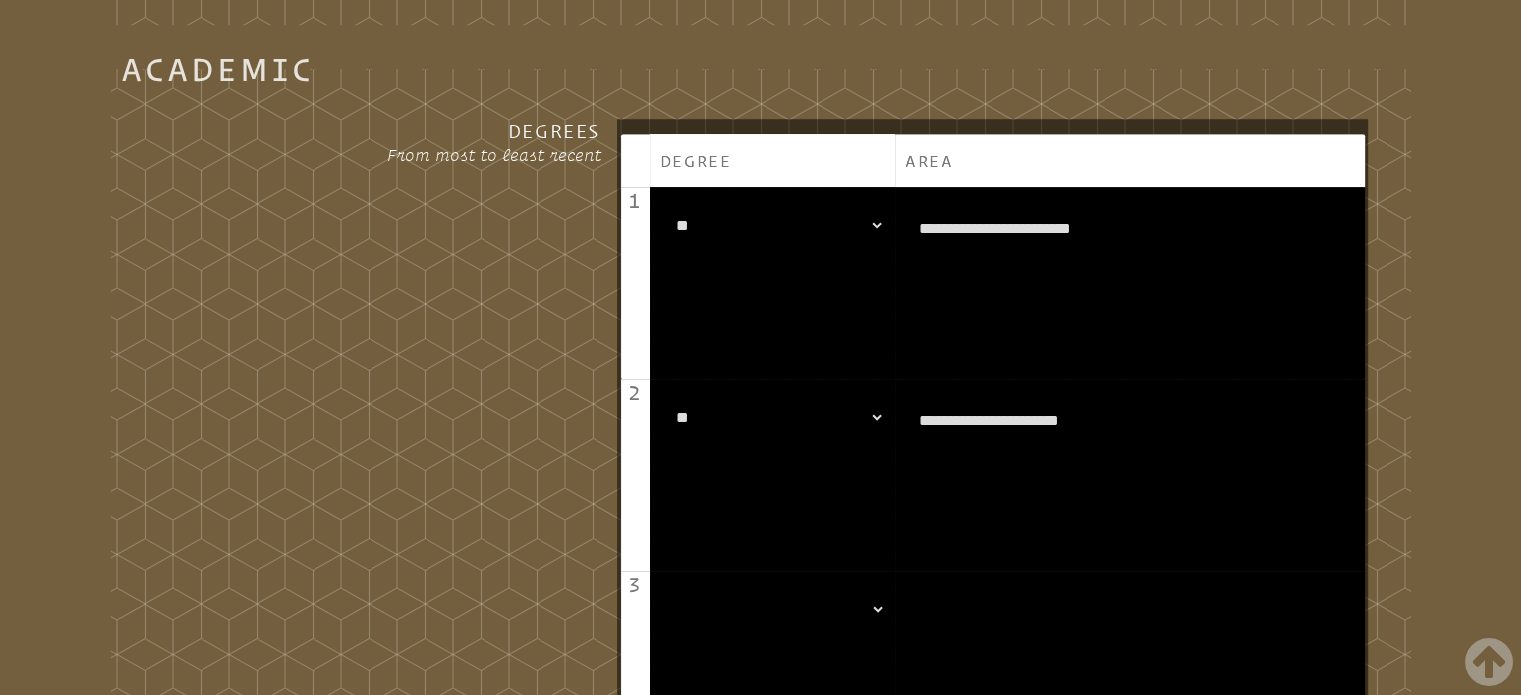 select on "**********" 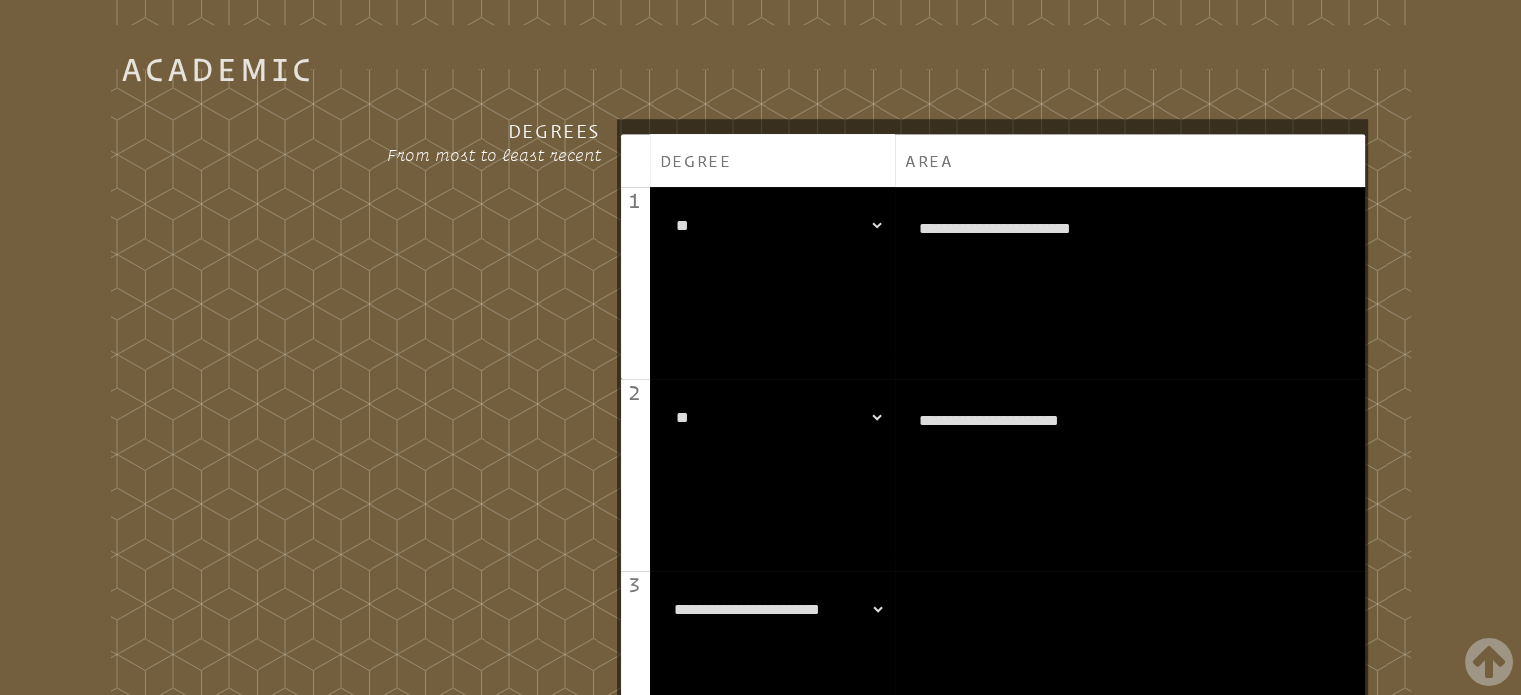 click at bounding box center (1130, 667) 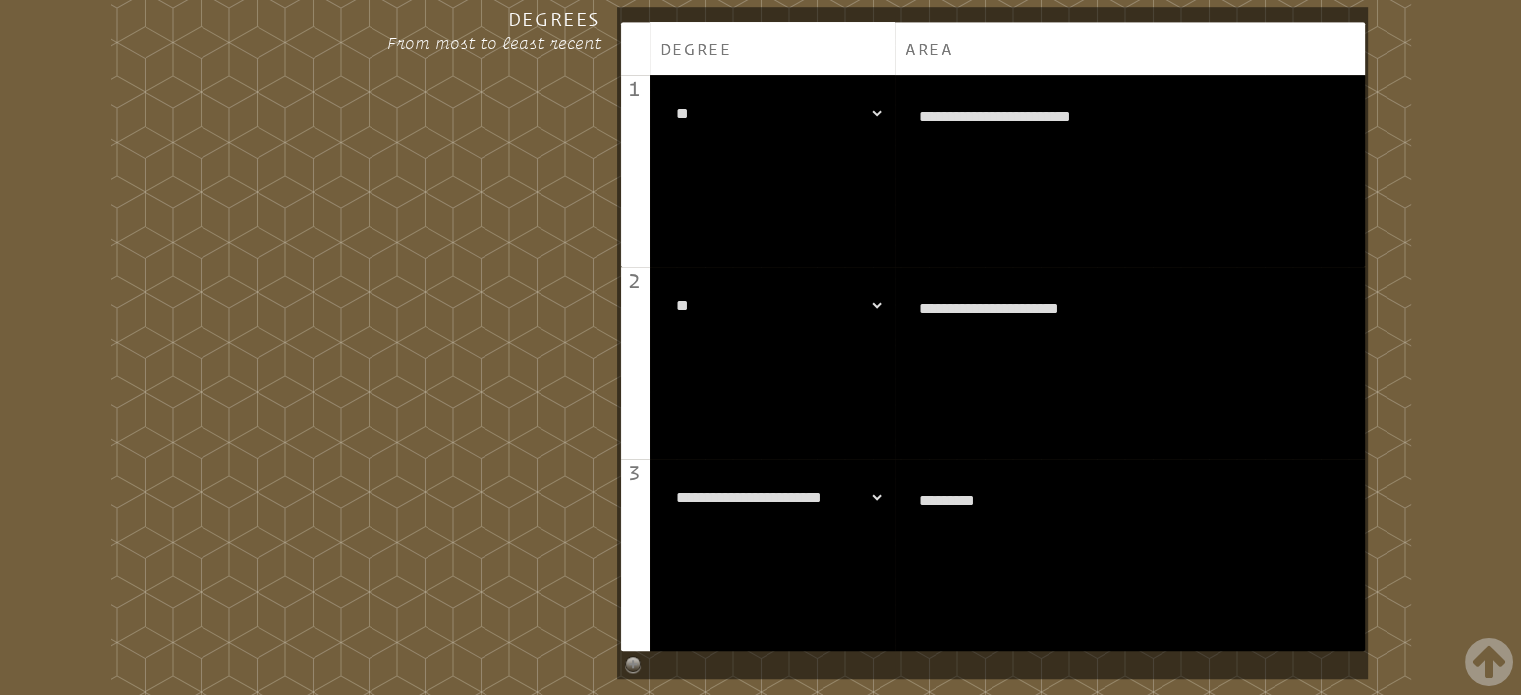 scroll, scrollTop: 1413, scrollLeft: 0, axis: vertical 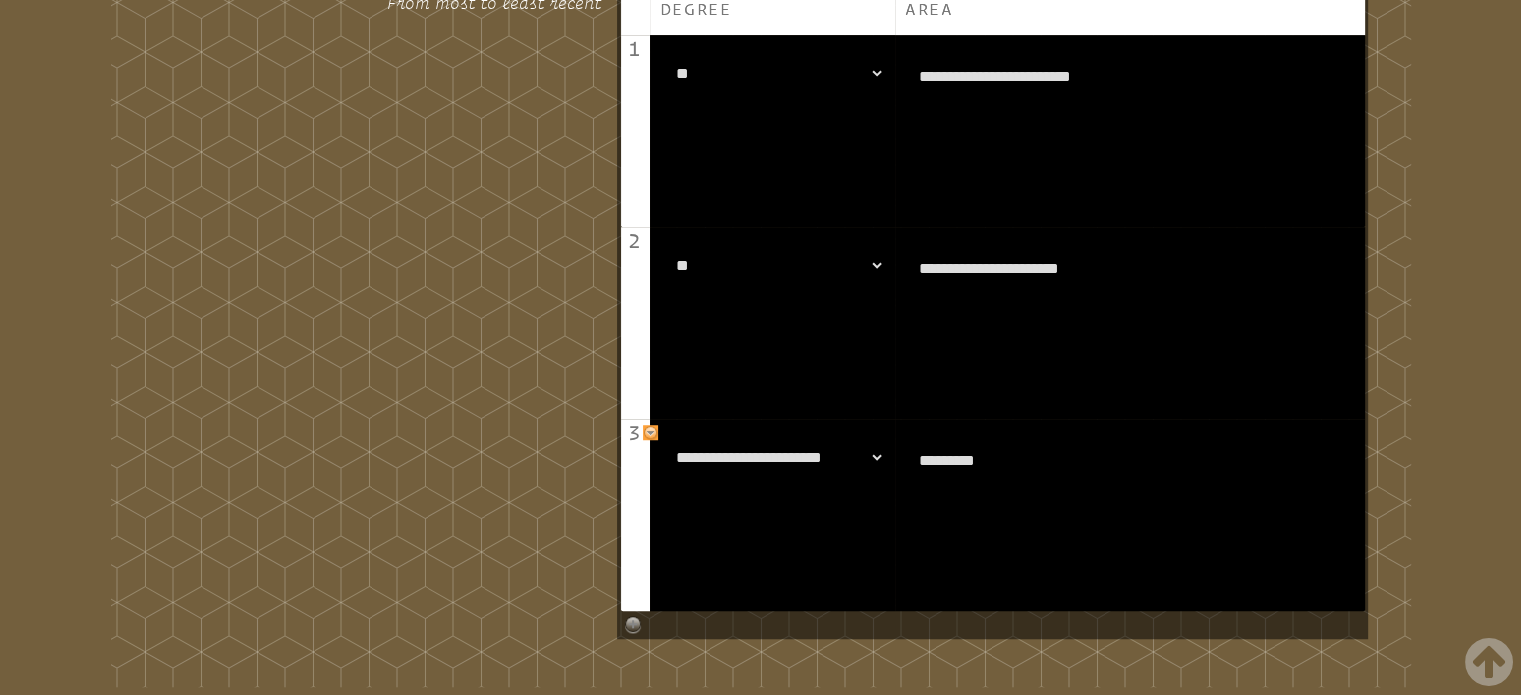 type on "*********" 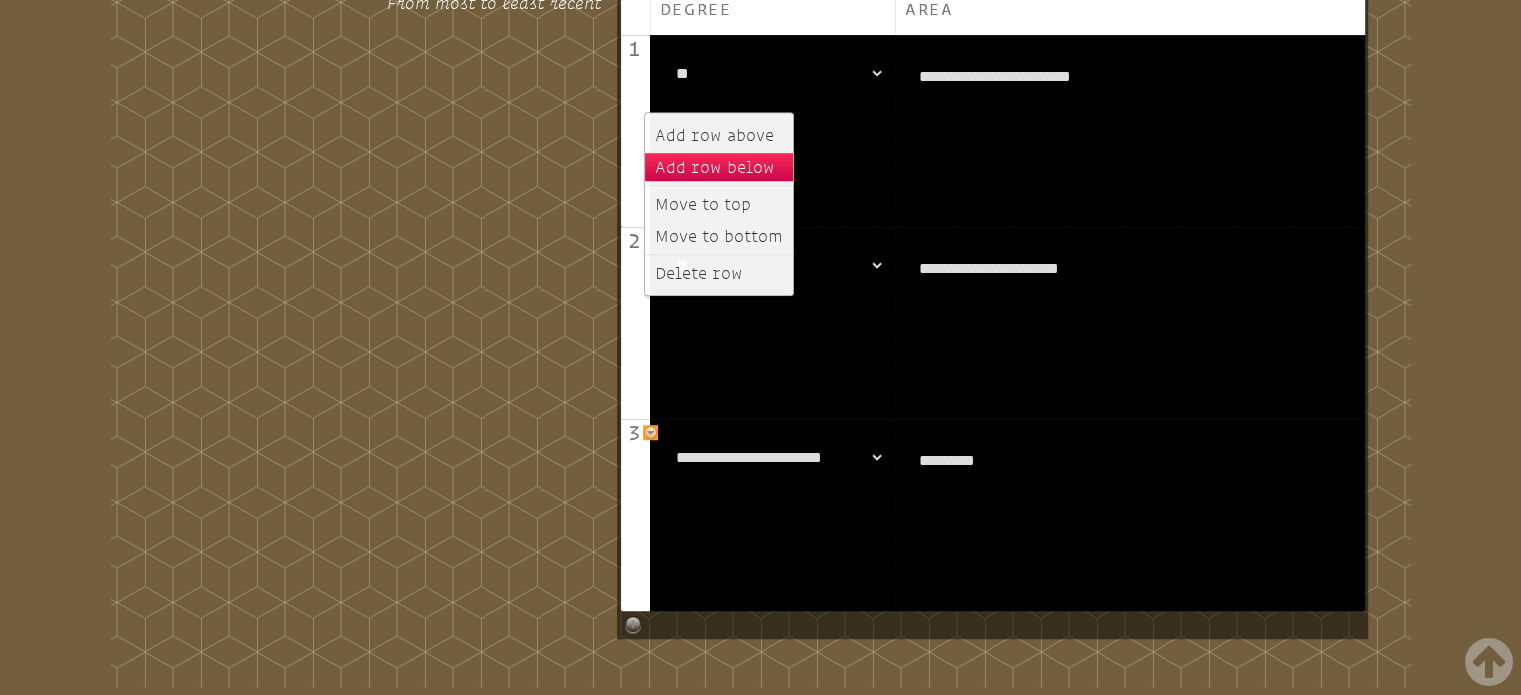 click on "Add row below" at bounding box center [719, 167] 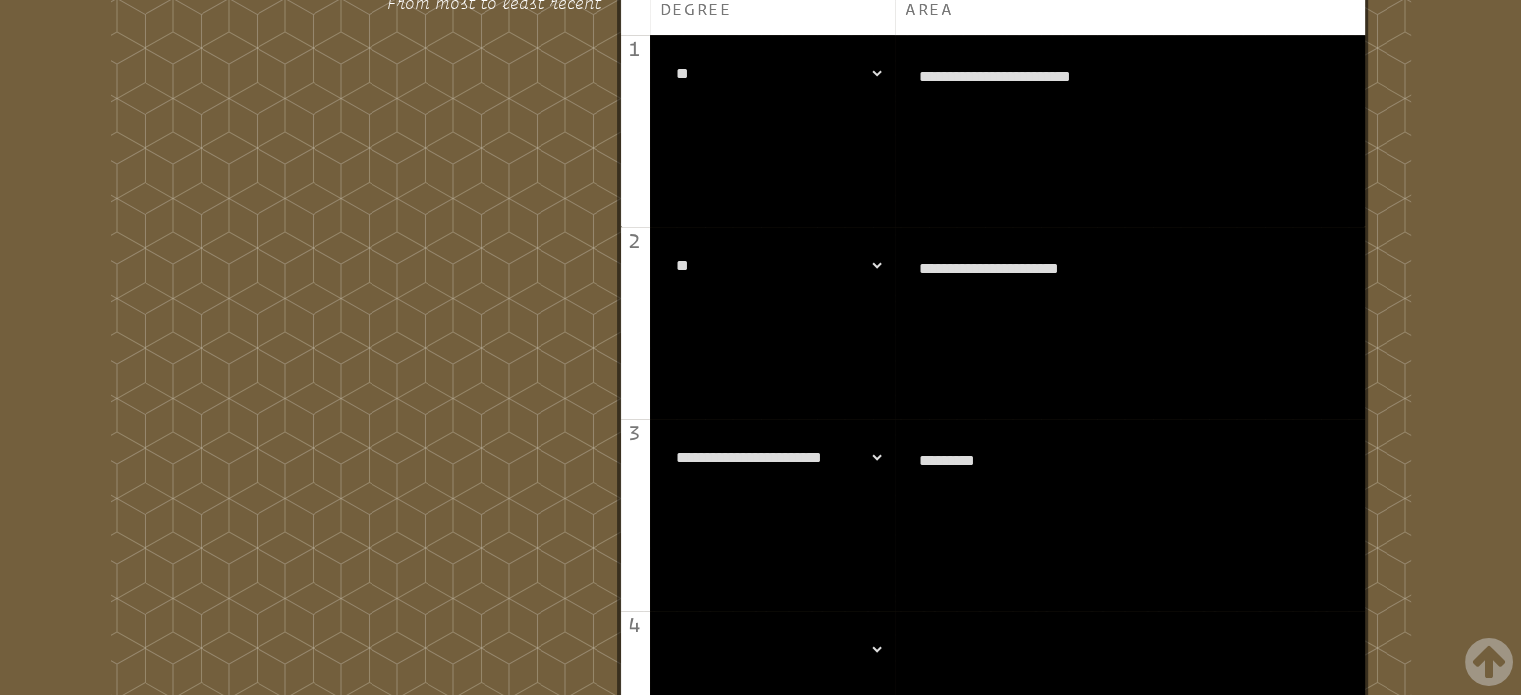 click on "**********" at bounding box center [772, 649] 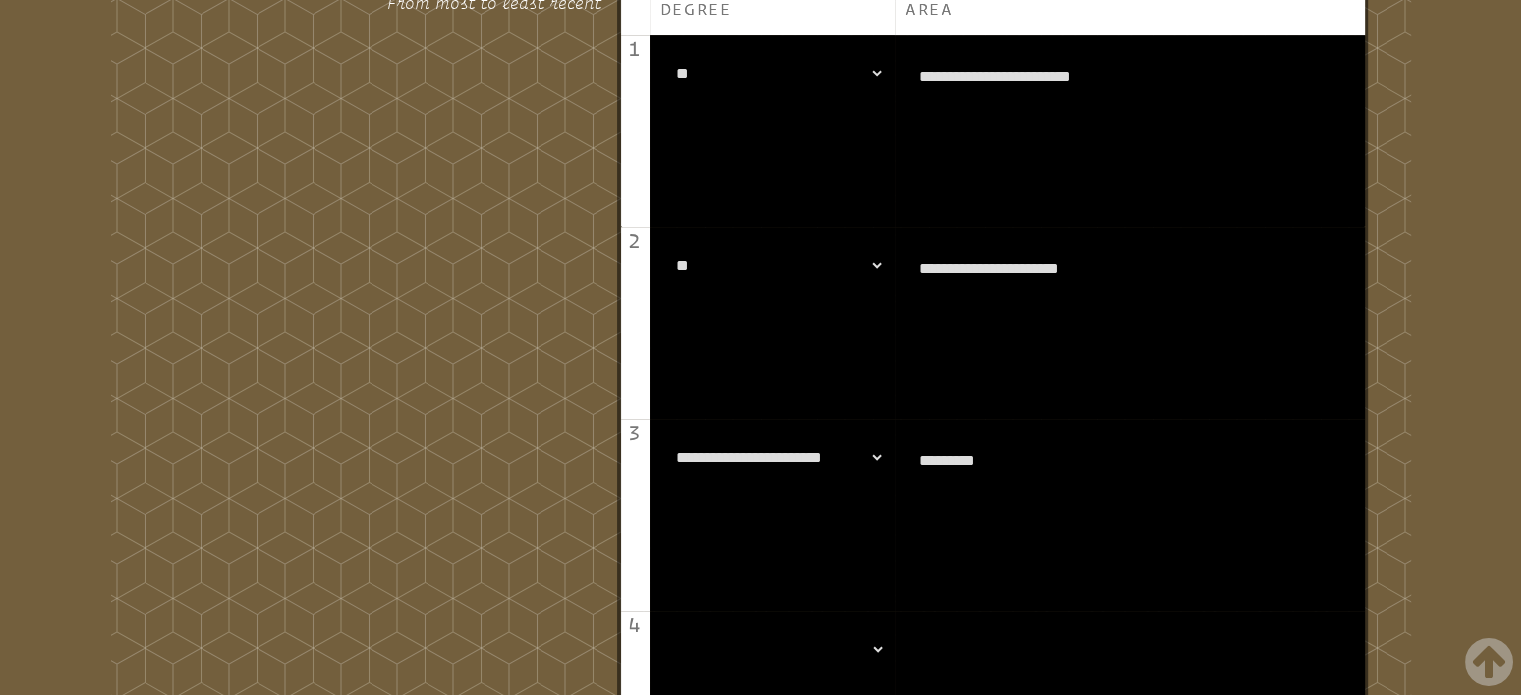 select on "**********" 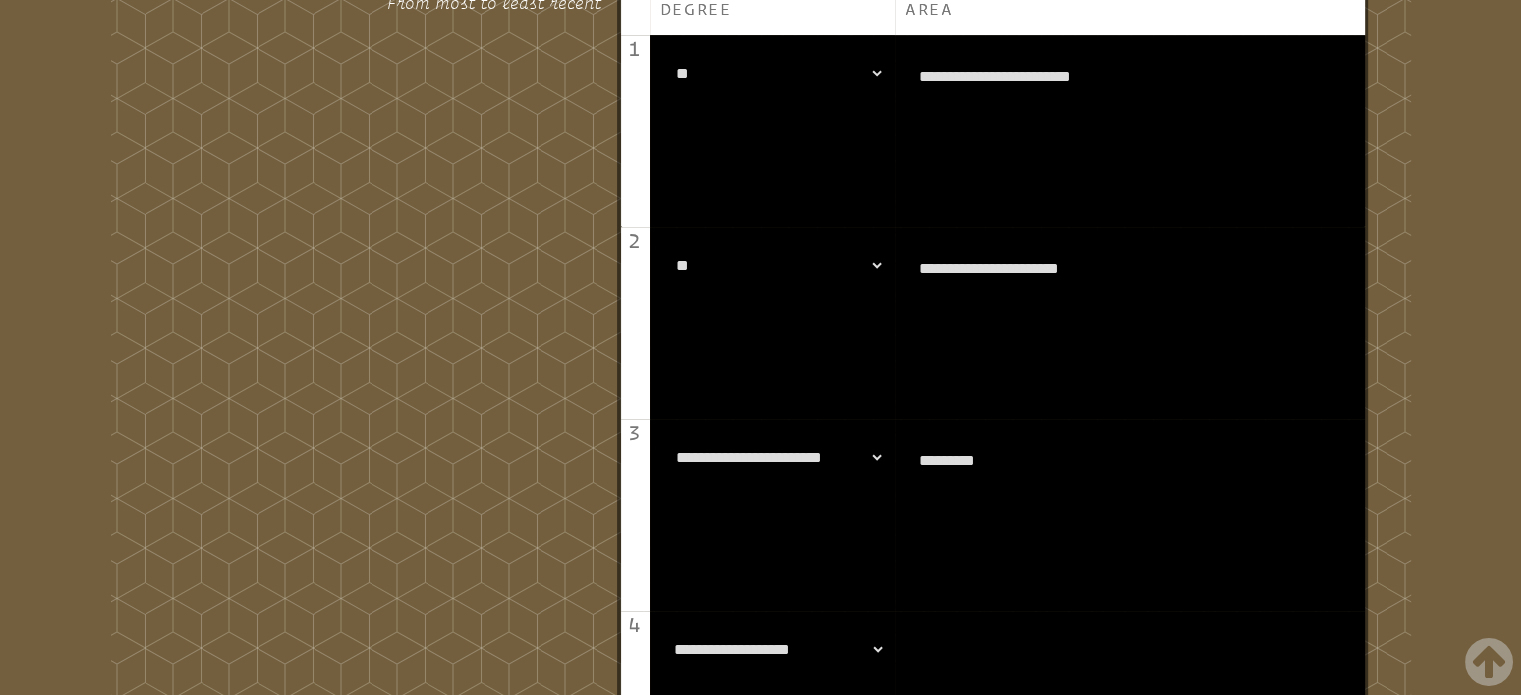 click on "**********" at bounding box center [772, 649] 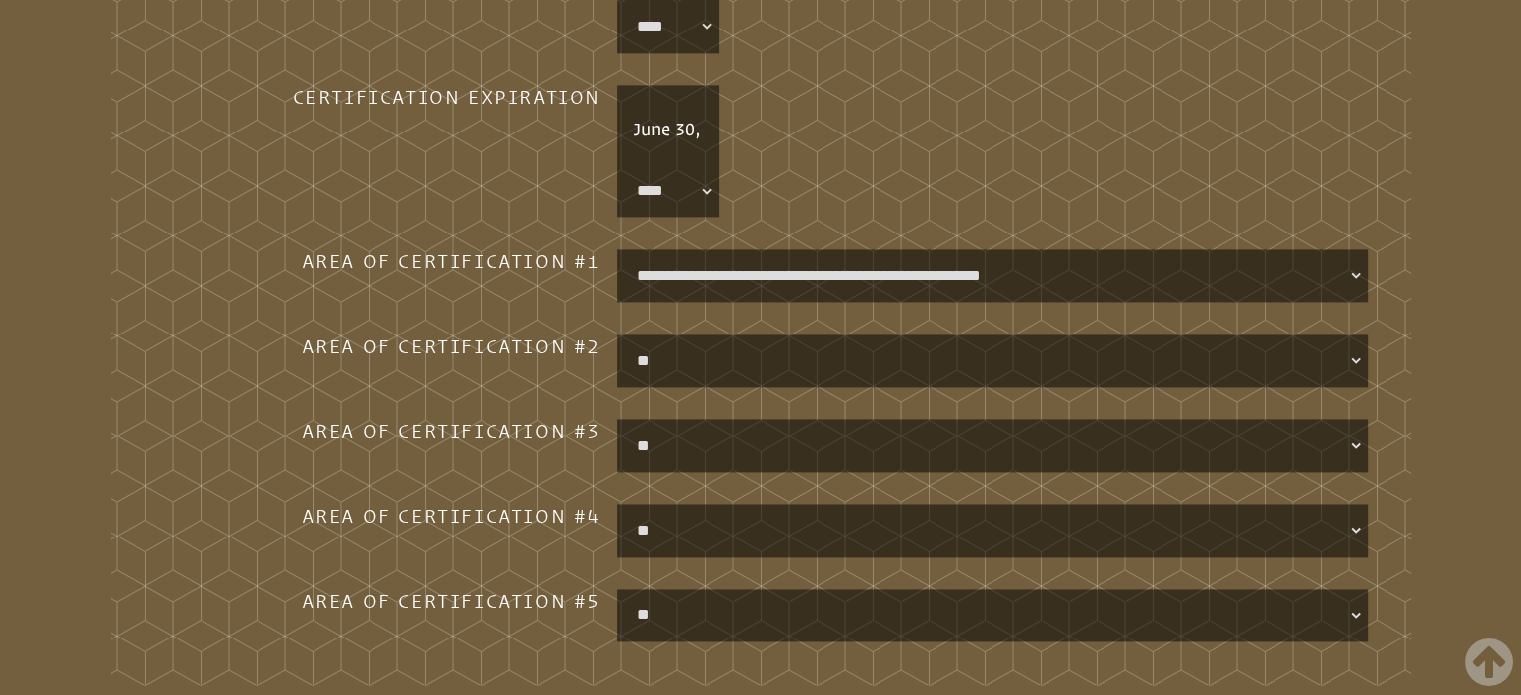 scroll, scrollTop: 3014, scrollLeft: 0, axis: vertical 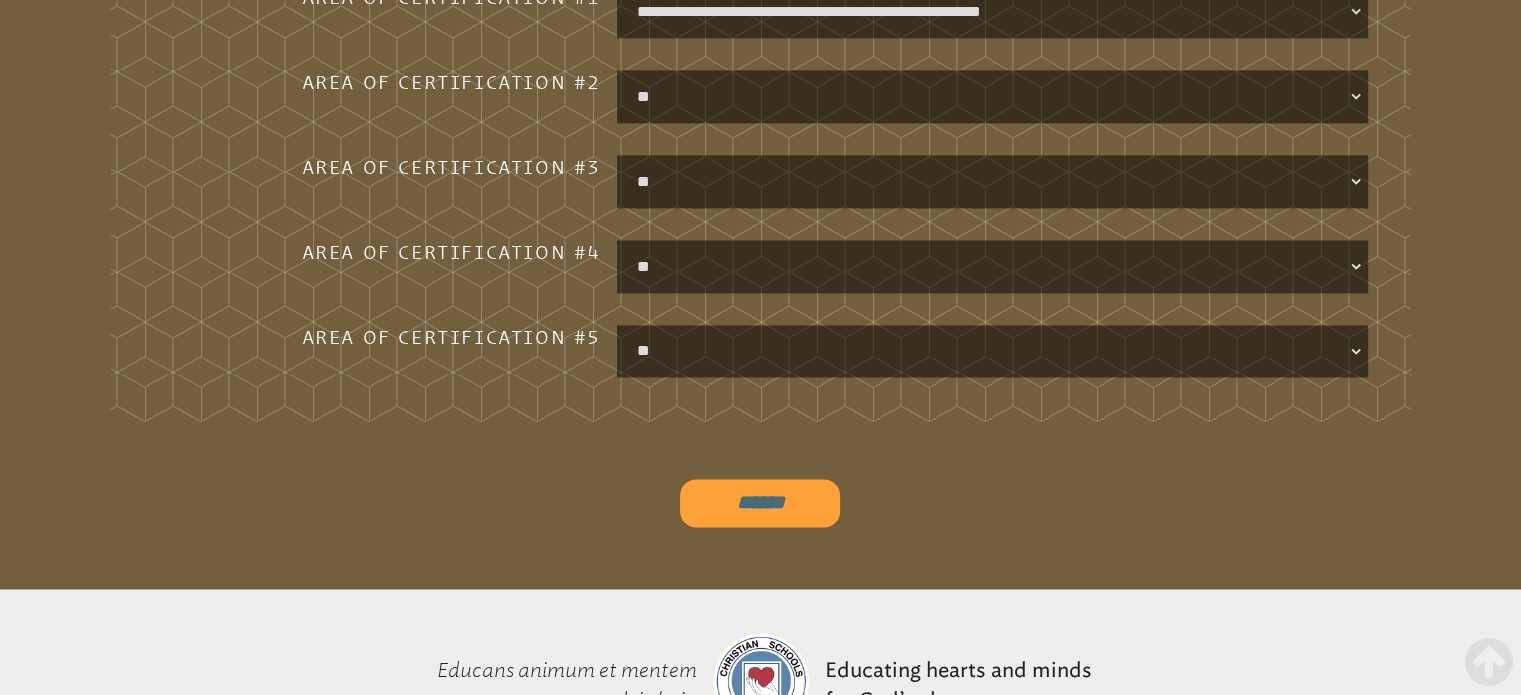 type on "*********" 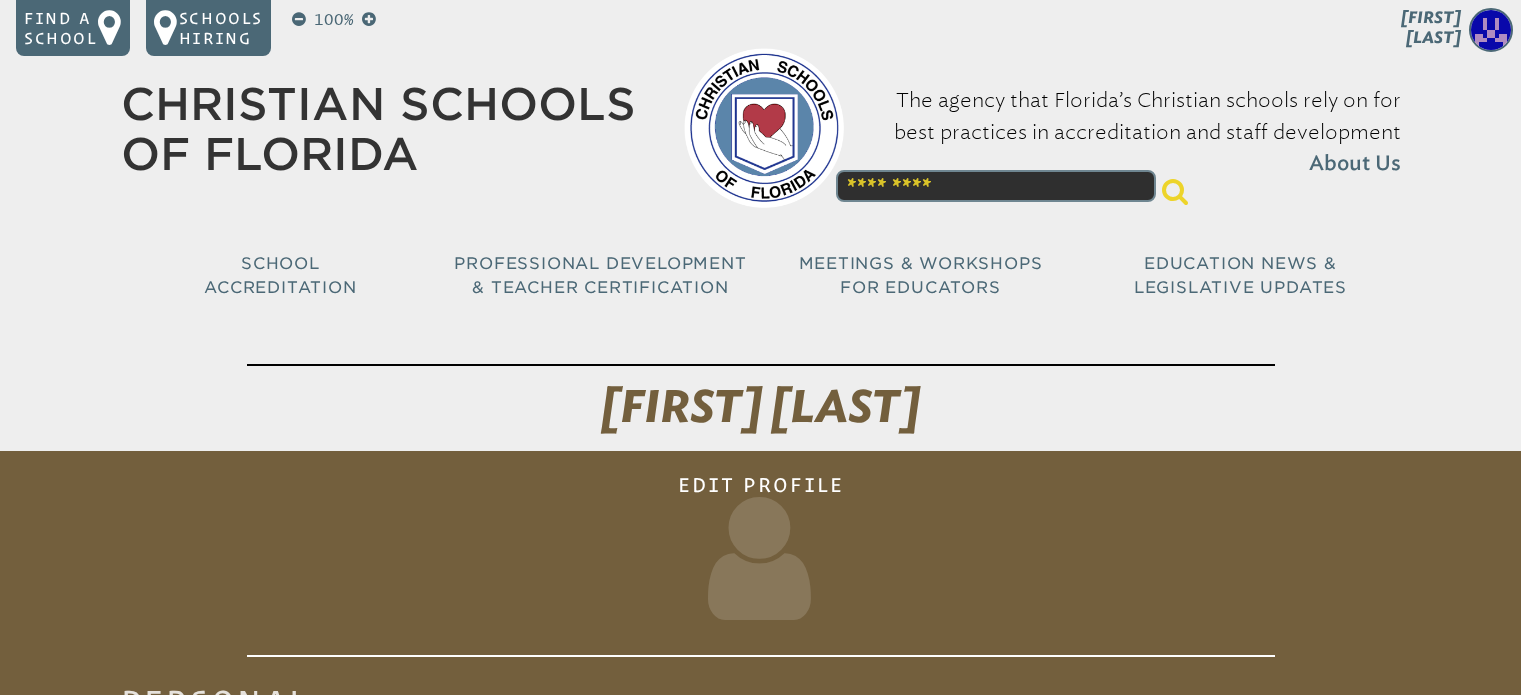 scroll, scrollTop: 0, scrollLeft: 0, axis: both 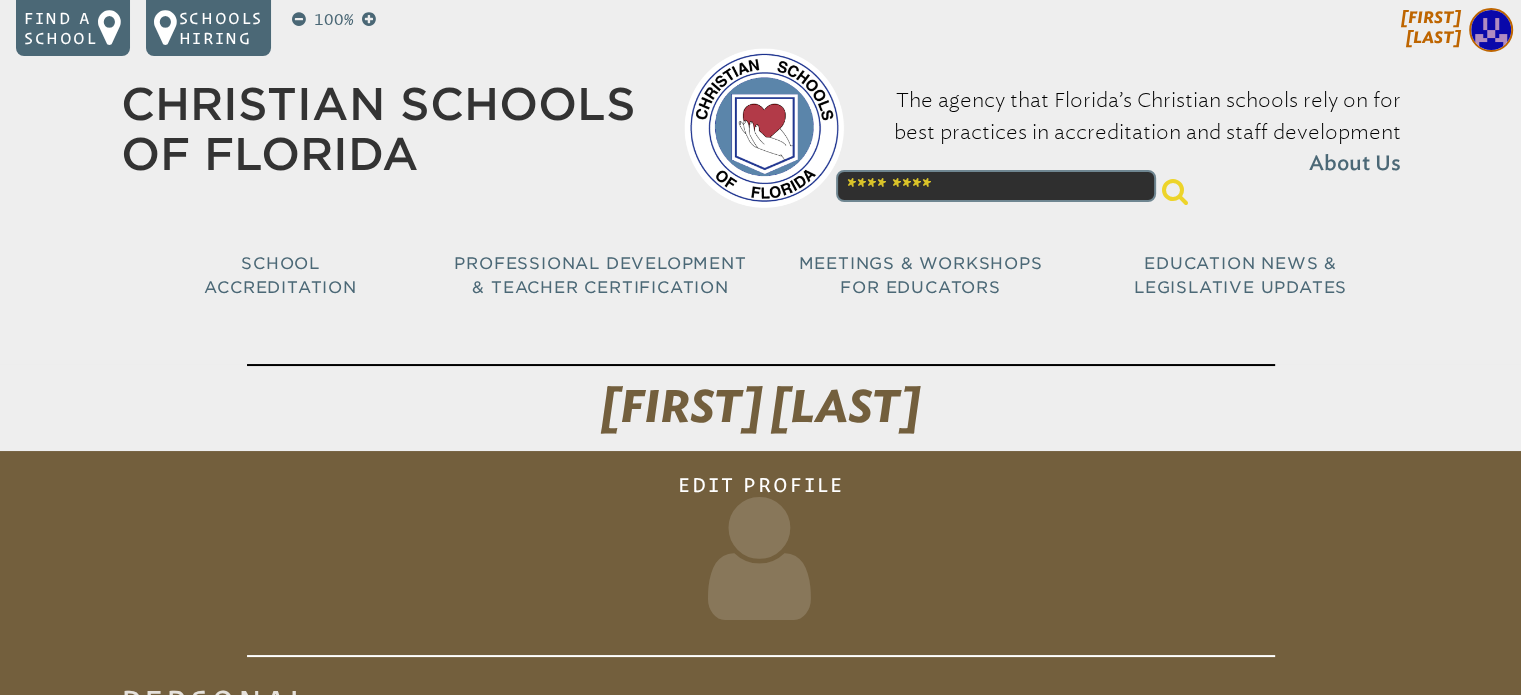click at bounding box center [1491, 30] 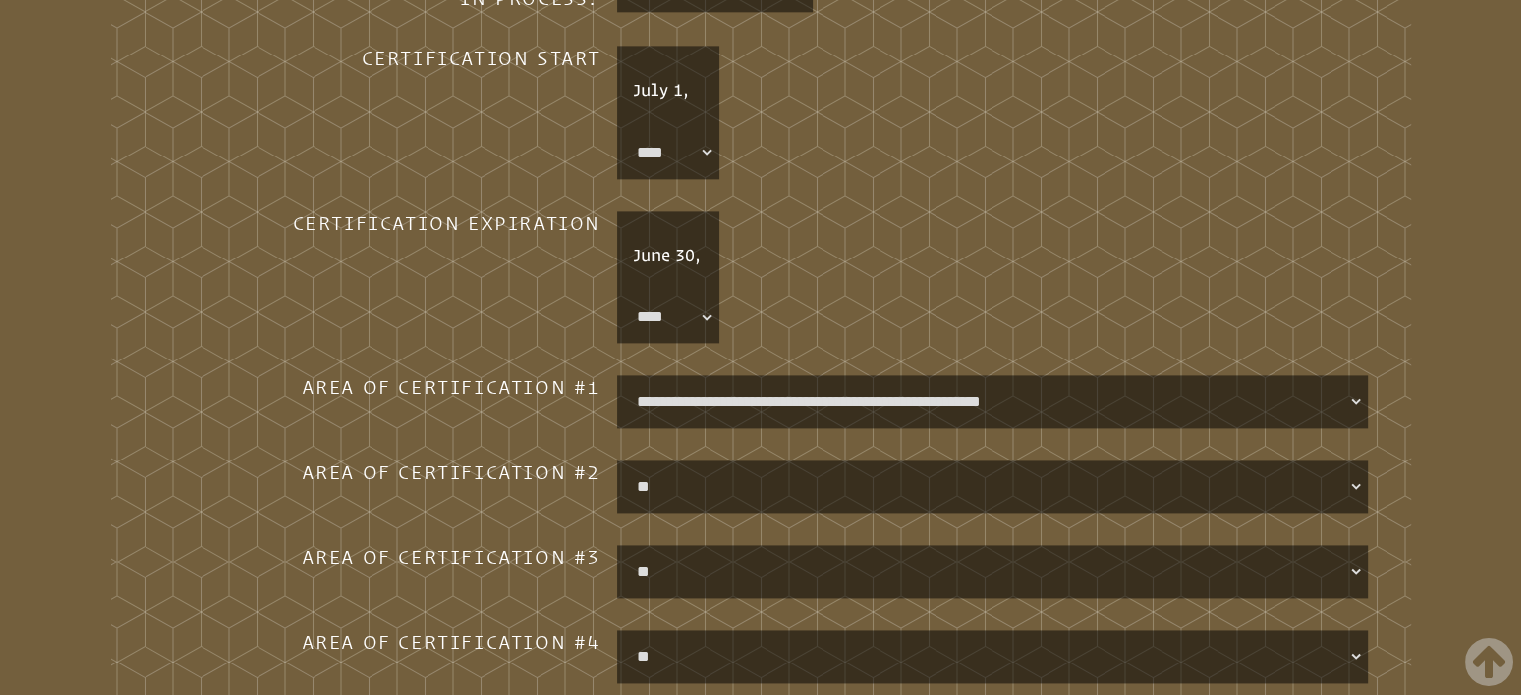 scroll, scrollTop: 0, scrollLeft: 0, axis: both 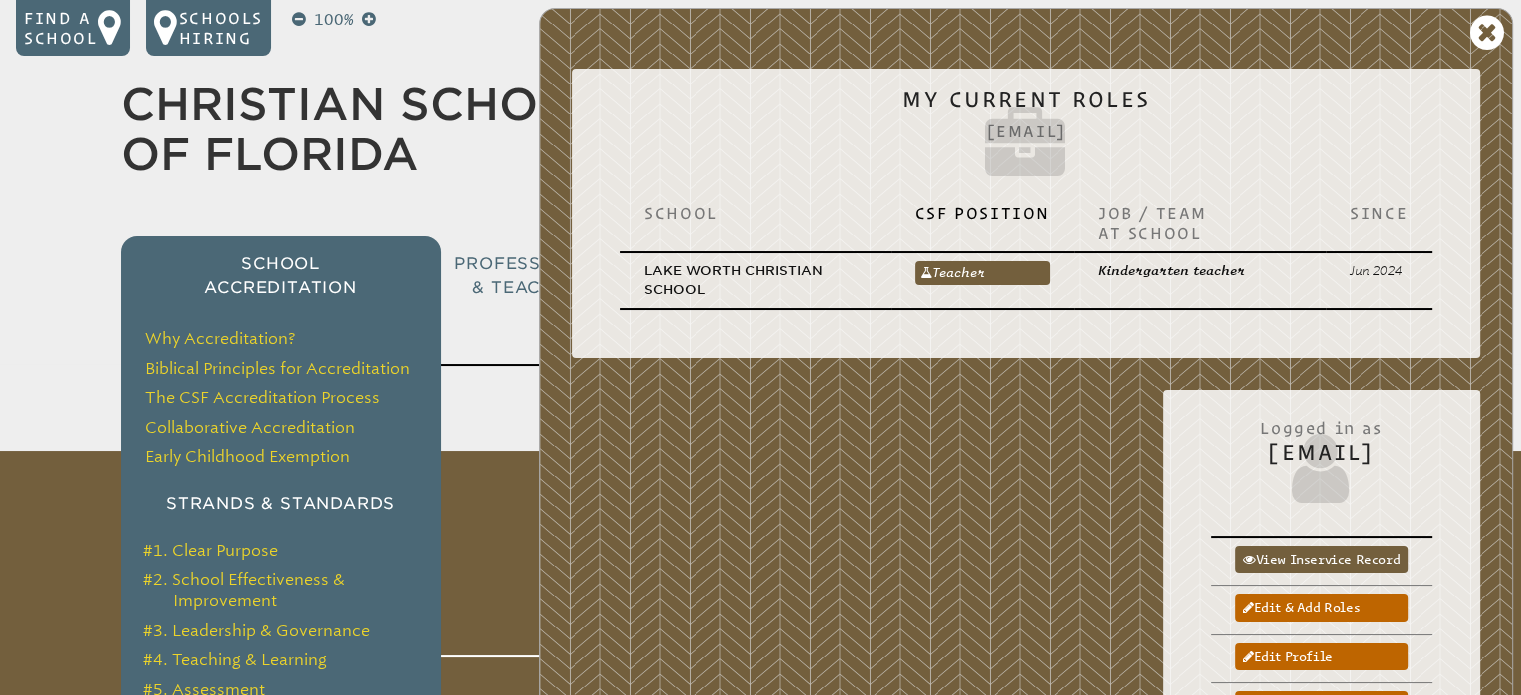 click on "School
Accreditation" at bounding box center (280, 275) 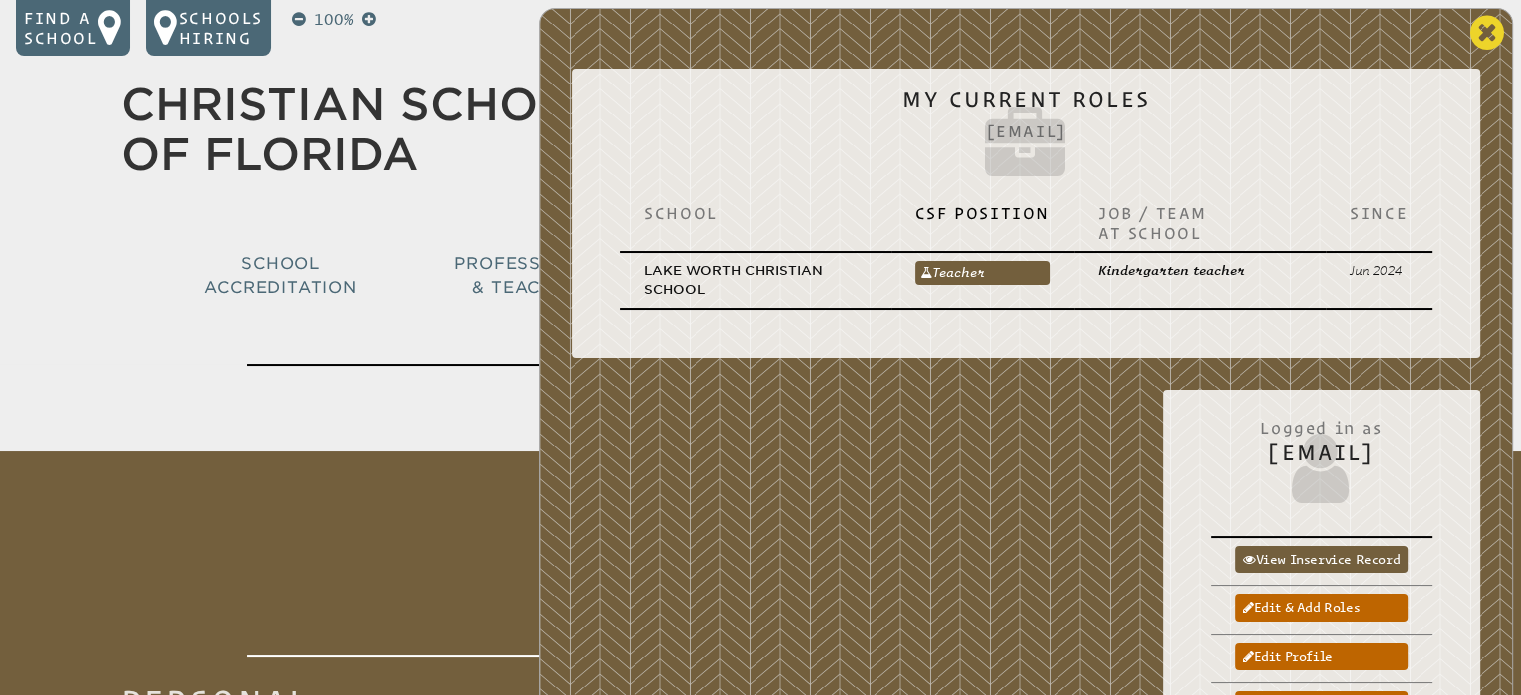click at bounding box center (1487, 33) 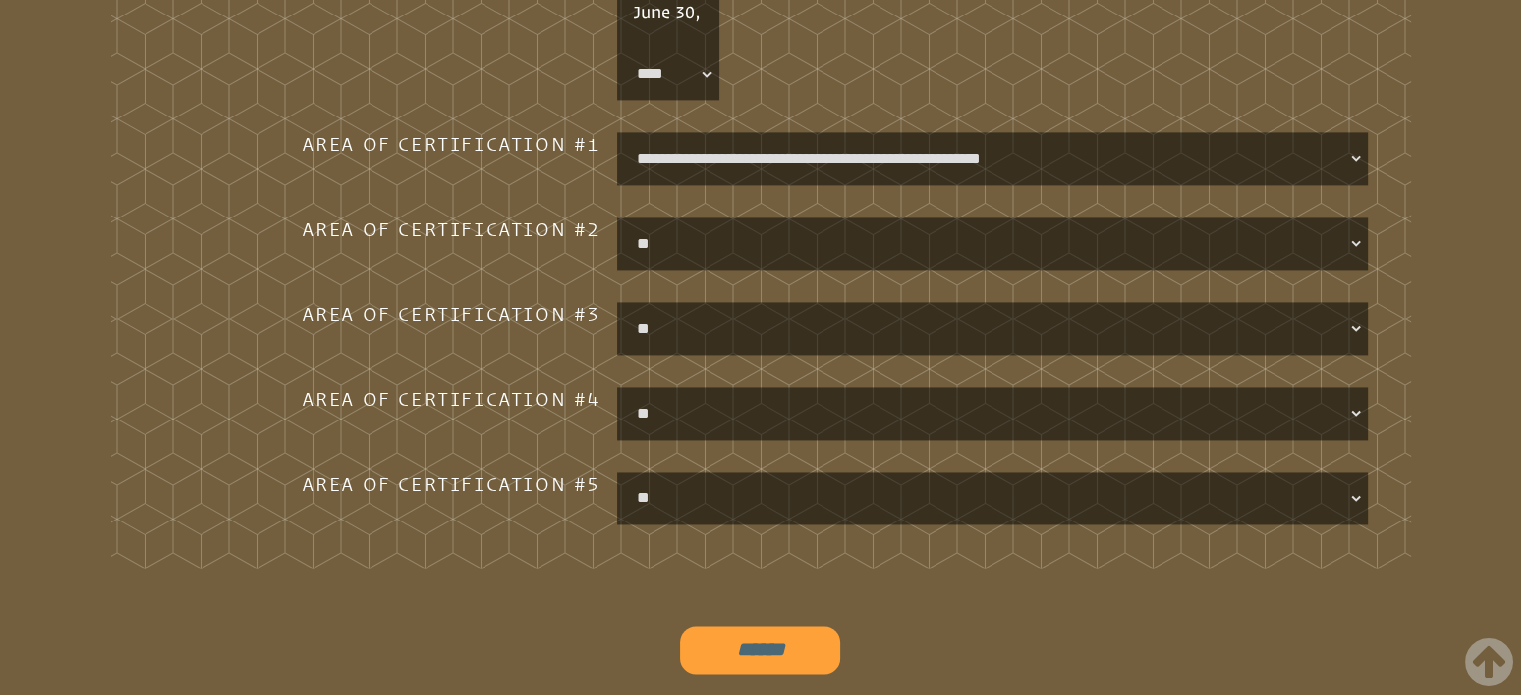 scroll, scrollTop: 0, scrollLeft: 0, axis: both 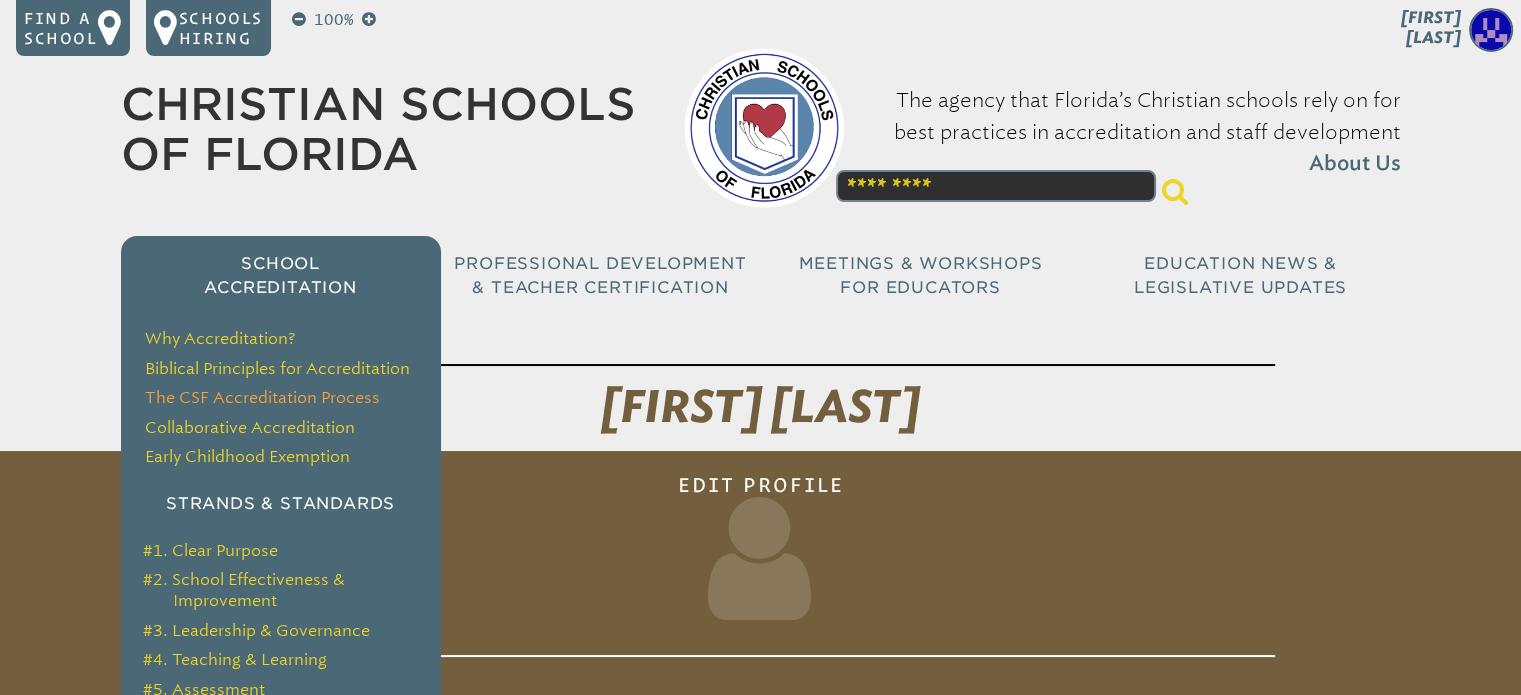 click on "The CSF Accreditation Process" at bounding box center (262, 397) 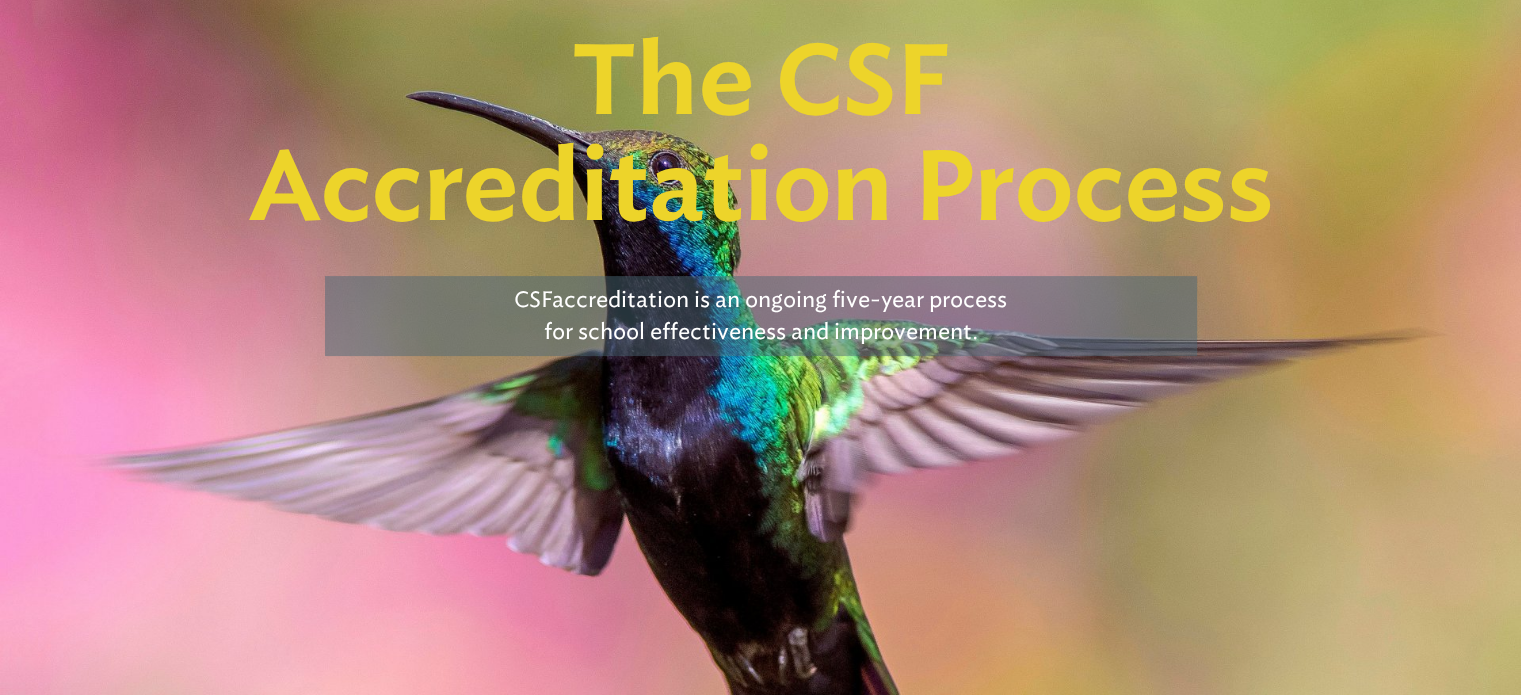 scroll, scrollTop: 0, scrollLeft: 0, axis: both 